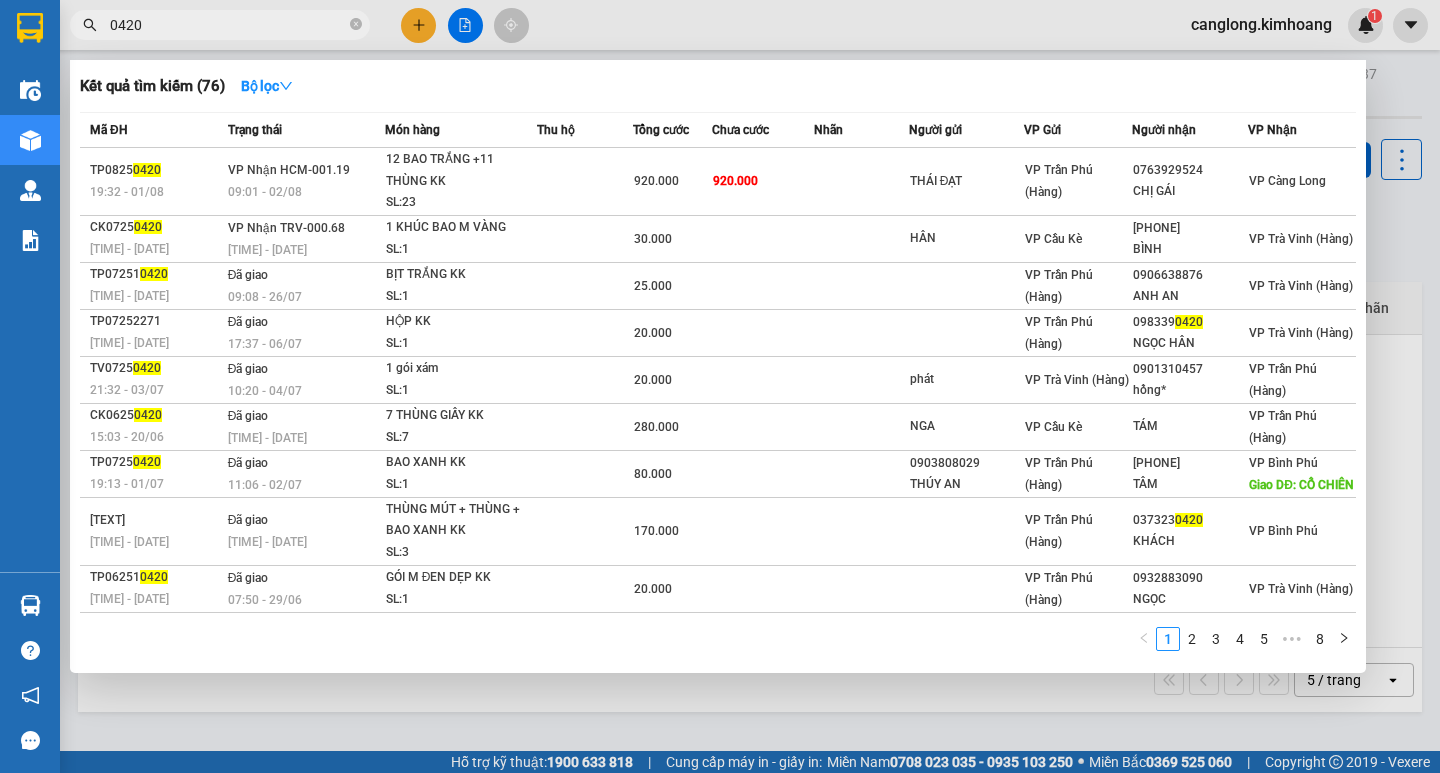 scroll, scrollTop: 0, scrollLeft: 0, axis: both 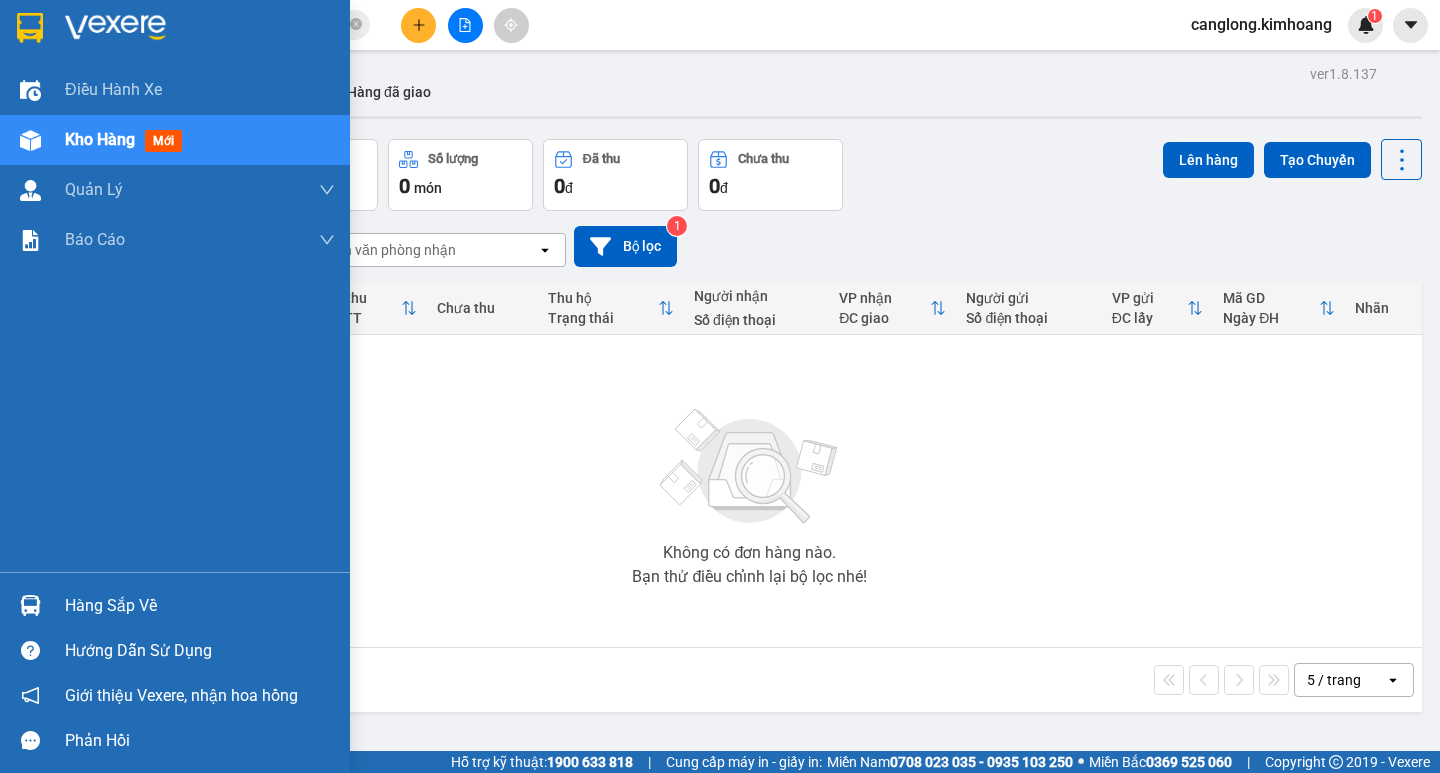 click on "Hàng sắp về" at bounding box center (200, 606) 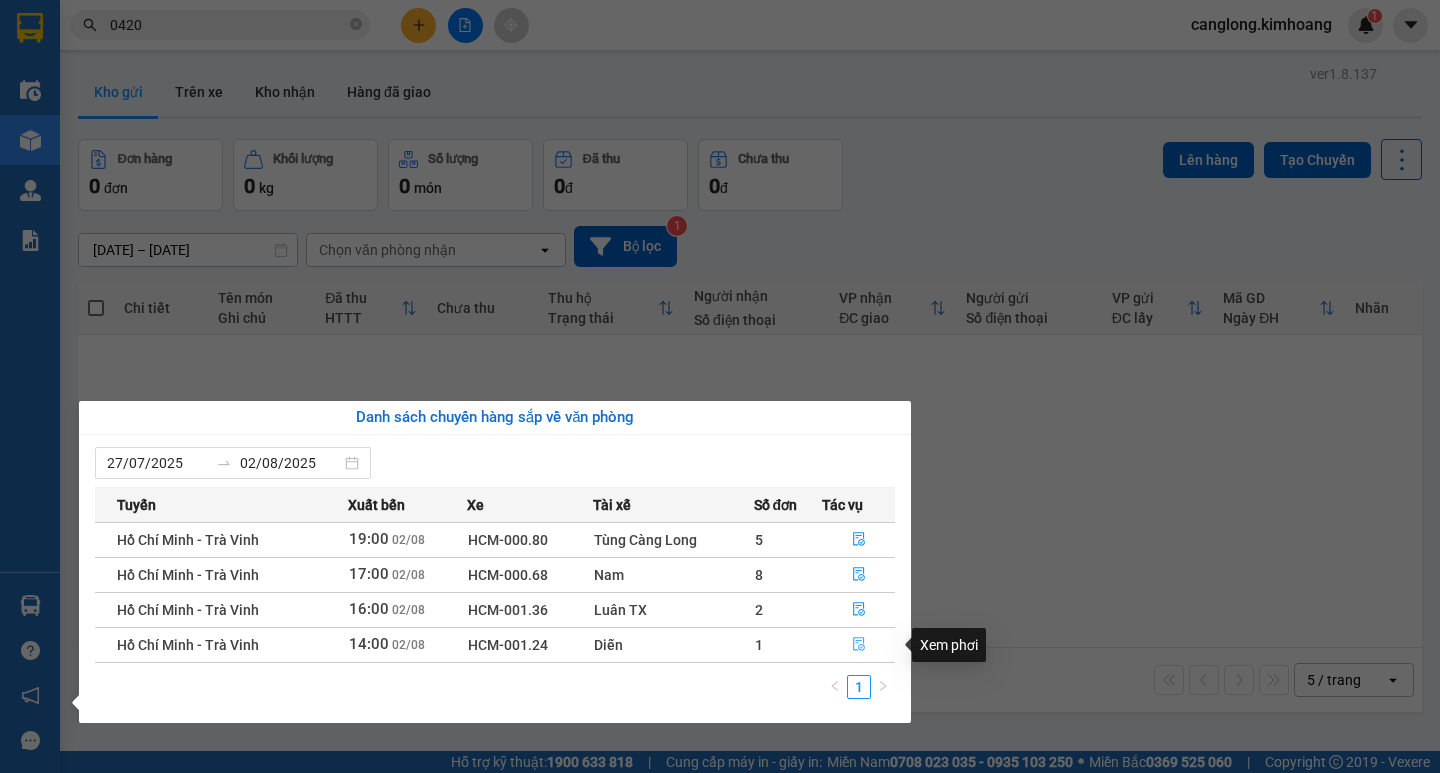 click 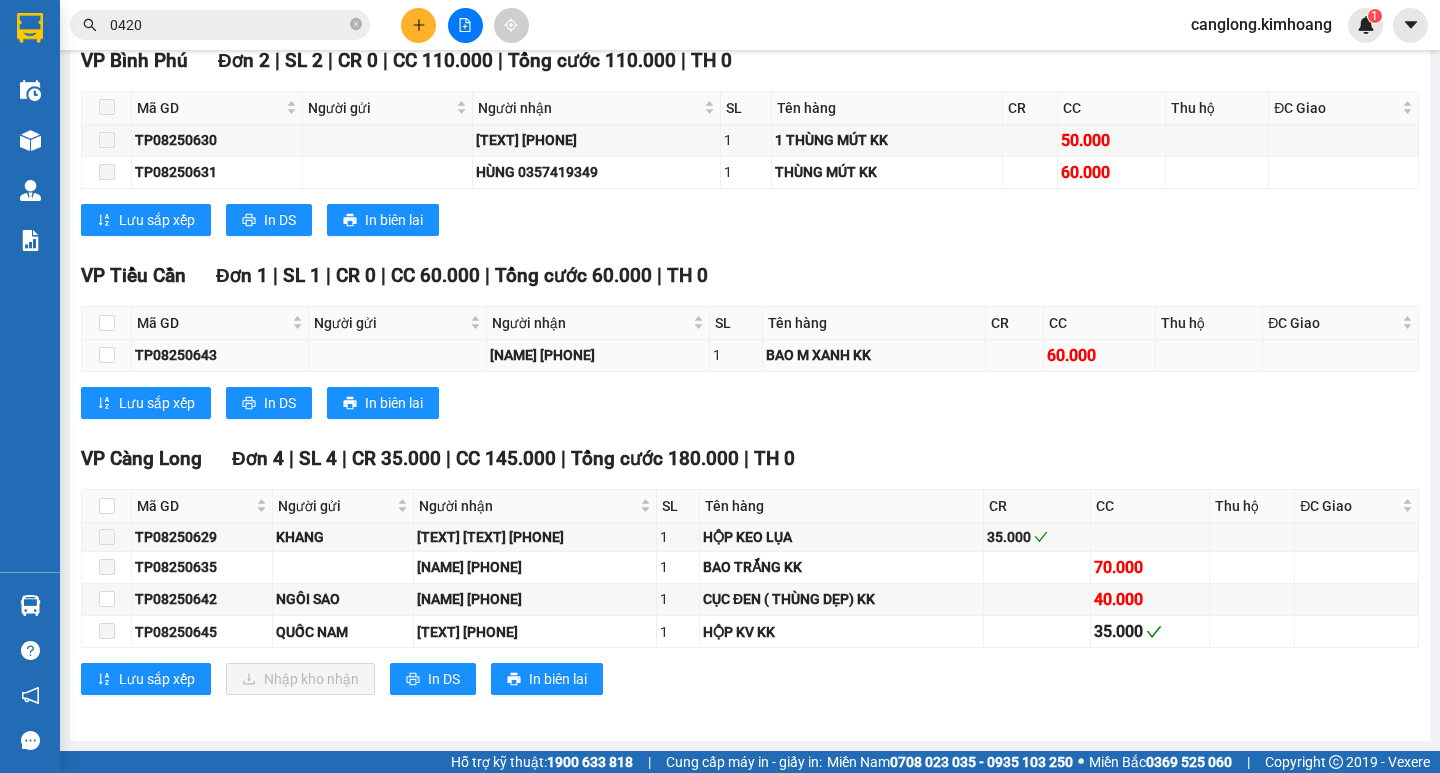 scroll, scrollTop: 1160, scrollLeft: 0, axis: vertical 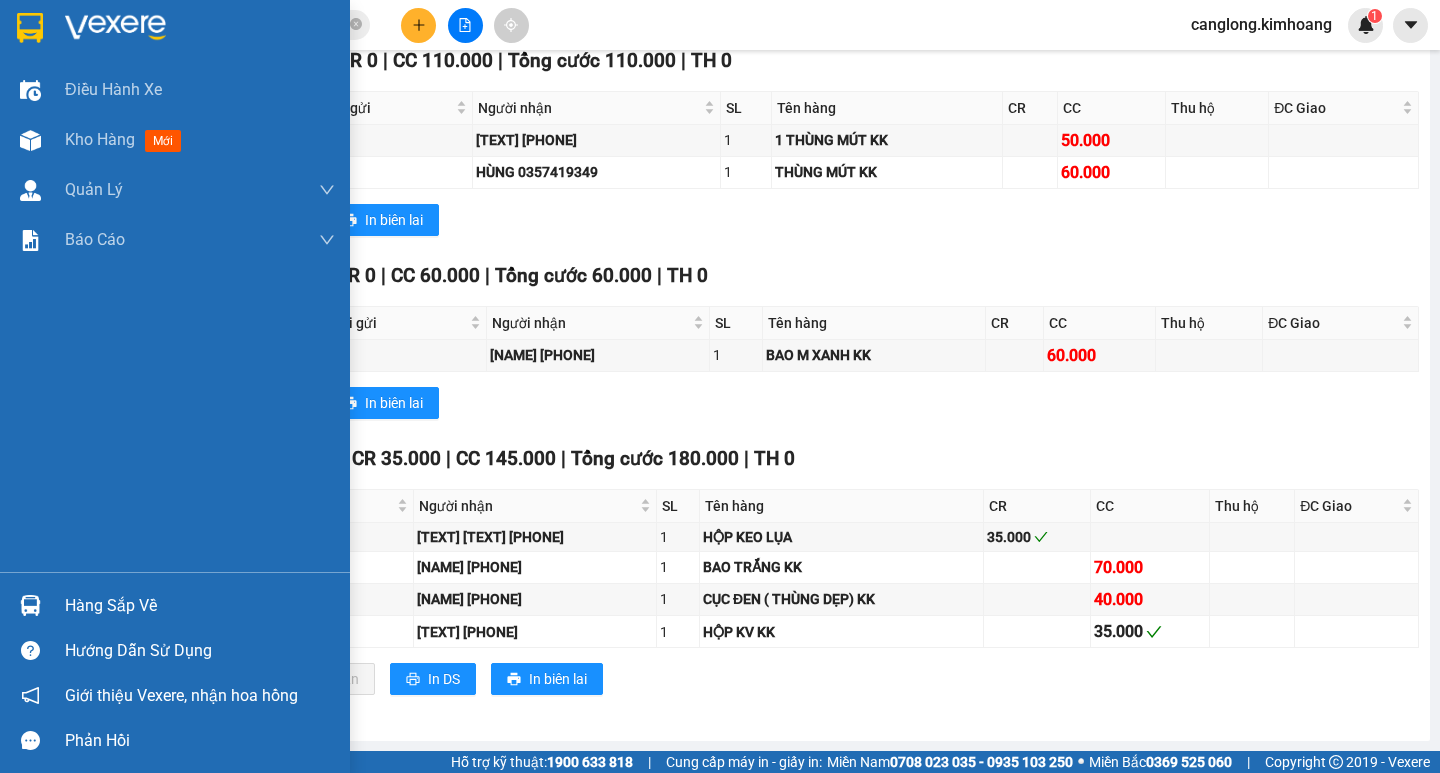 click at bounding box center (30, 605) 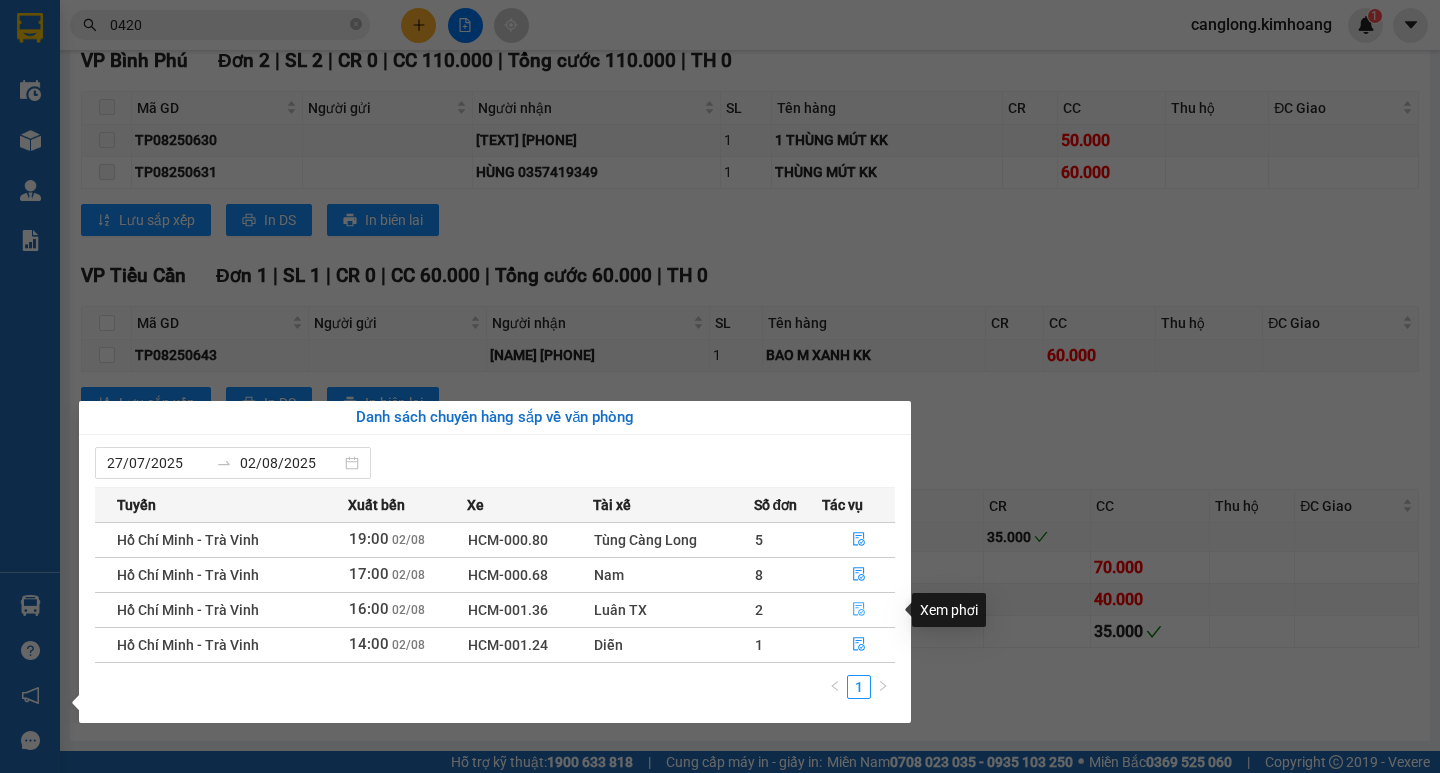 click 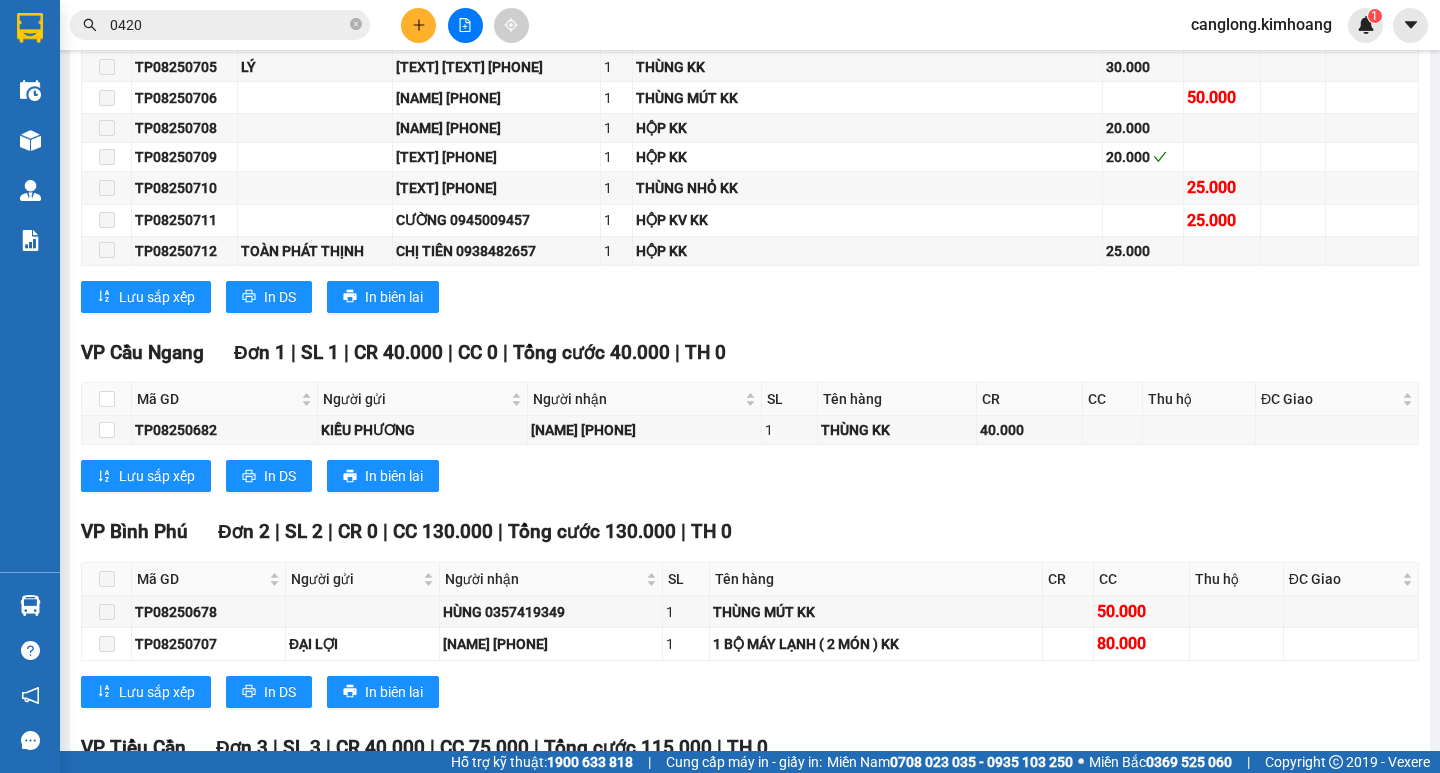 scroll, scrollTop: 1646, scrollLeft: 0, axis: vertical 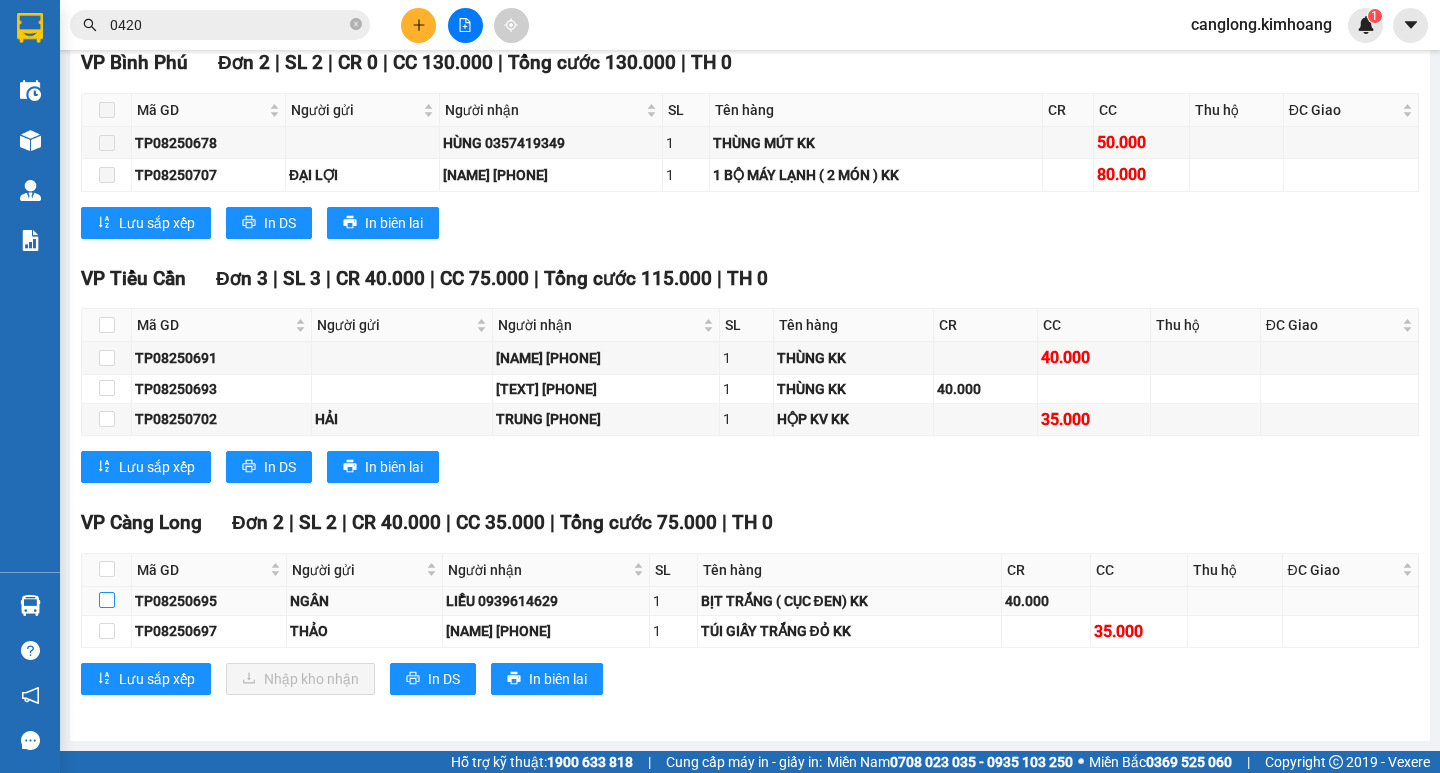 click at bounding box center [107, 600] 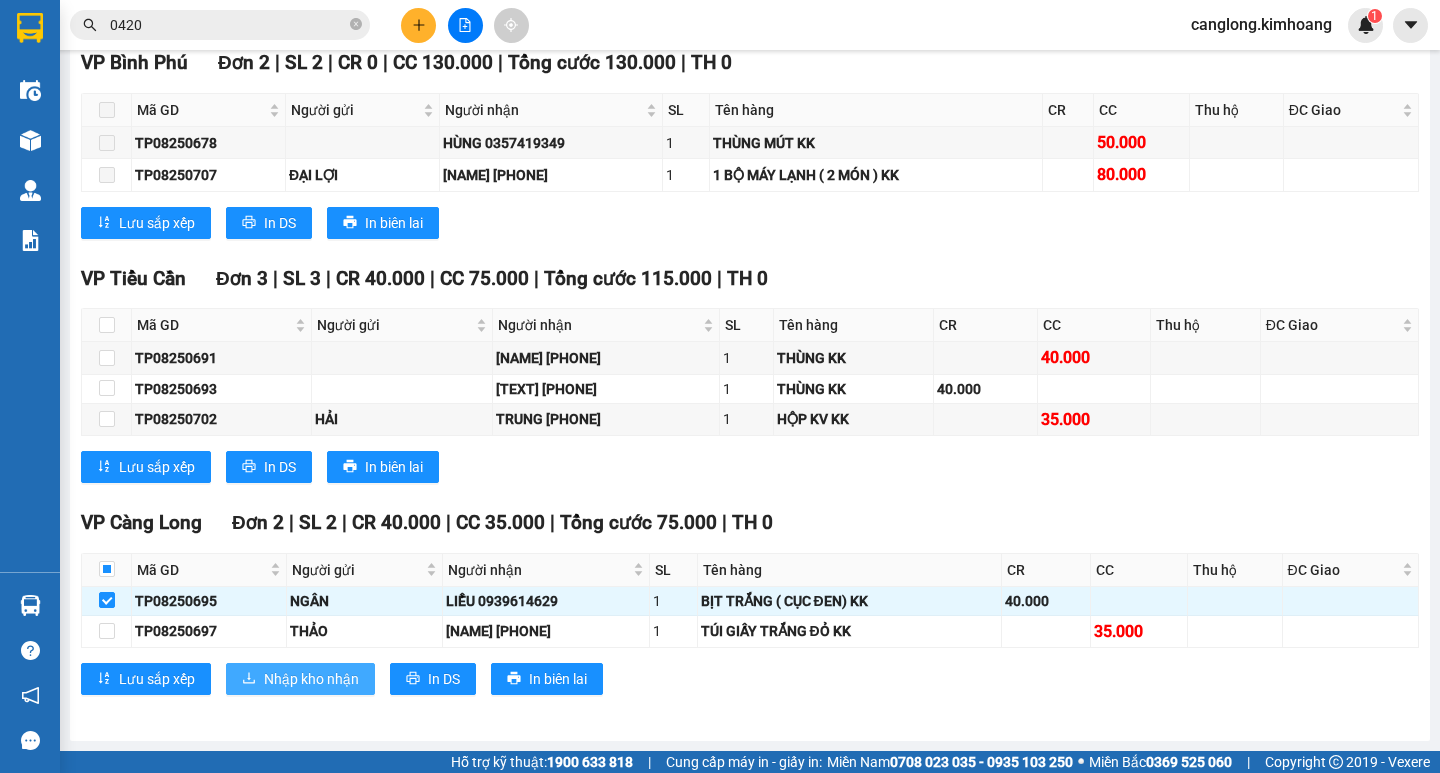 click on "Nhập kho nhận" at bounding box center (311, 679) 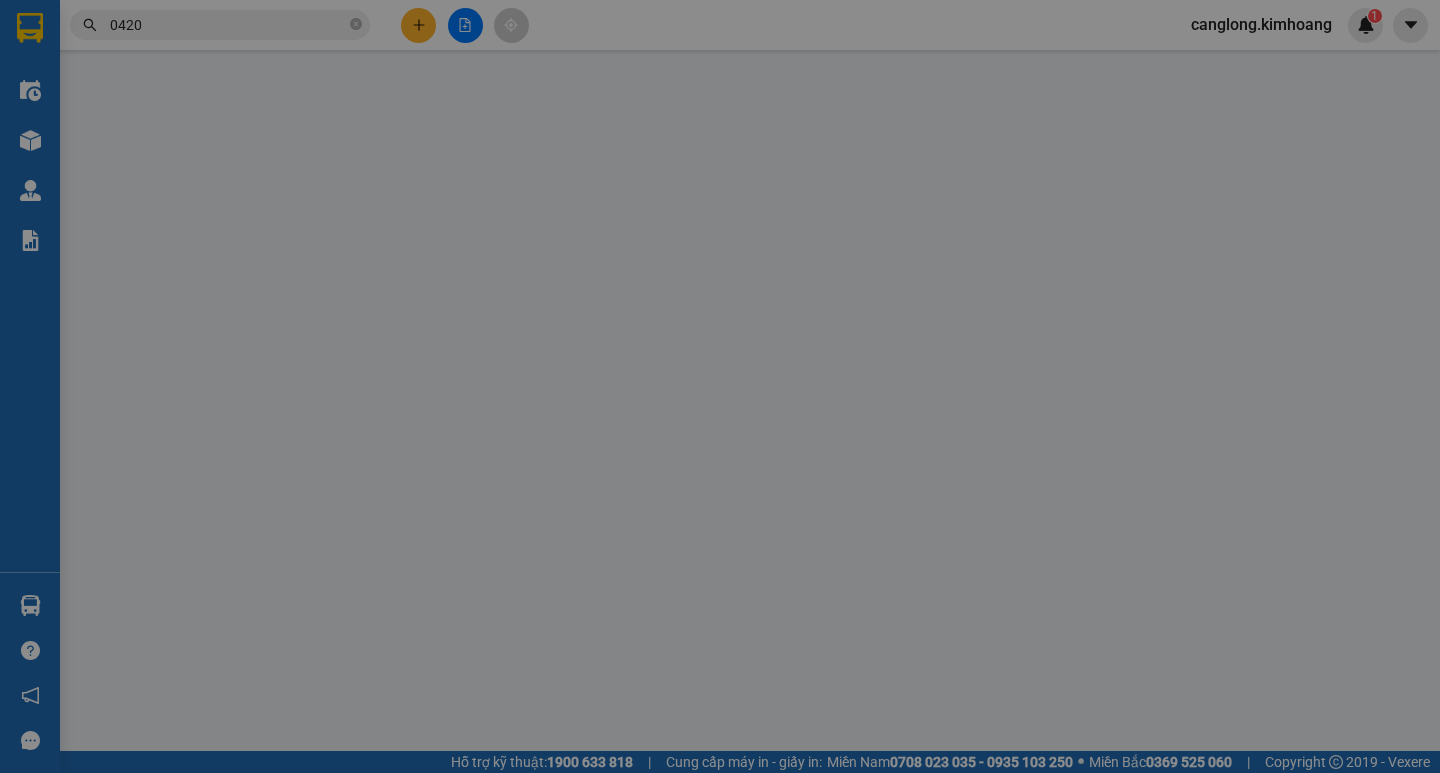 scroll, scrollTop: 0, scrollLeft: 0, axis: both 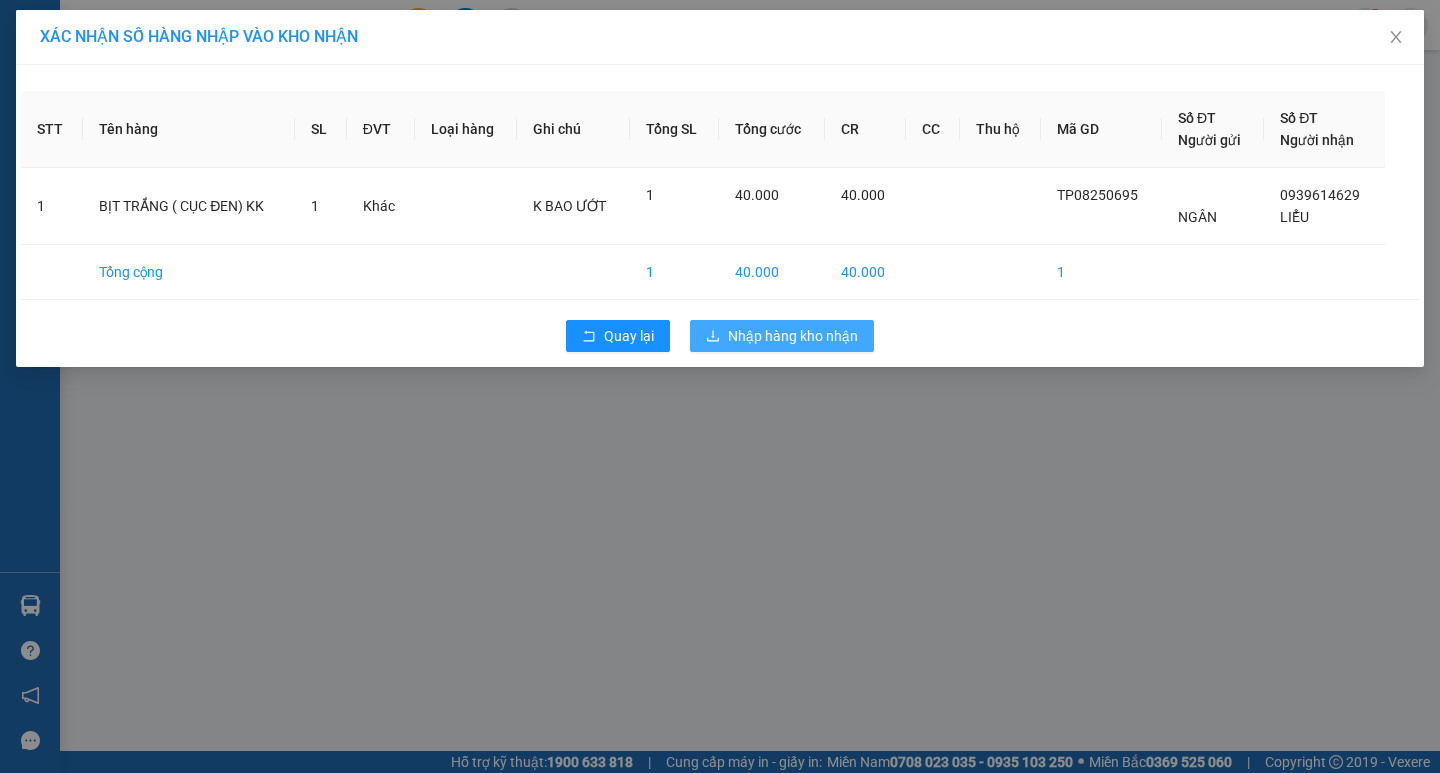 click on "Nhập hàng kho nhận" at bounding box center [793, 336] 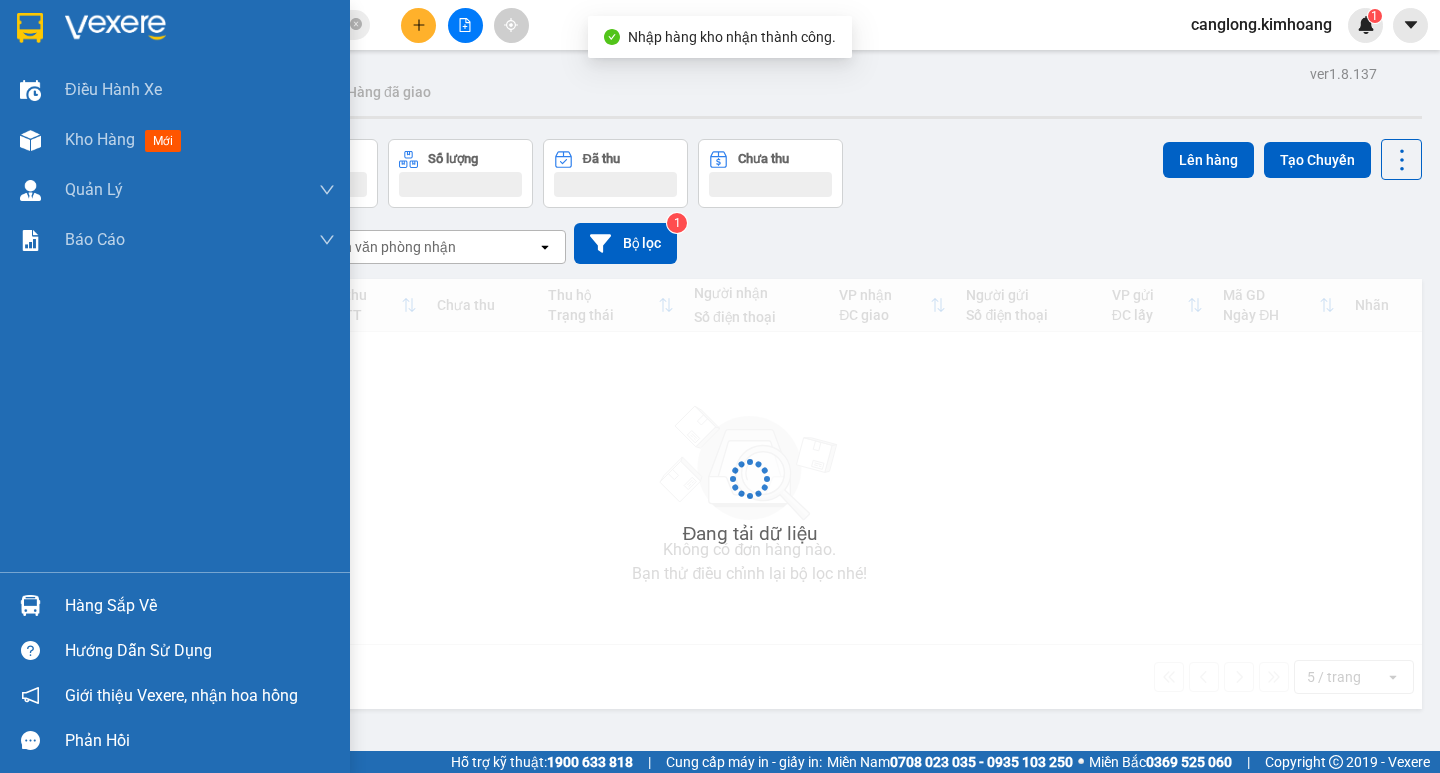 click at bounding box center (30, 605) 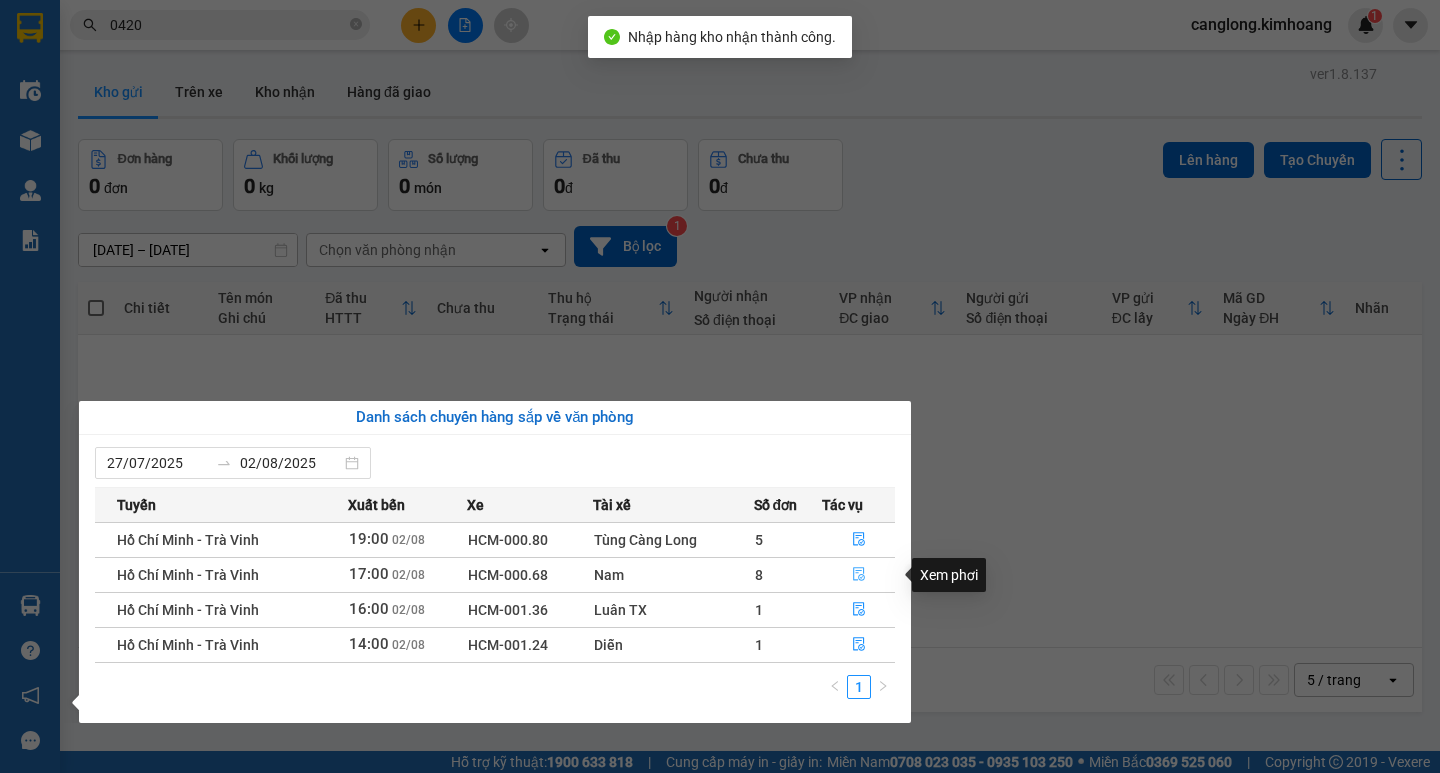 click at bounding box center [859, 575] 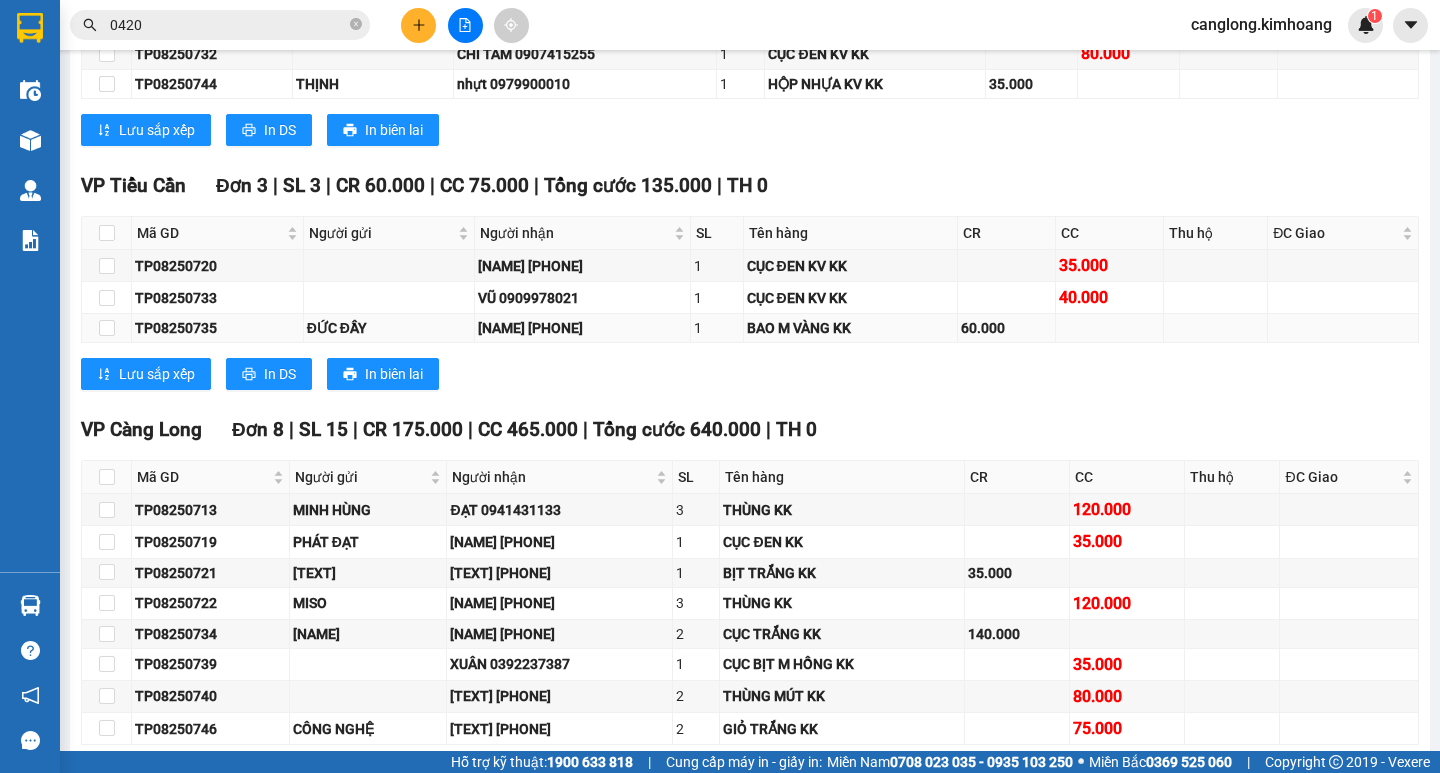 scroll, scrollTop: 1700, scrollLeft: 0, axis: vertical 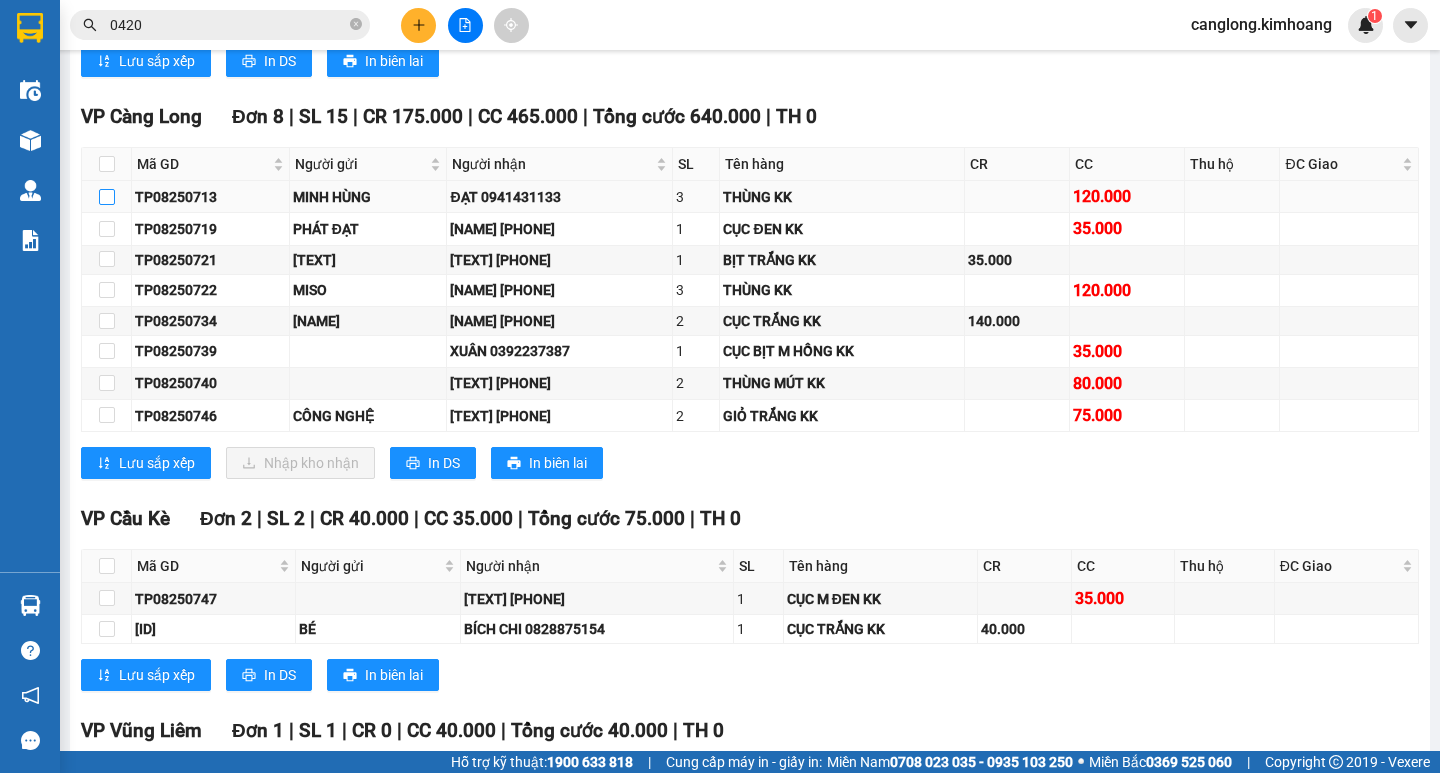 click at bounding box center [107, 197] 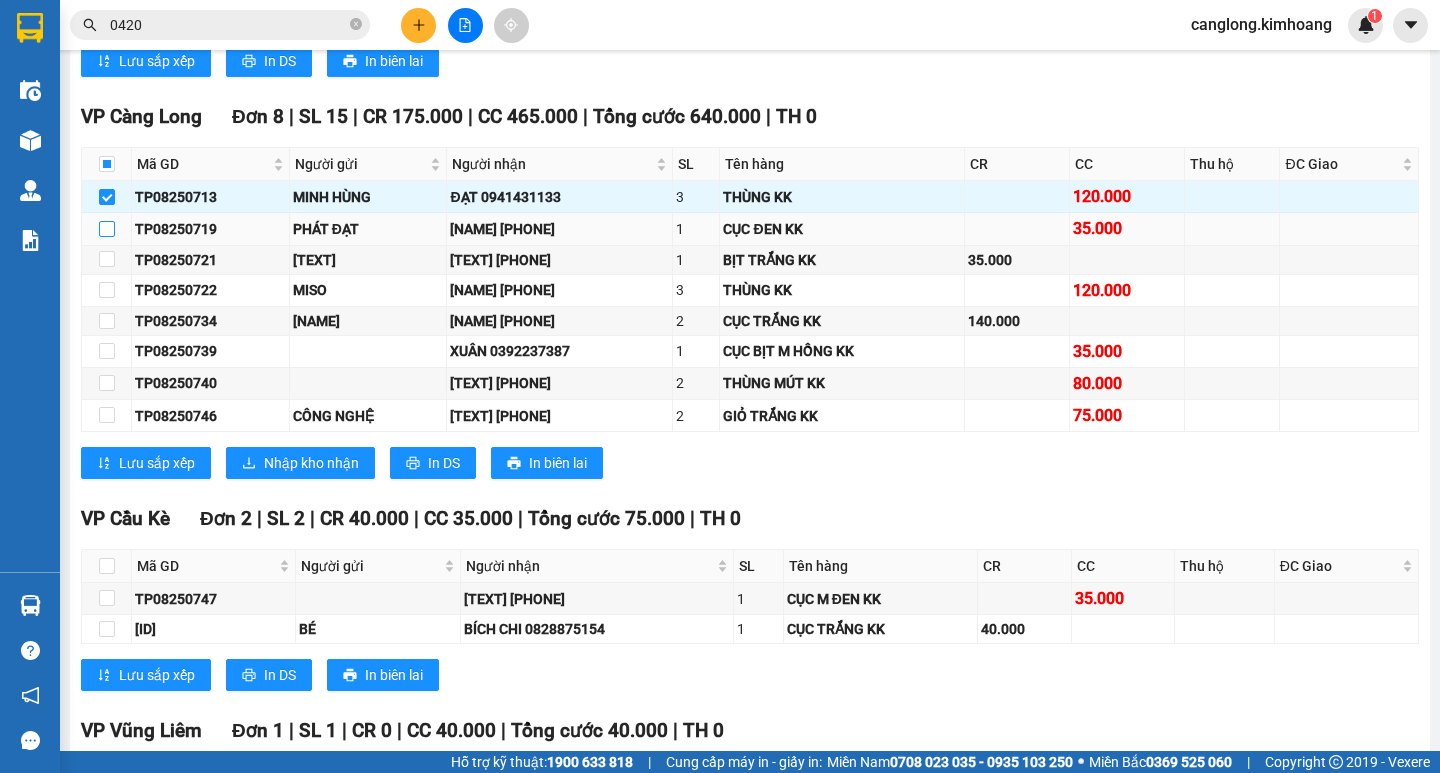 click at bounding box center (107, 229) 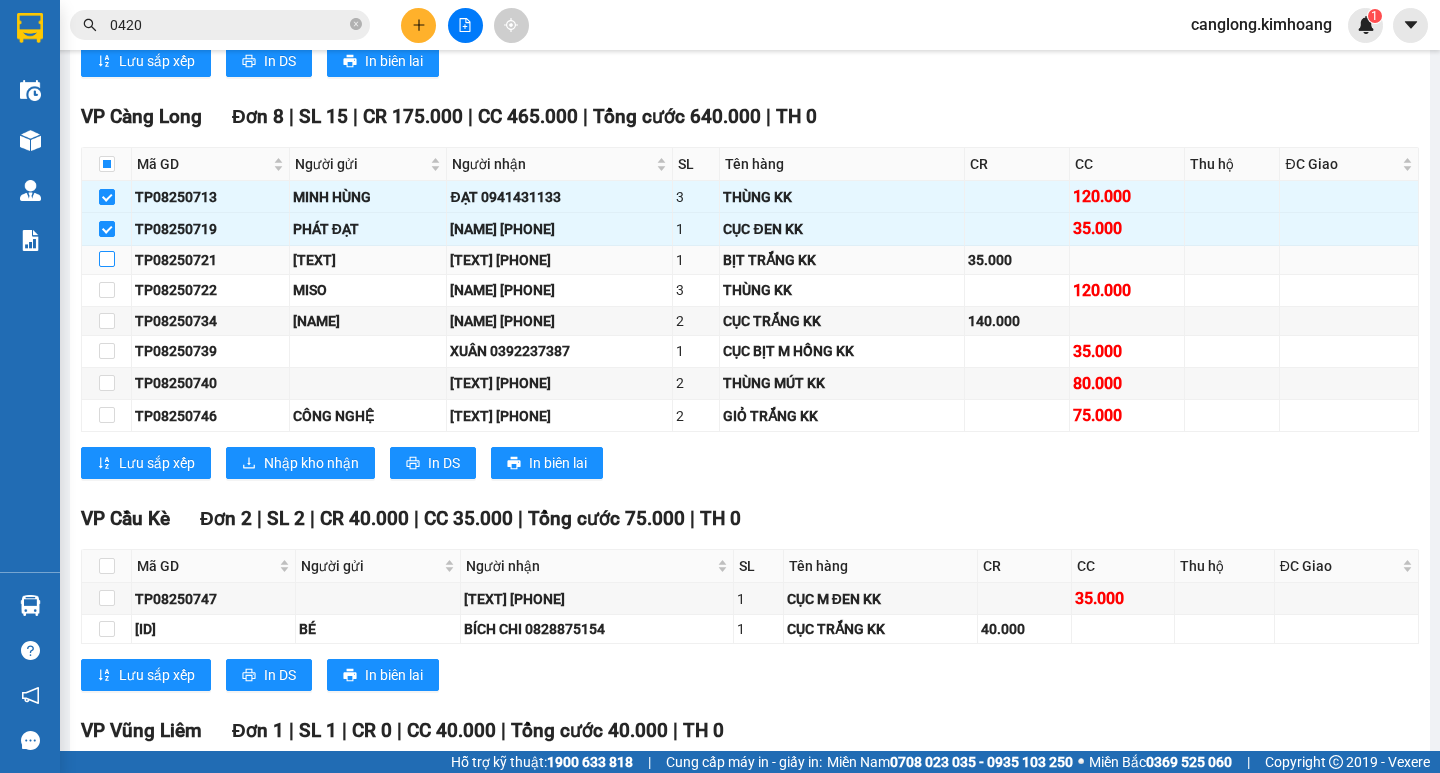 click at bounding box center (107, 259) 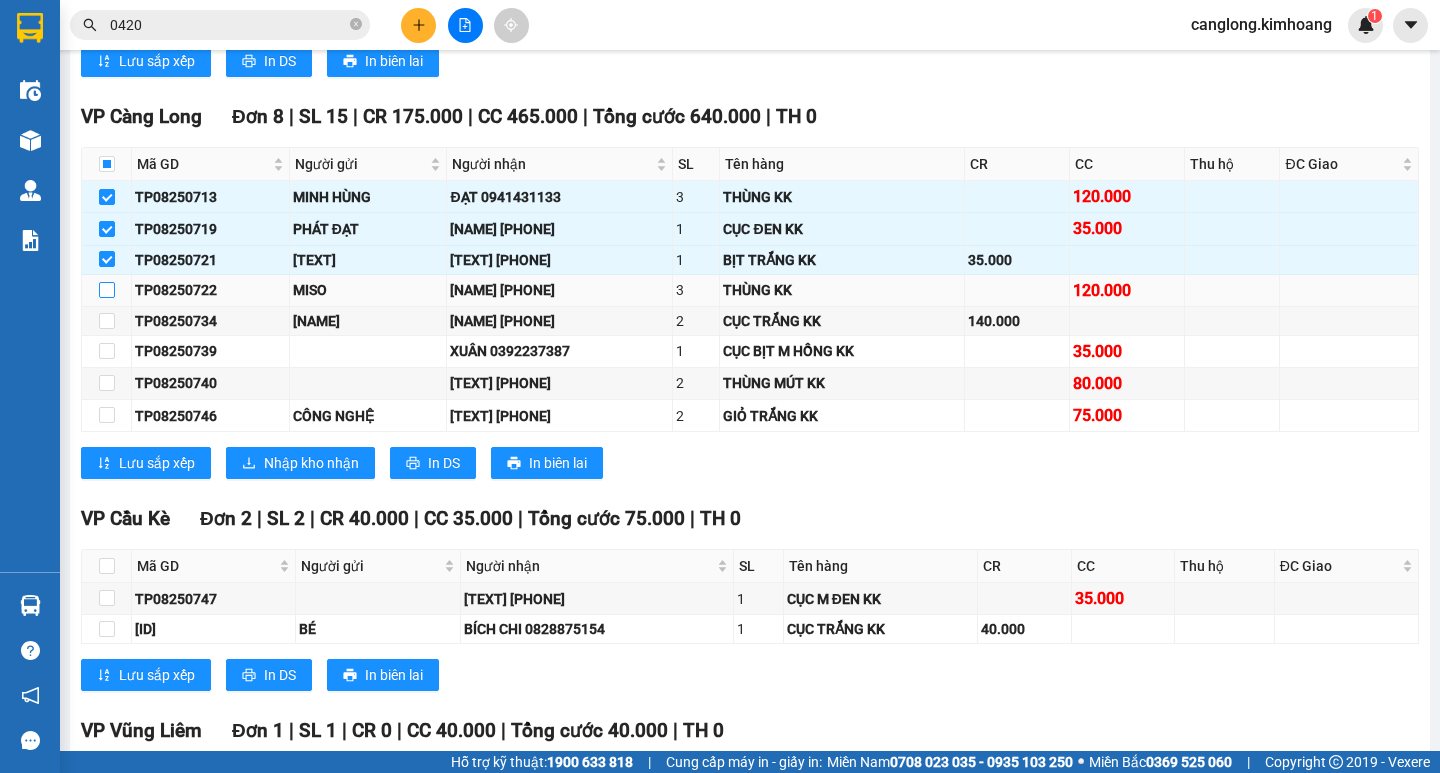 click at bounding box center [107, 290] 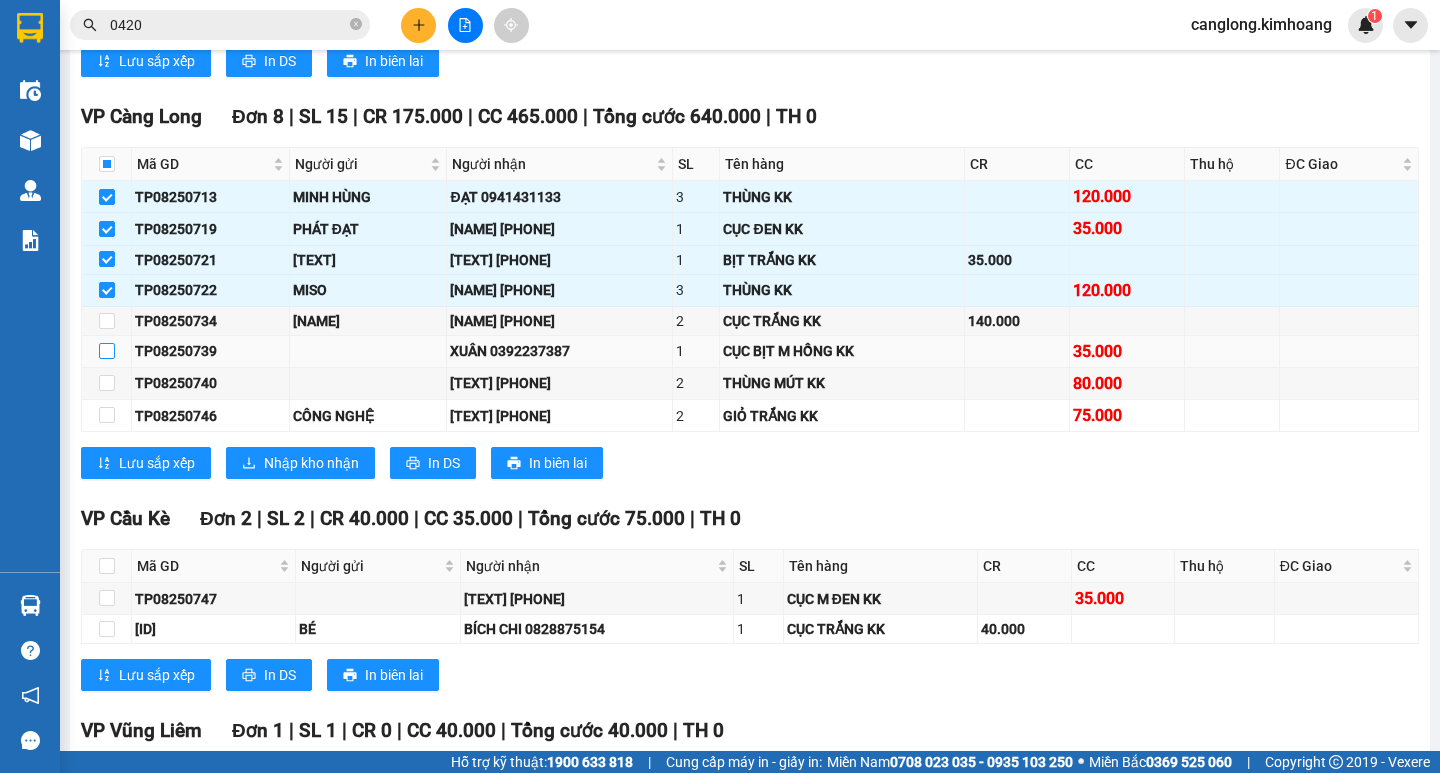 click at bounding box center [107, 351] 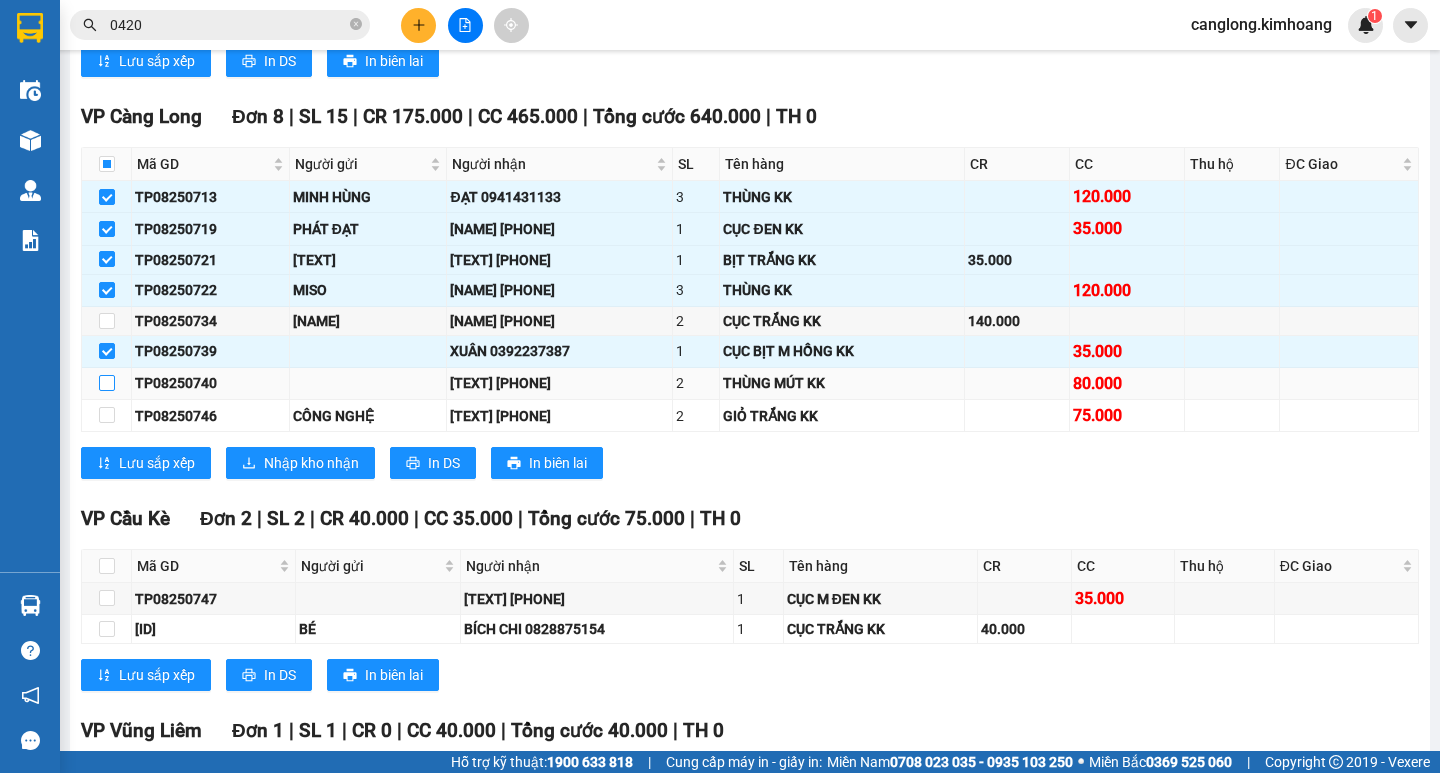 click at bounding box center (107, 383) 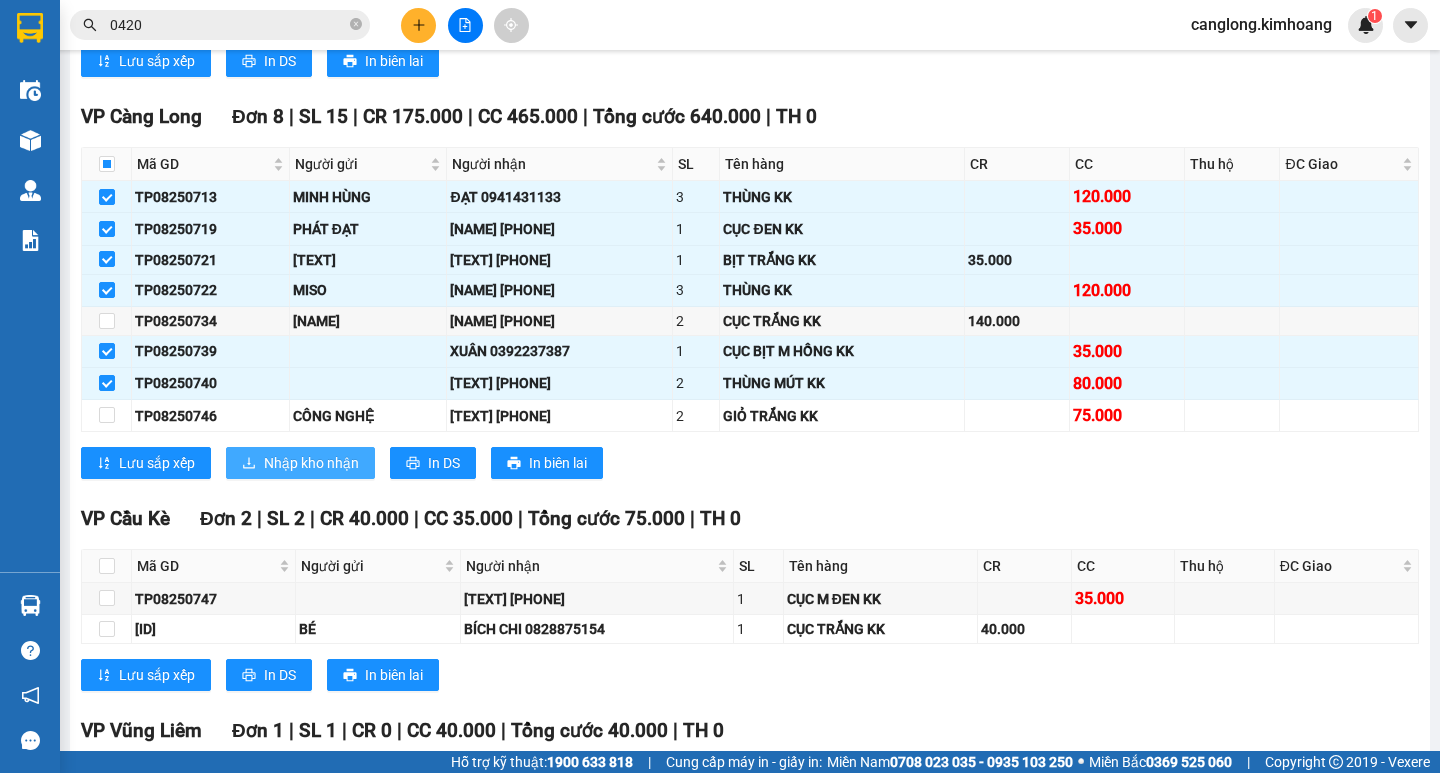 click on "Nhập kho nhận" at bounding box center (311, 463) 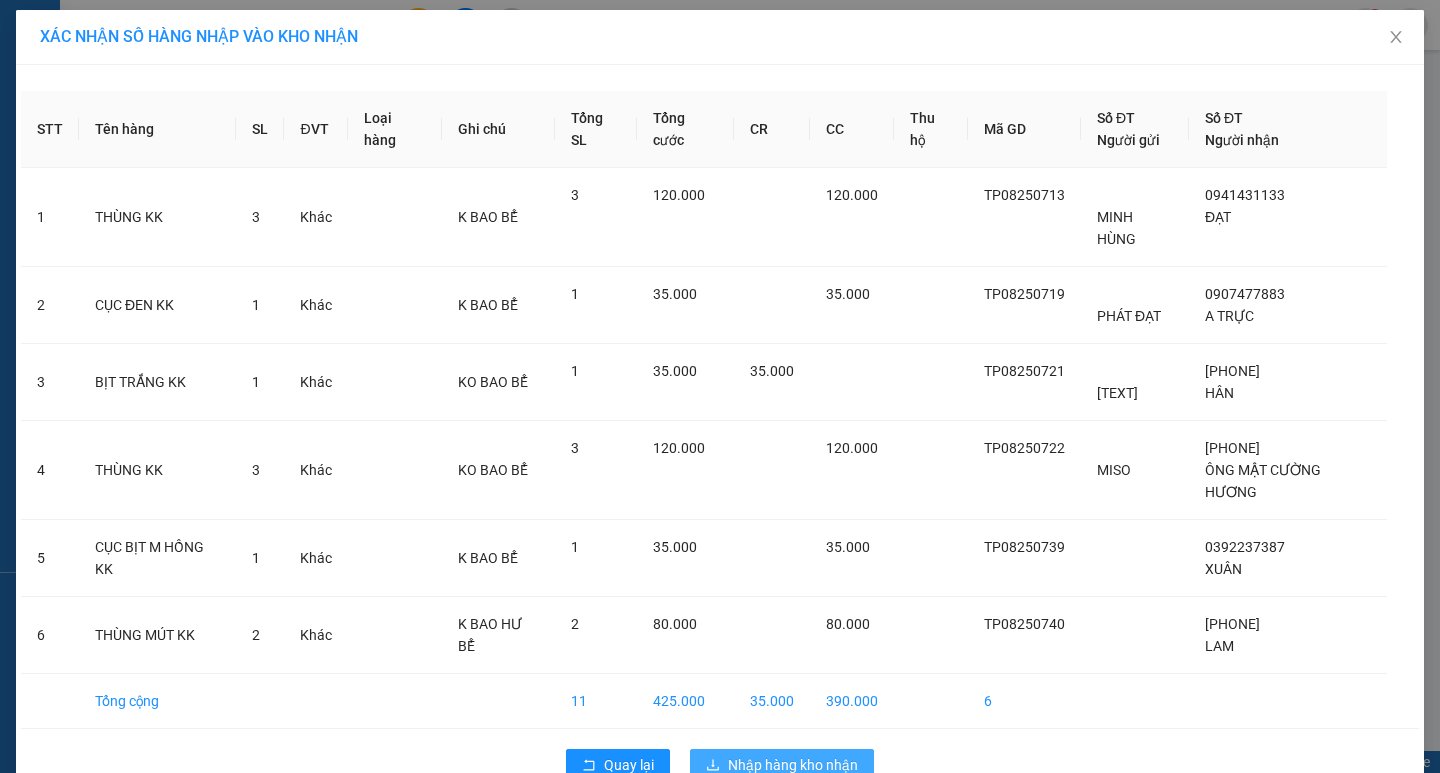 click on "Nhập hàng kho nhận" at bounding box center [793, 765] 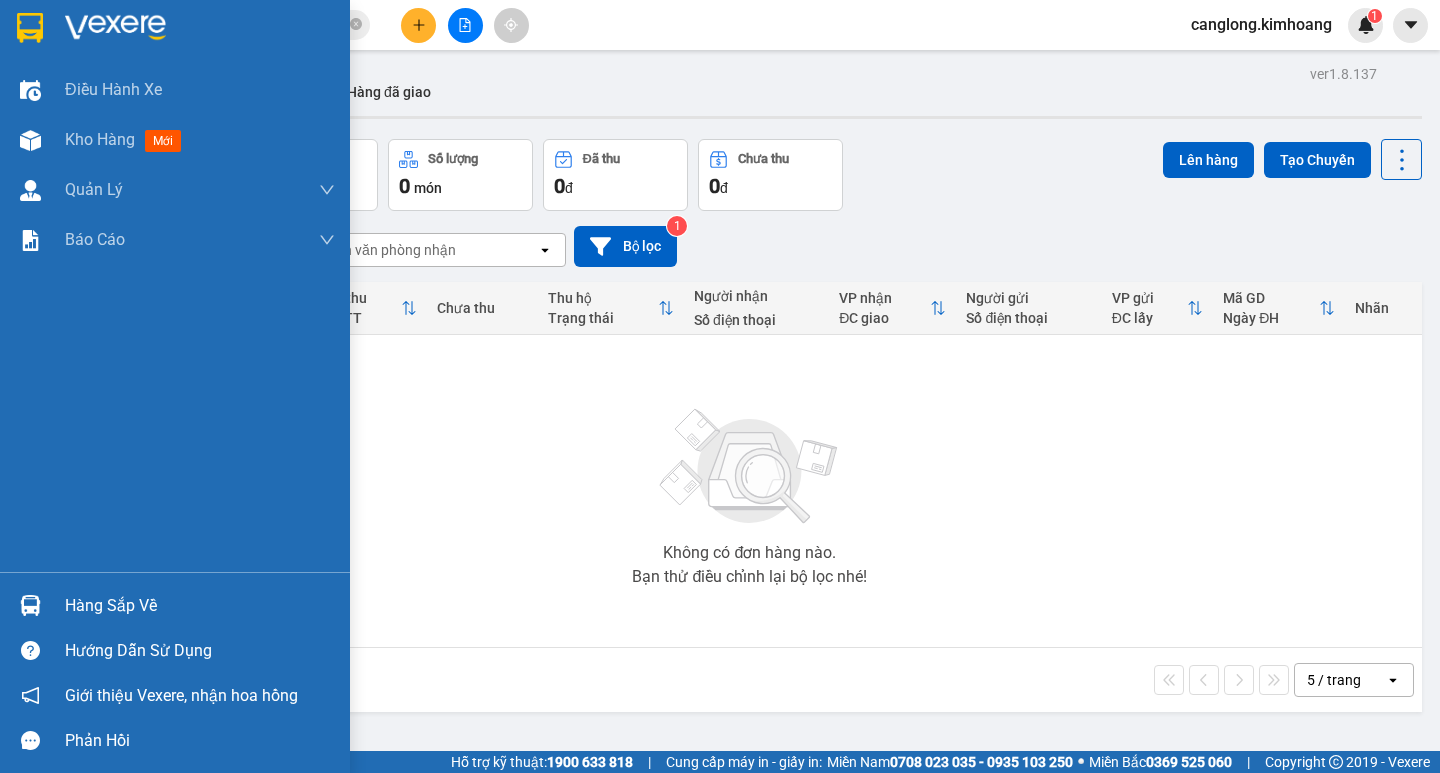 click on "Hàng sắp về" at bounding box center (175, 605) 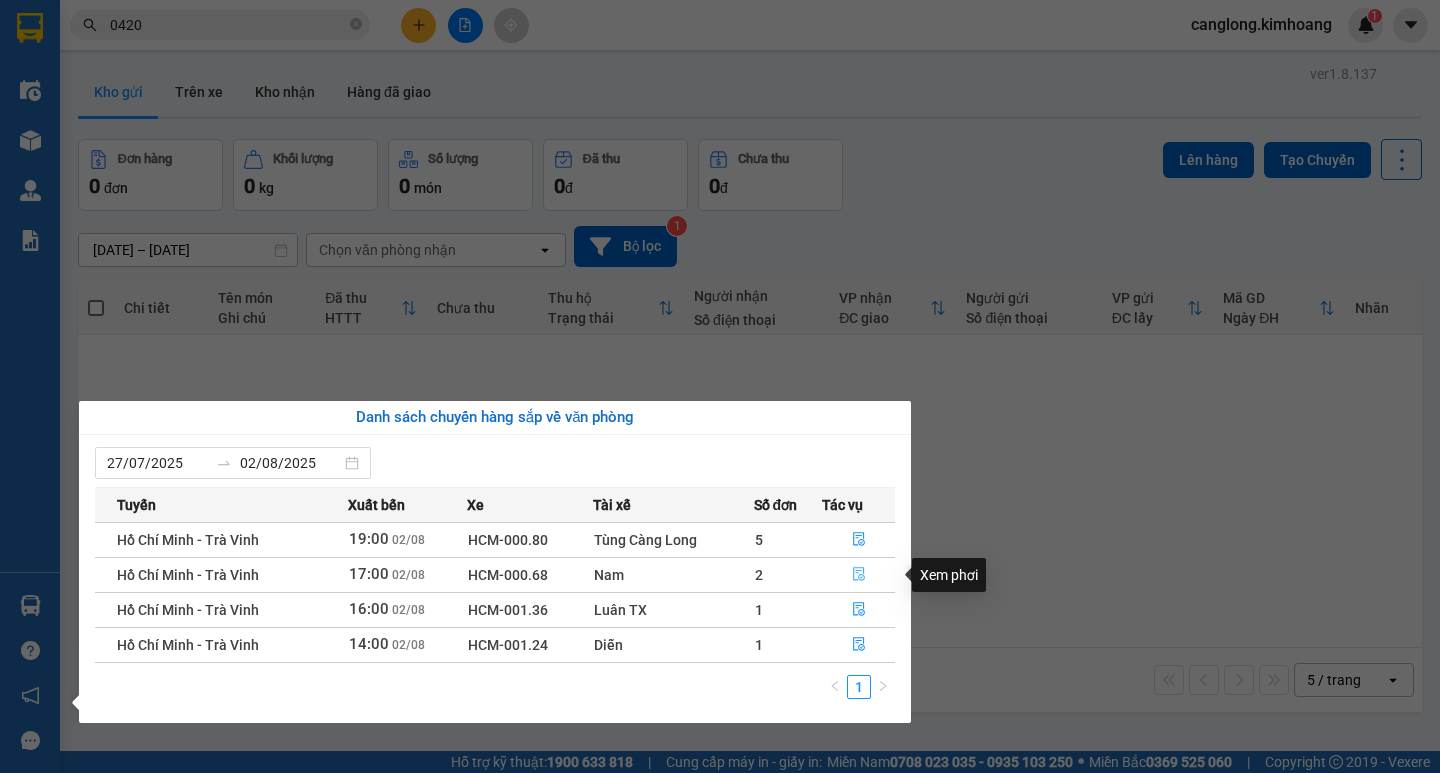 click 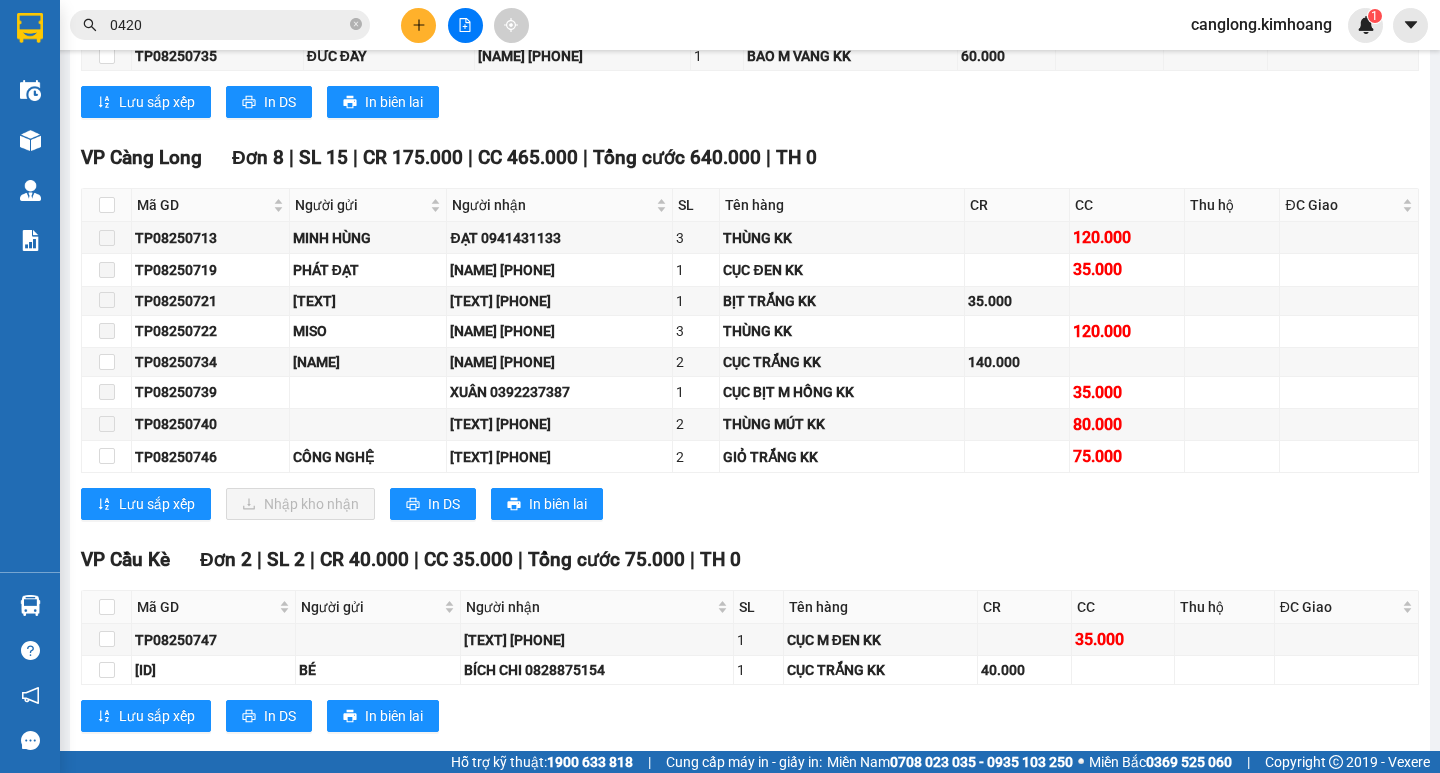 scroll, scrollTop: 1700, scrollLeft: 0, axis: vertical 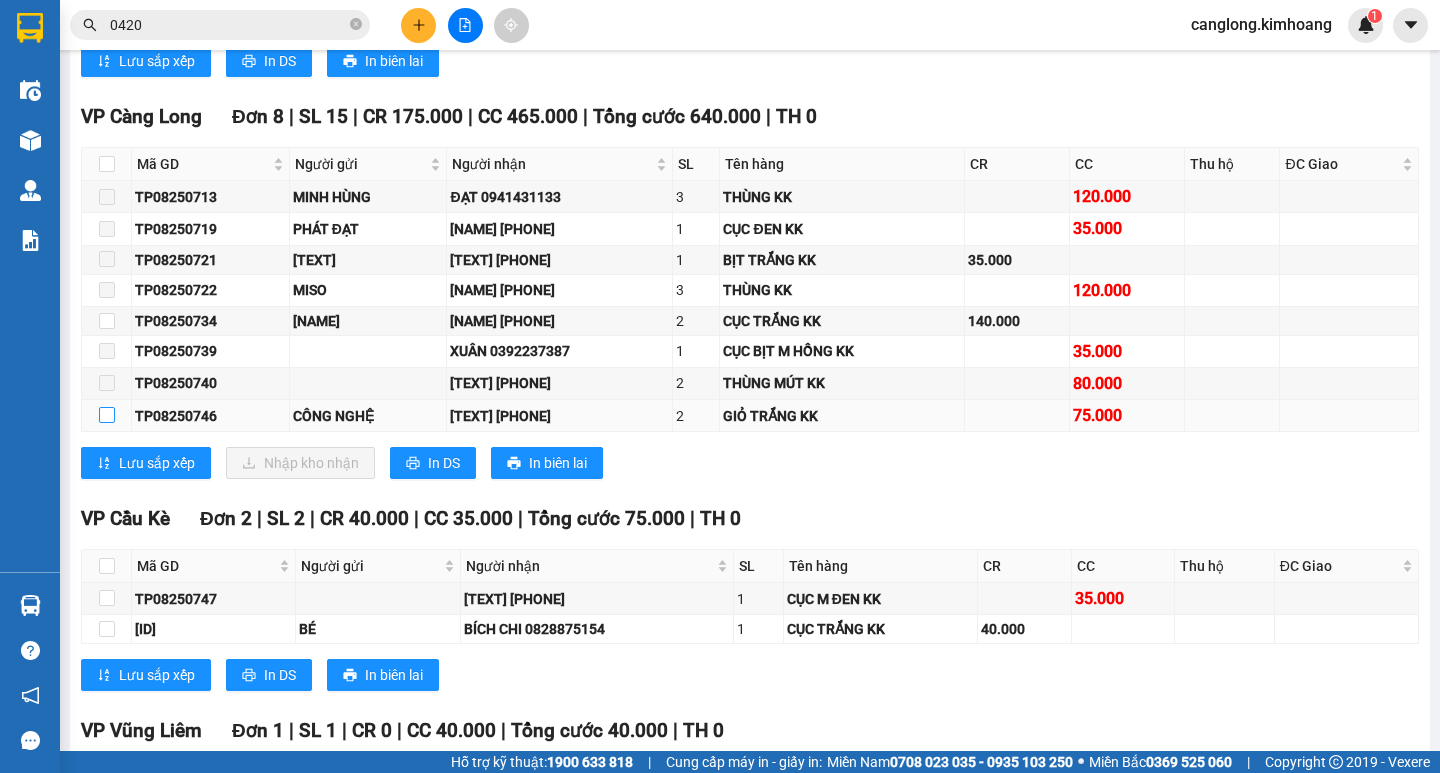 click at bounding box center (107, 415) 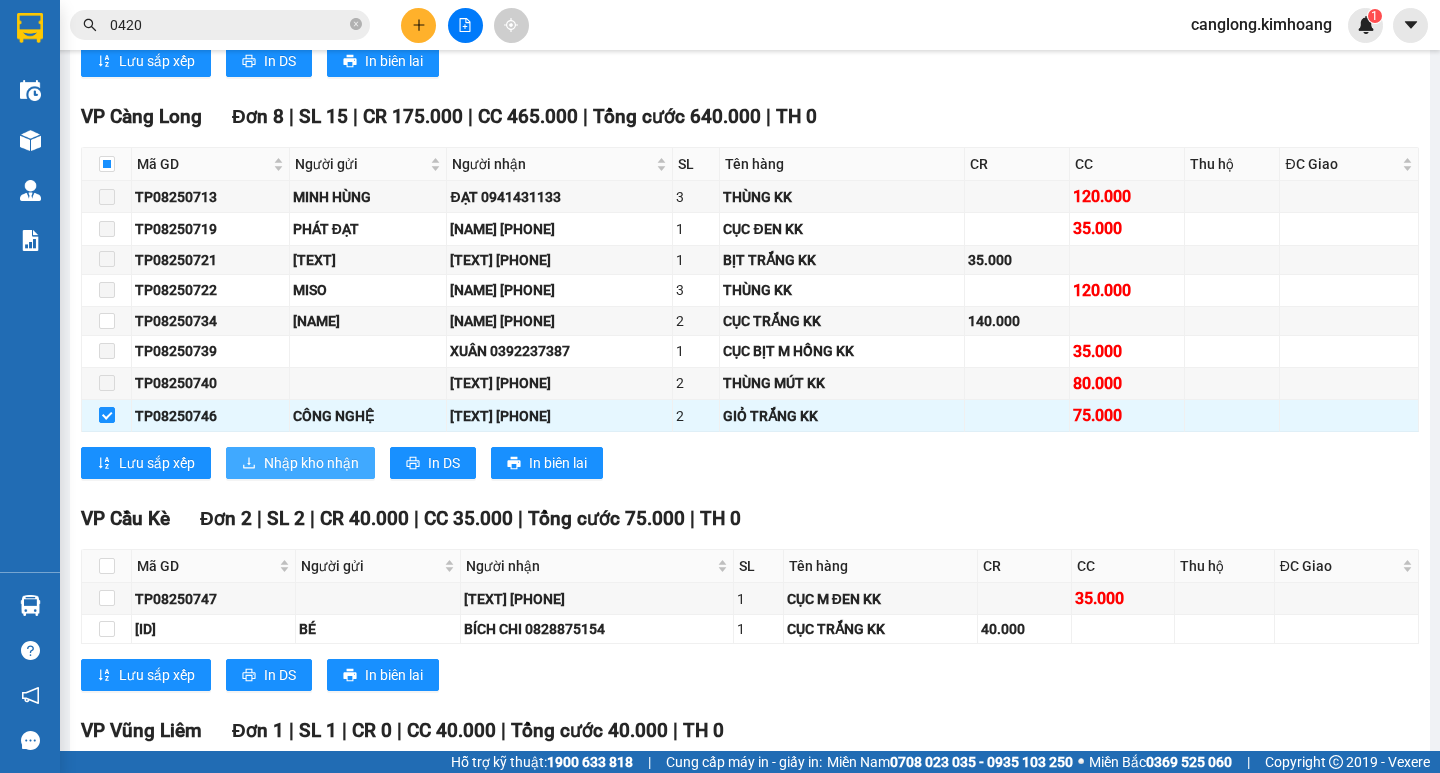 click on "Nhập kho nhận" at bounding box center (300, 463) 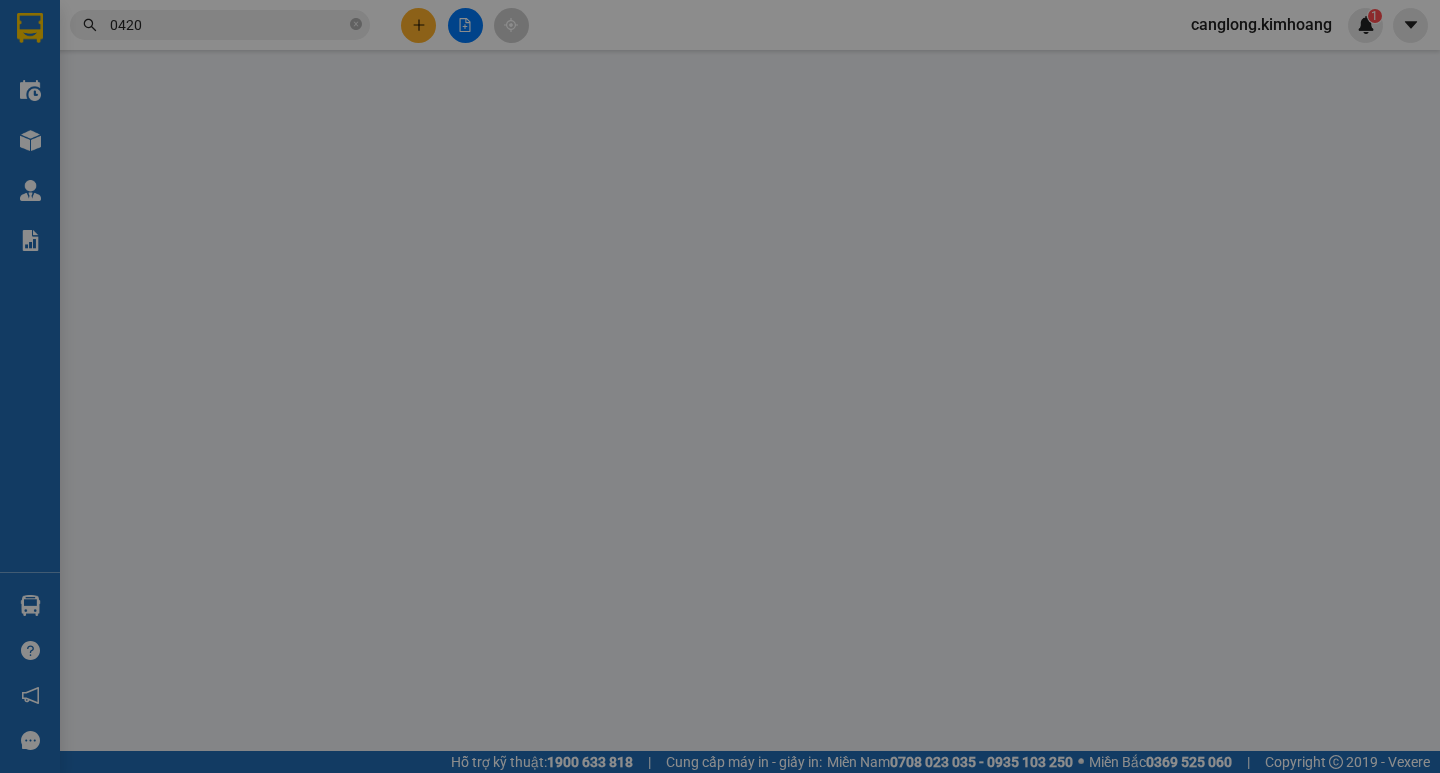 scroll, scrollTop: 0, scrollLeft: 0, axis: both 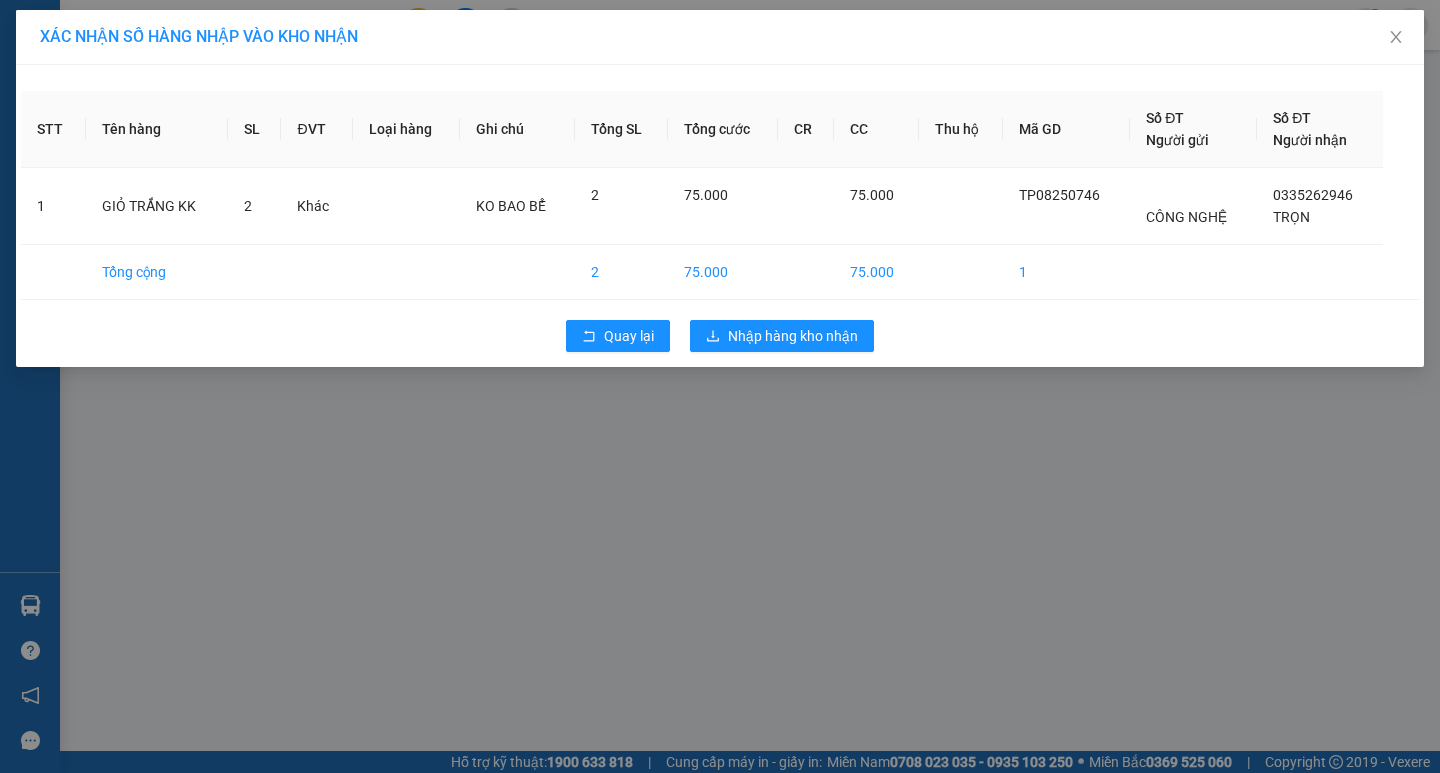 click on "Quay lại Nhập hàng kho nhận" at bounding box center (720, 336) 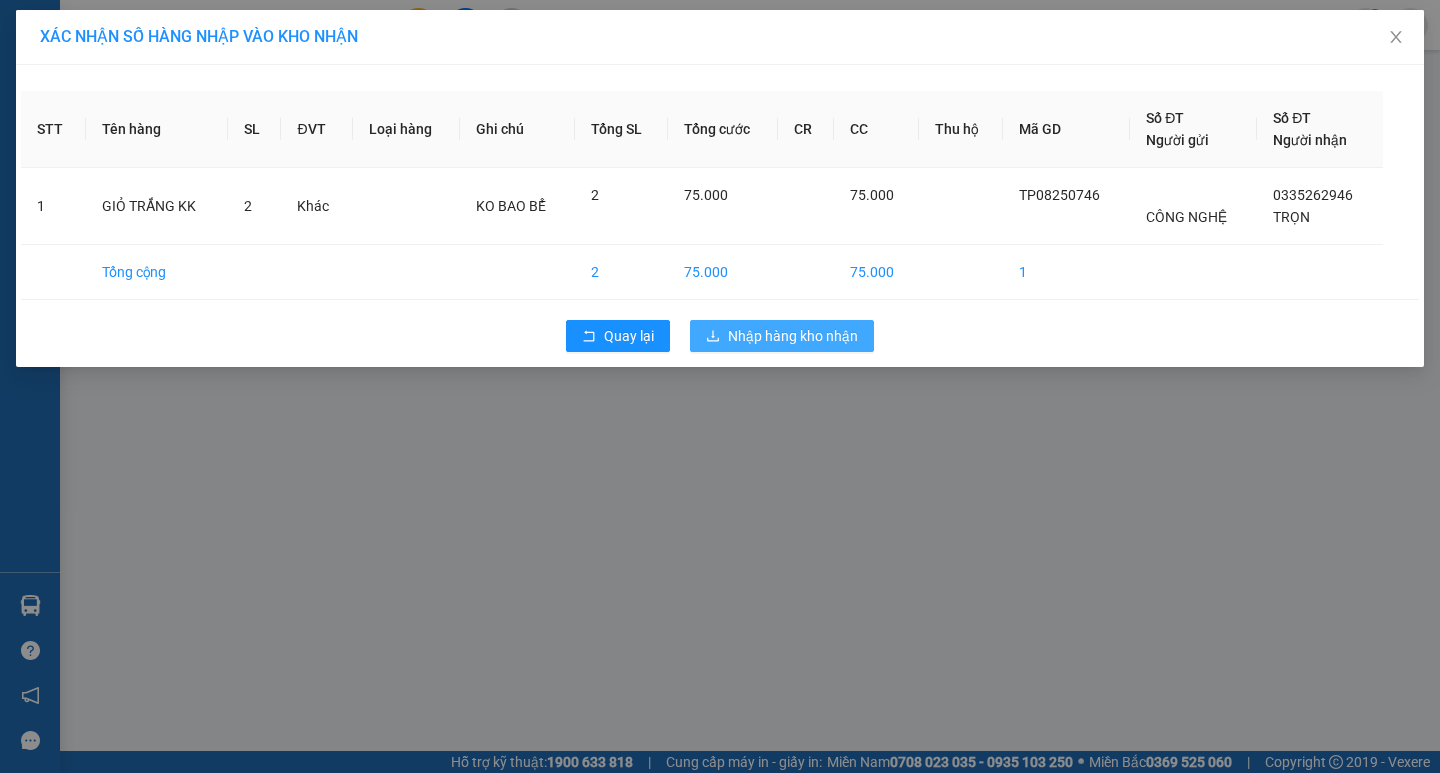 click on "Nhập hàng kho nhận" at bounding box center [793, 336] 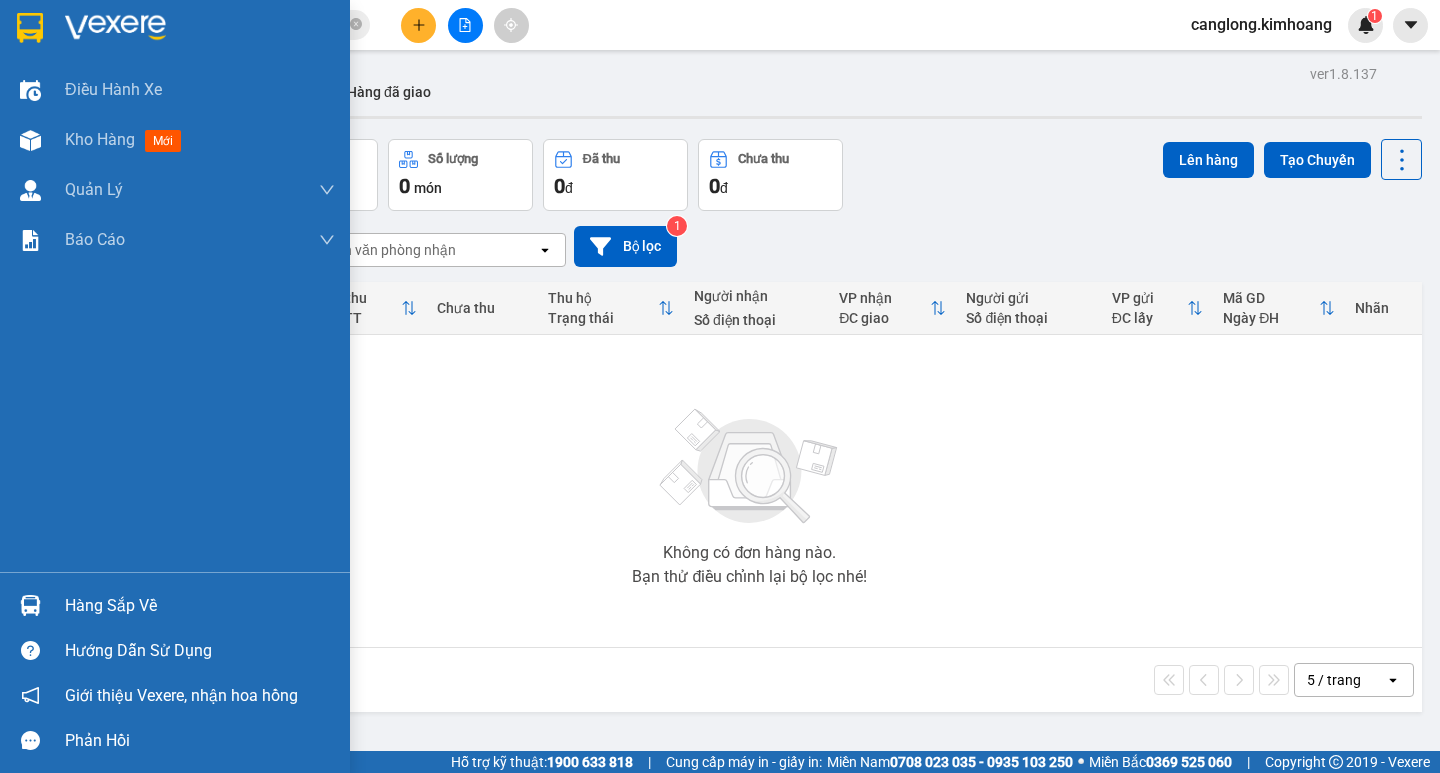 drag, startPoint x: 57, startPoint y: 604, endPoint x: 238, endPoint y: 604, distance: 181 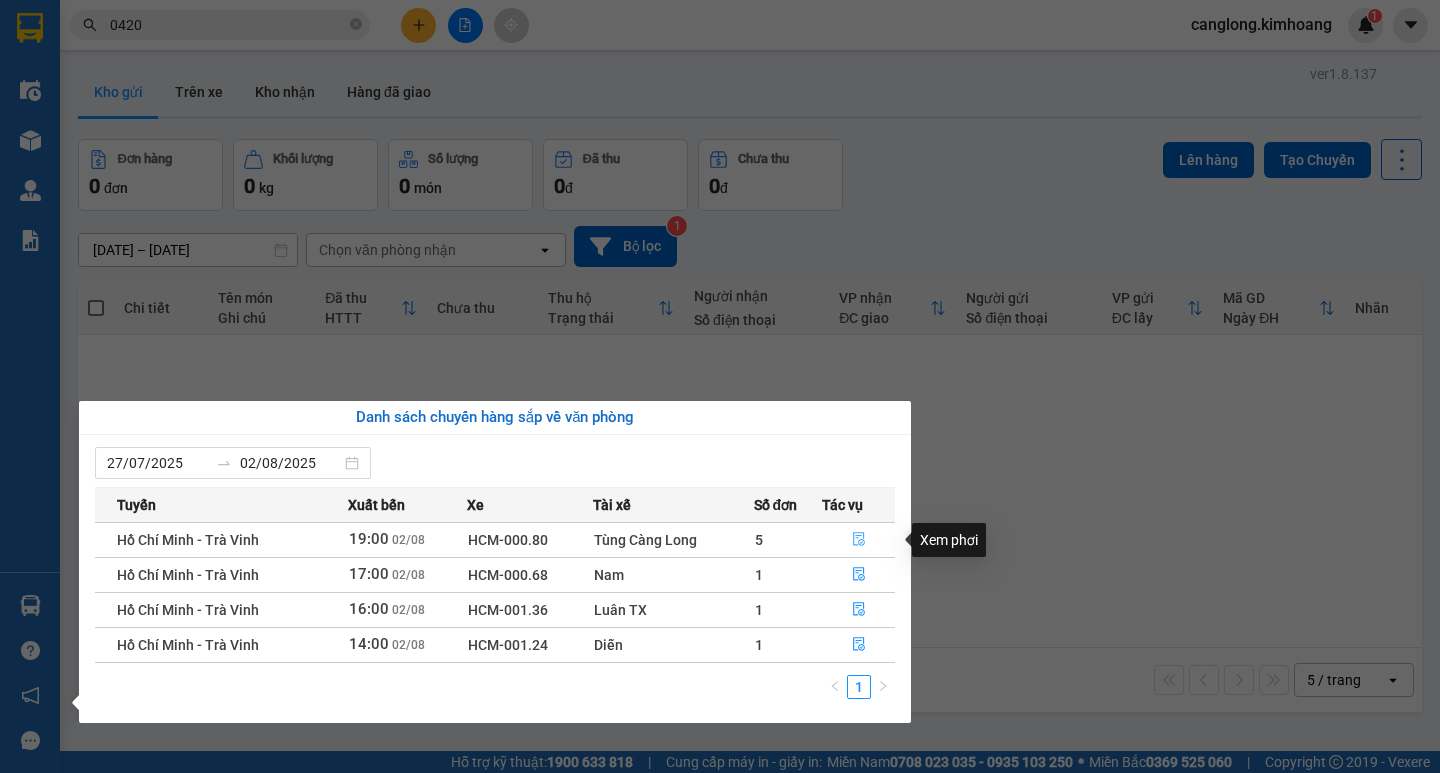 click 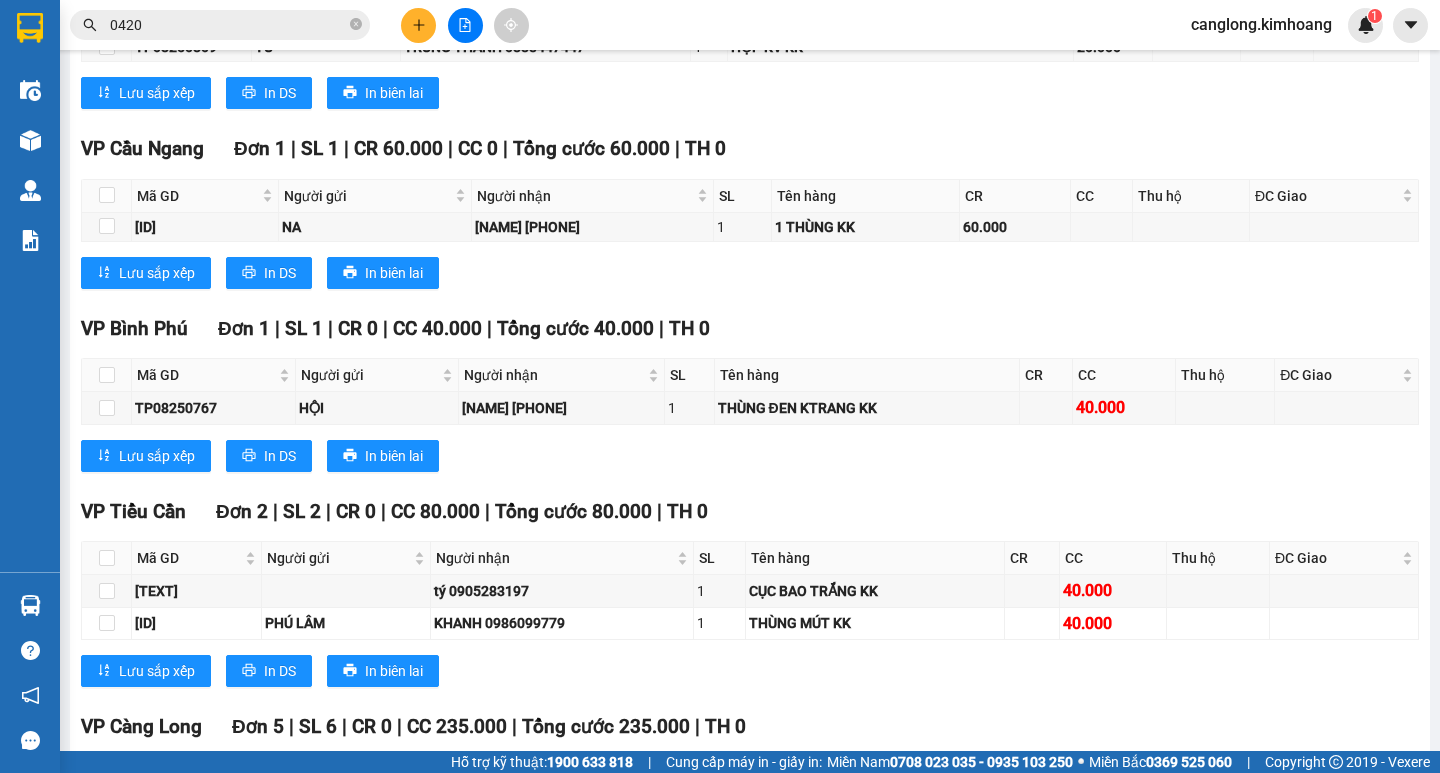 scroll, scrollTop: 2500, scrollLeft: 0, axis: vertical 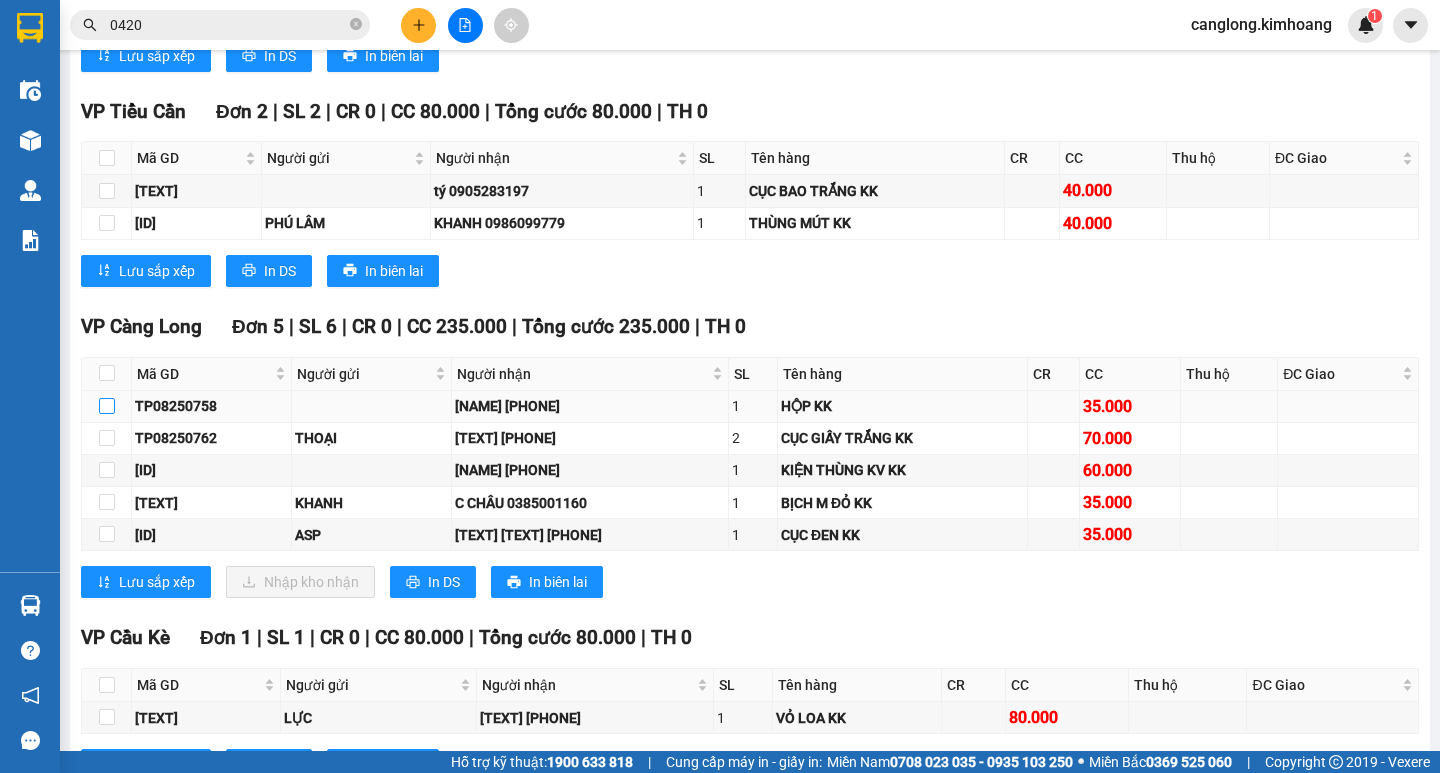 click at bounding box center [107, 406] 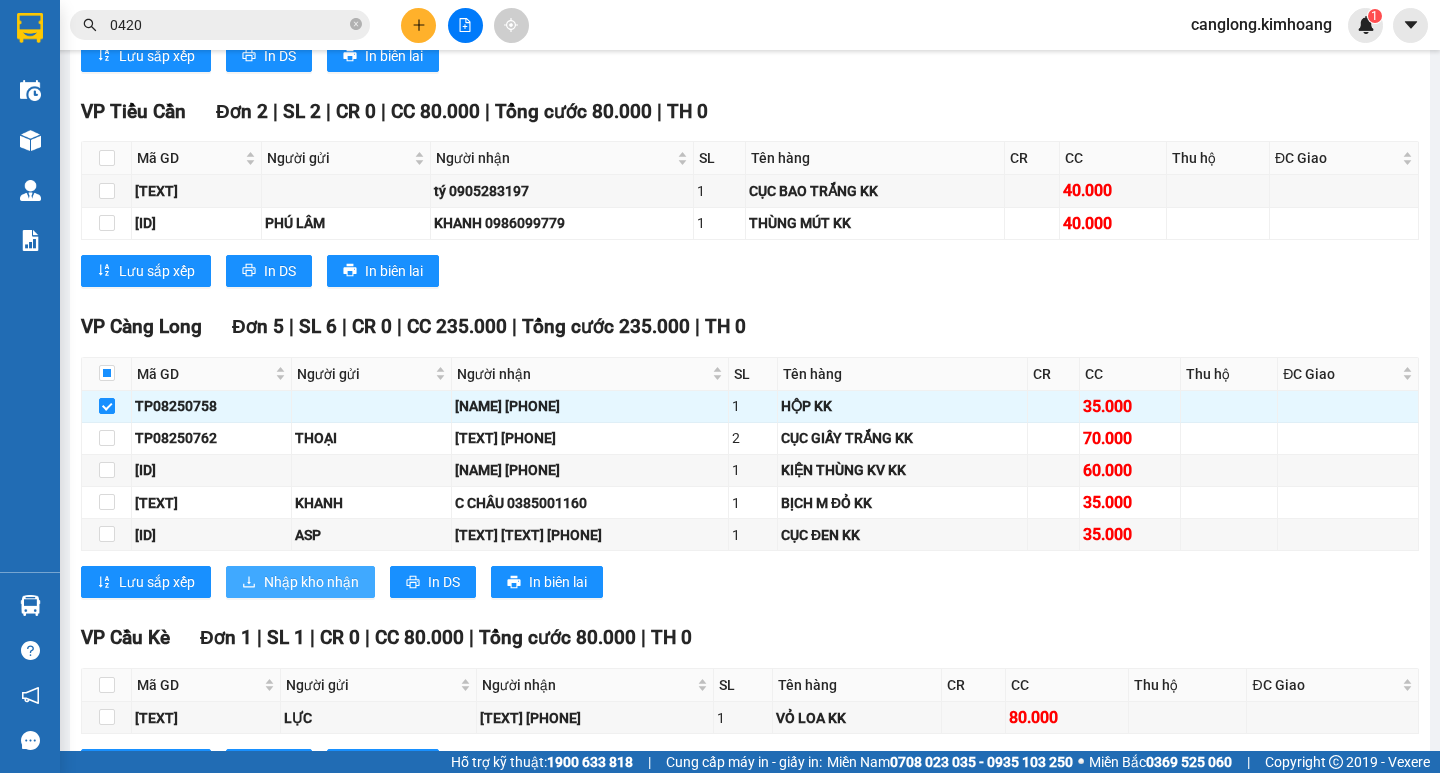 click on "Nhập kho nhận" at bounding box center (311, 582) 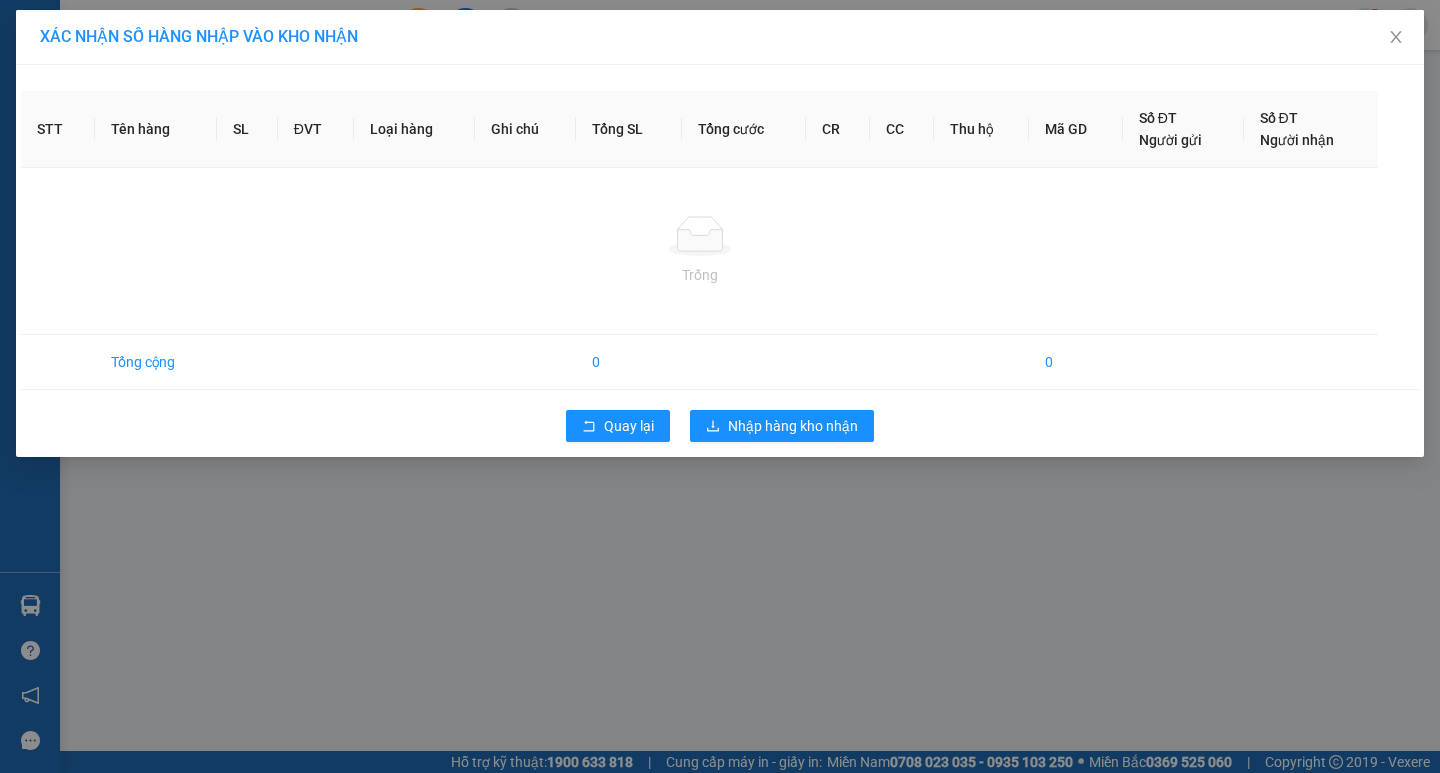 scroll, scrollTop: 0, scrollLeft: 0, axis: both 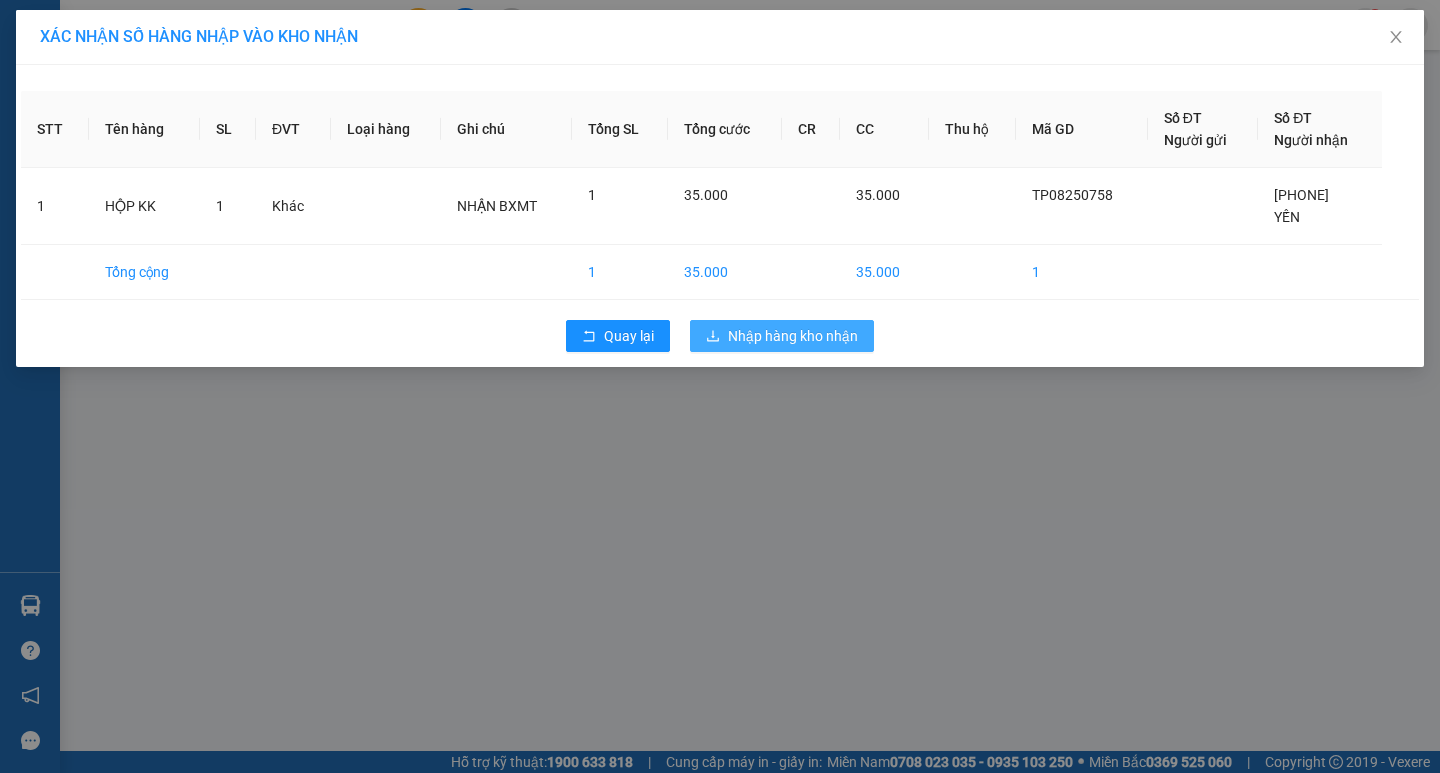 click on "Nhập hàng kho nhận" at bounding box center [793, 336] 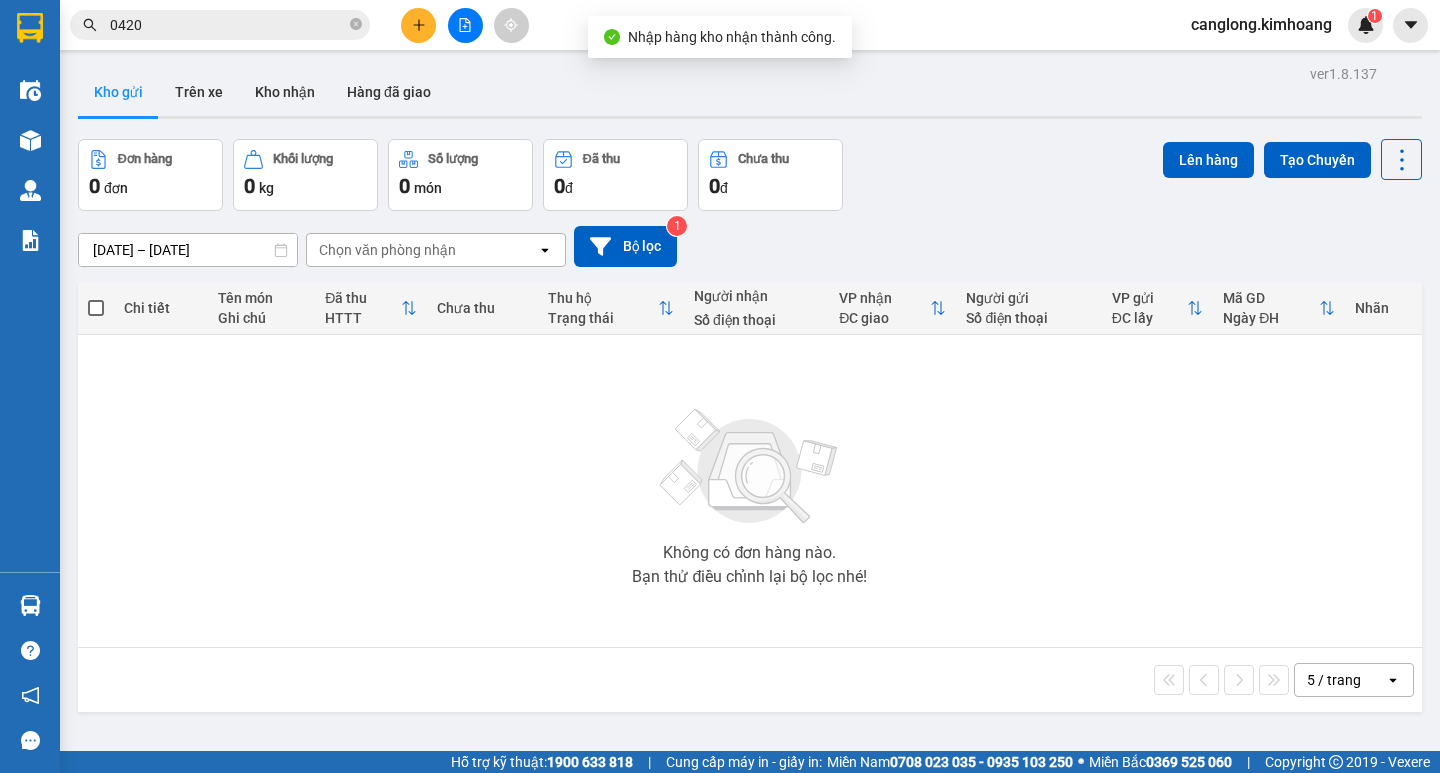 click on "0420" at bounding box center (228, 25) 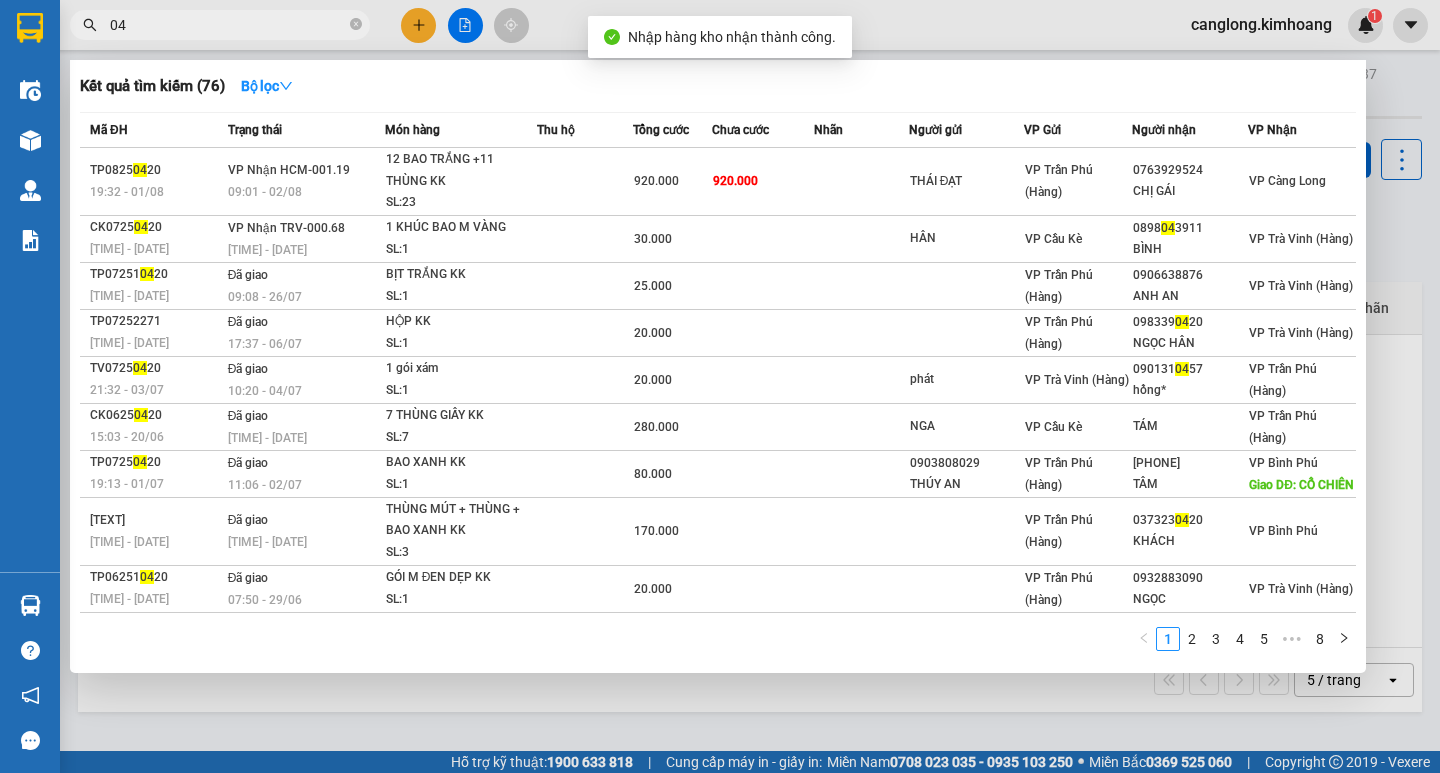 type on "0" 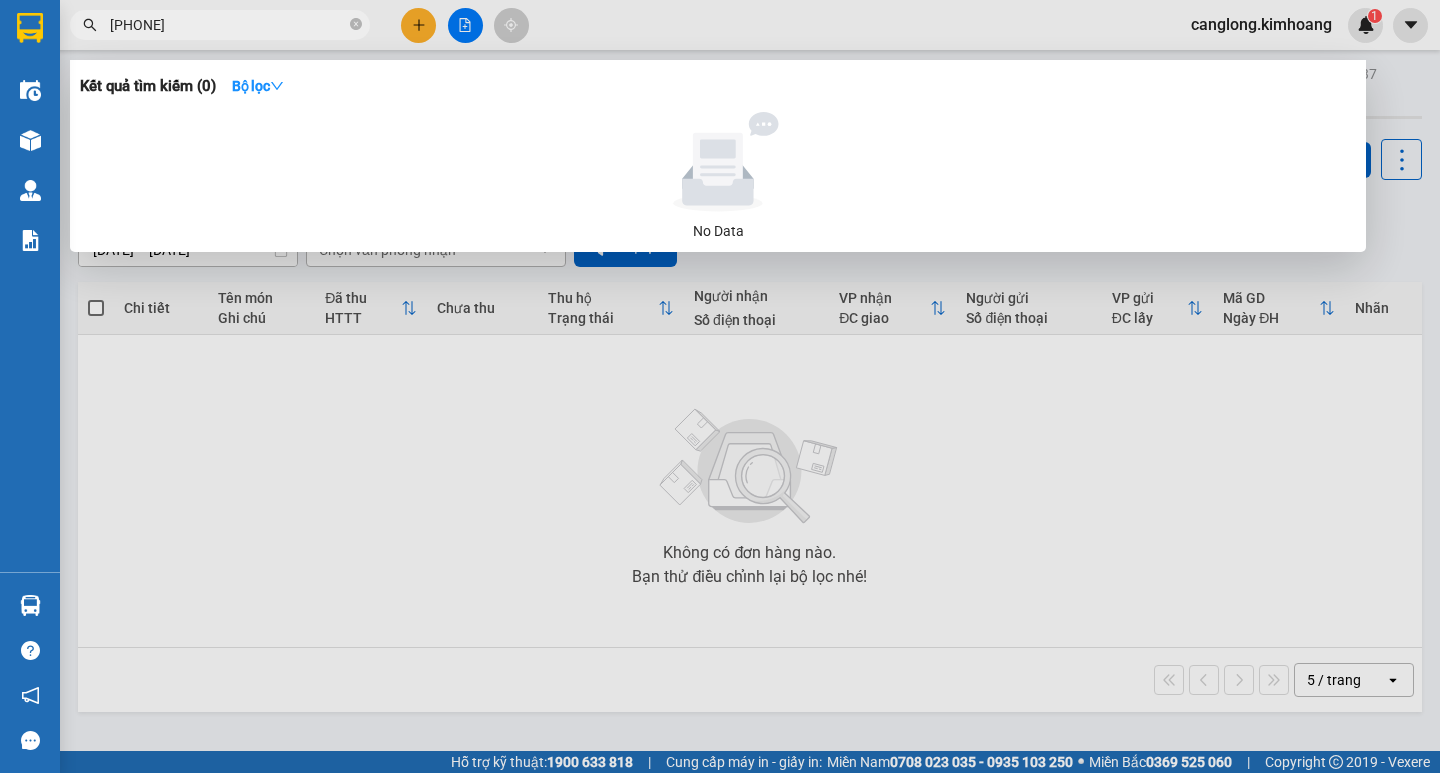 click on "[PHONE]" at bounding box center (228, 25) 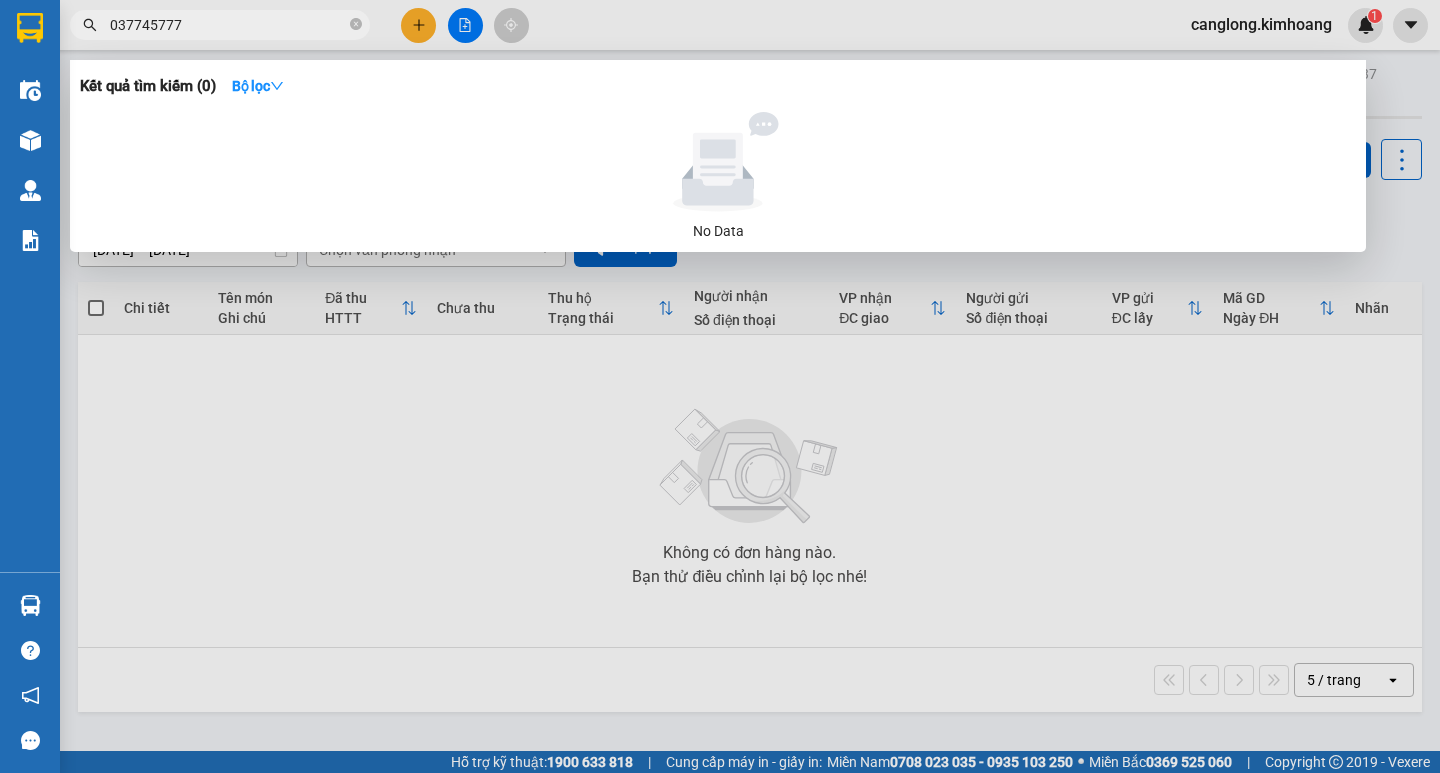 click on "037745777" at bounding box center (228, 25) 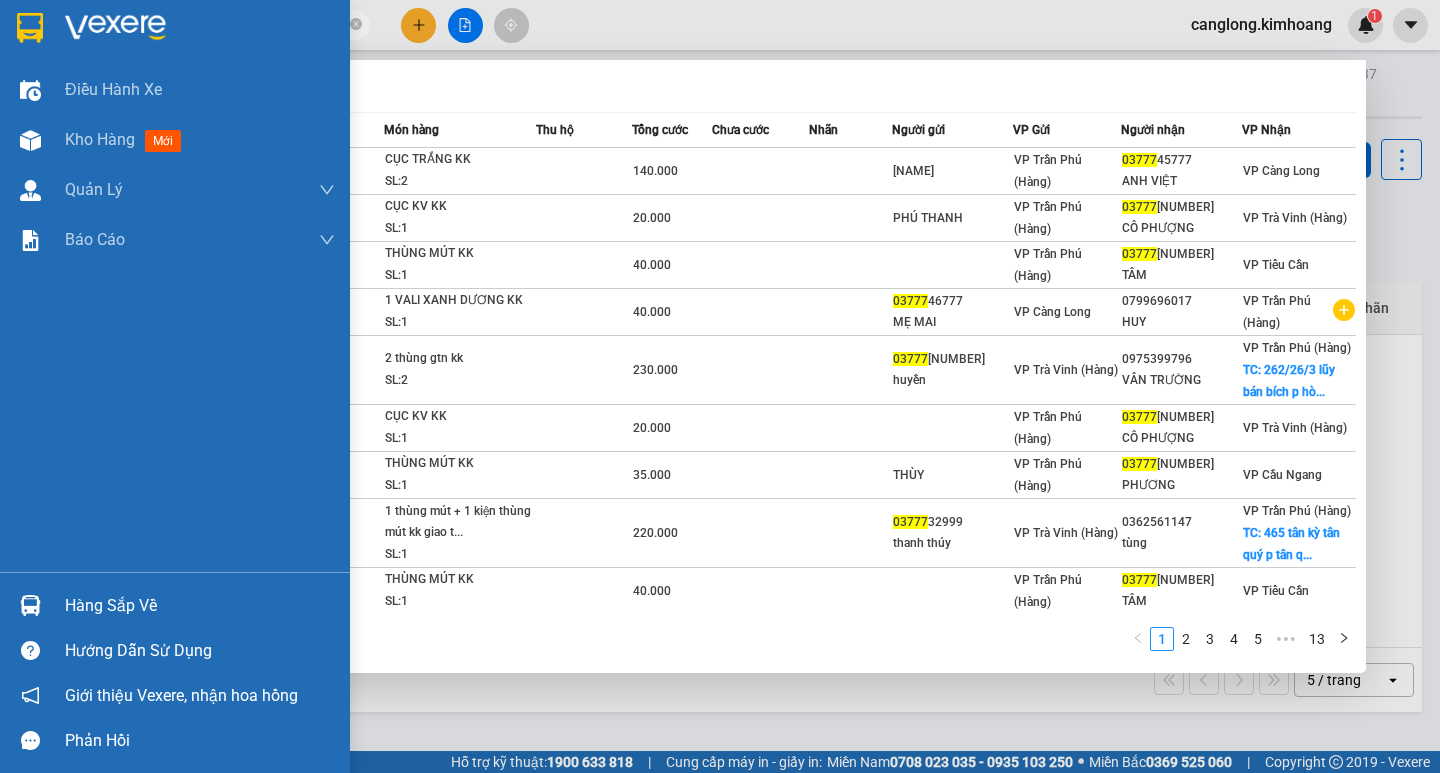 type on "03777" 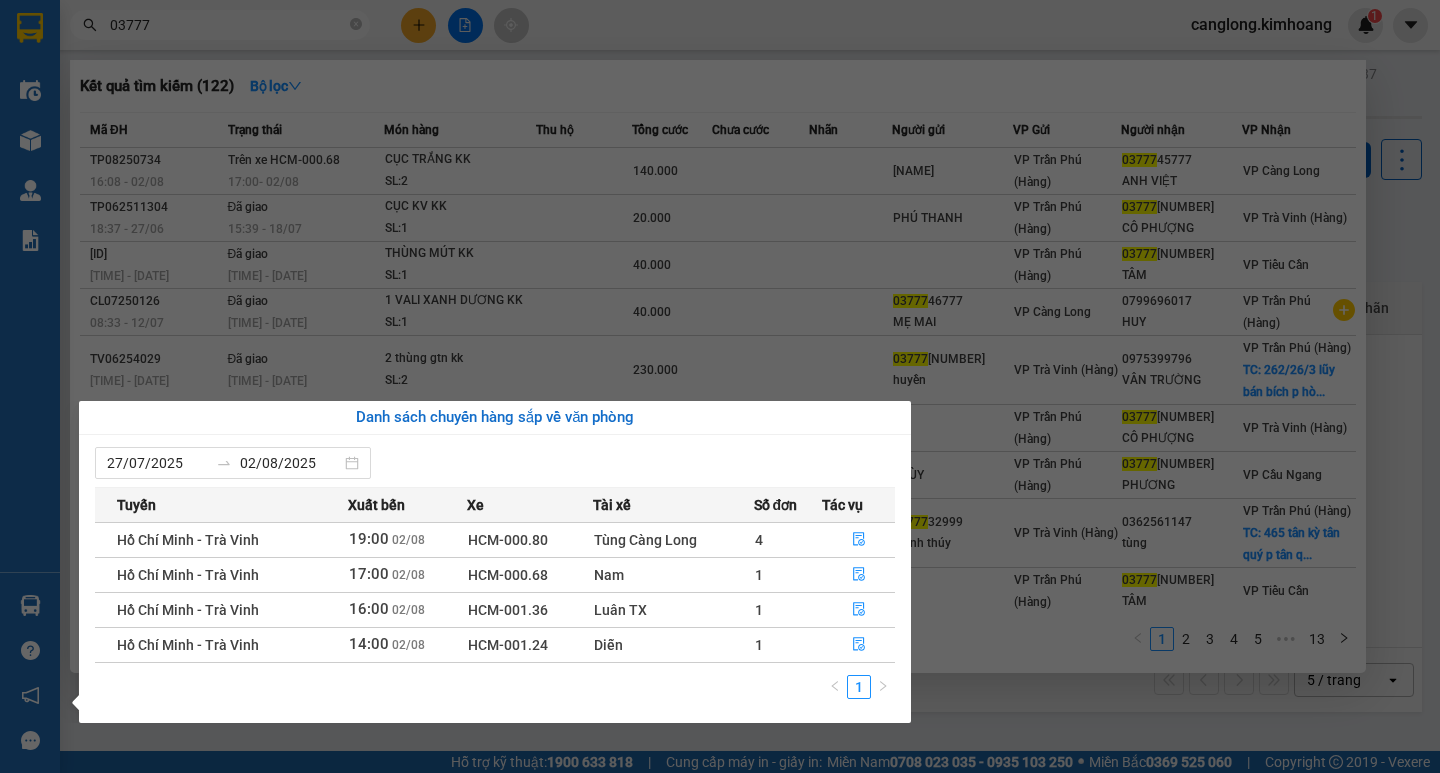 click on "Luân TX" at bounding box center [673, 610] 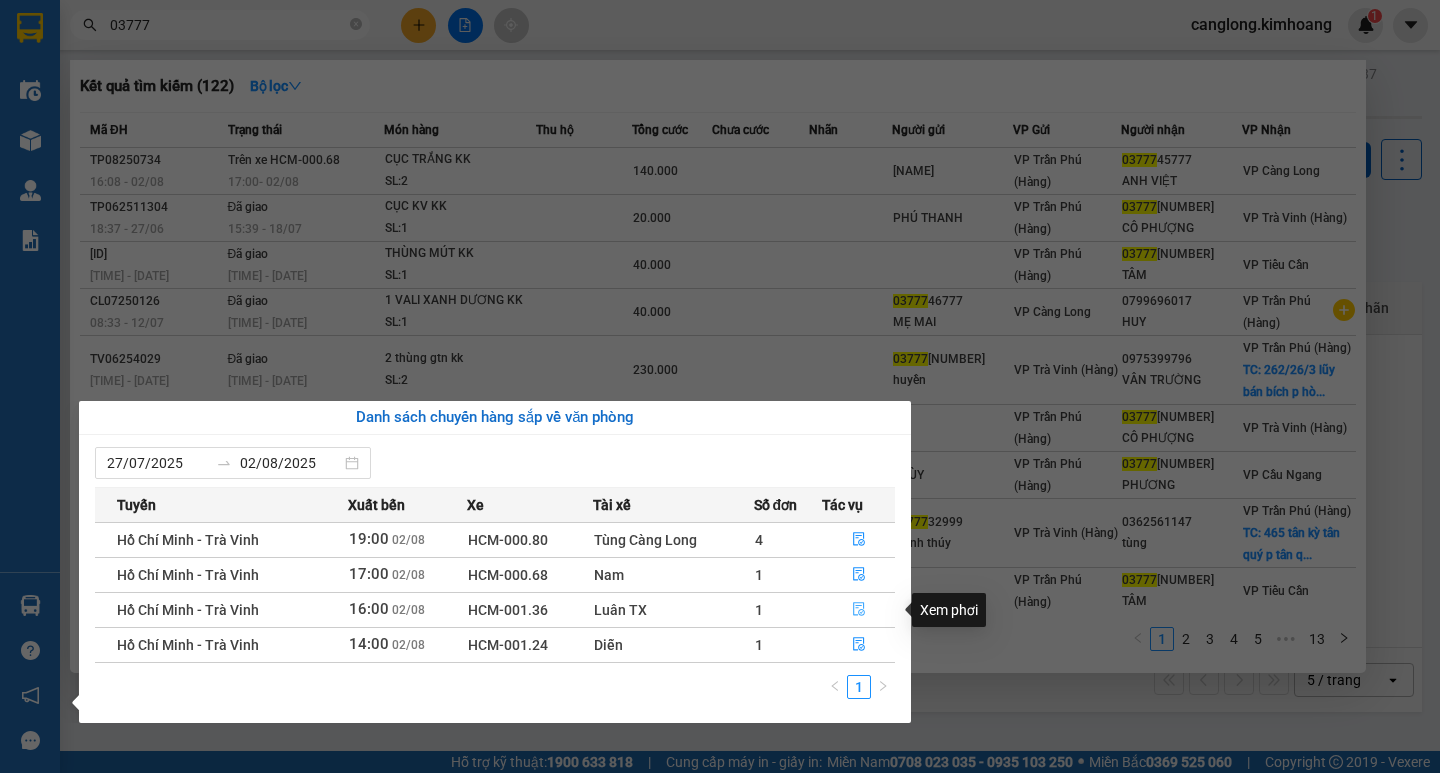 click at bounding box center [859, 610] 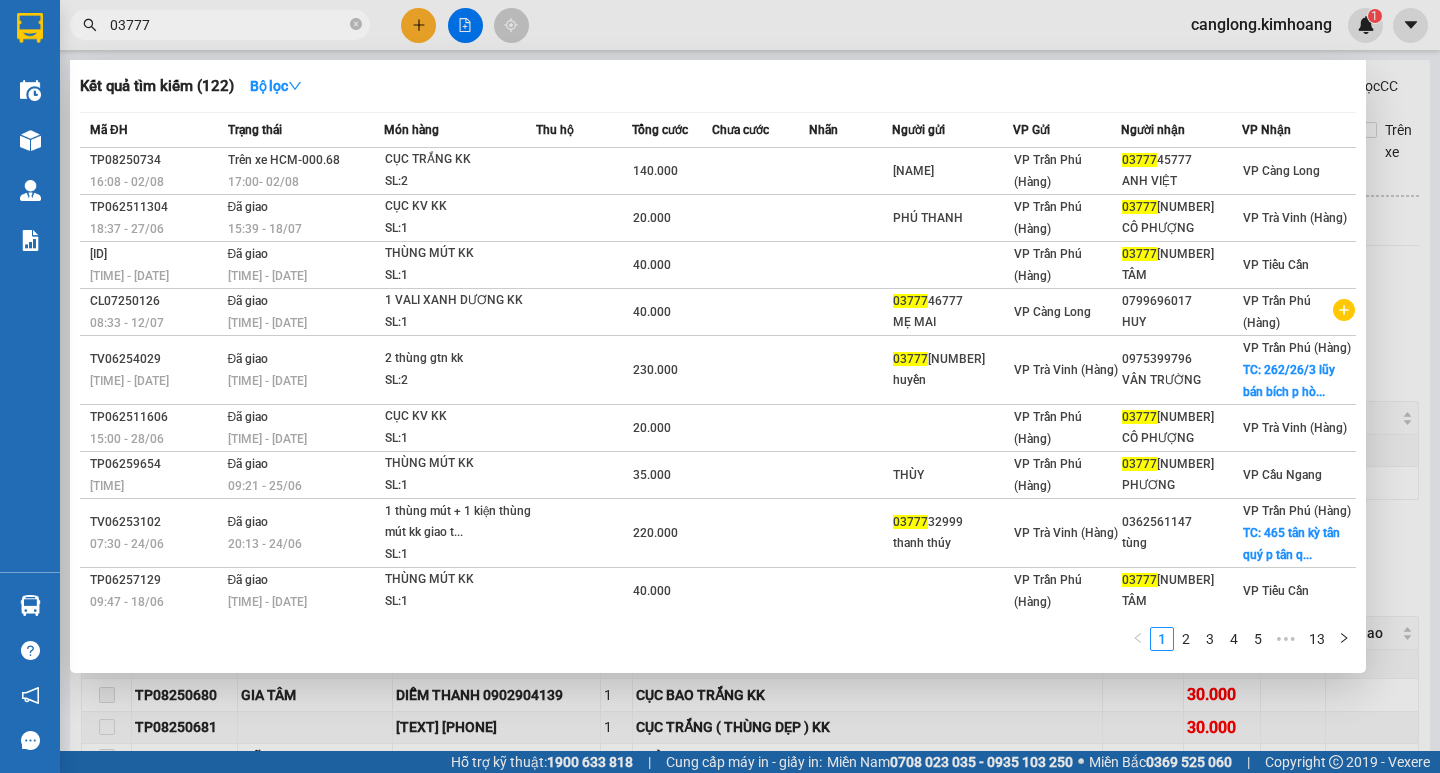 click at bounding box center (720, 386) 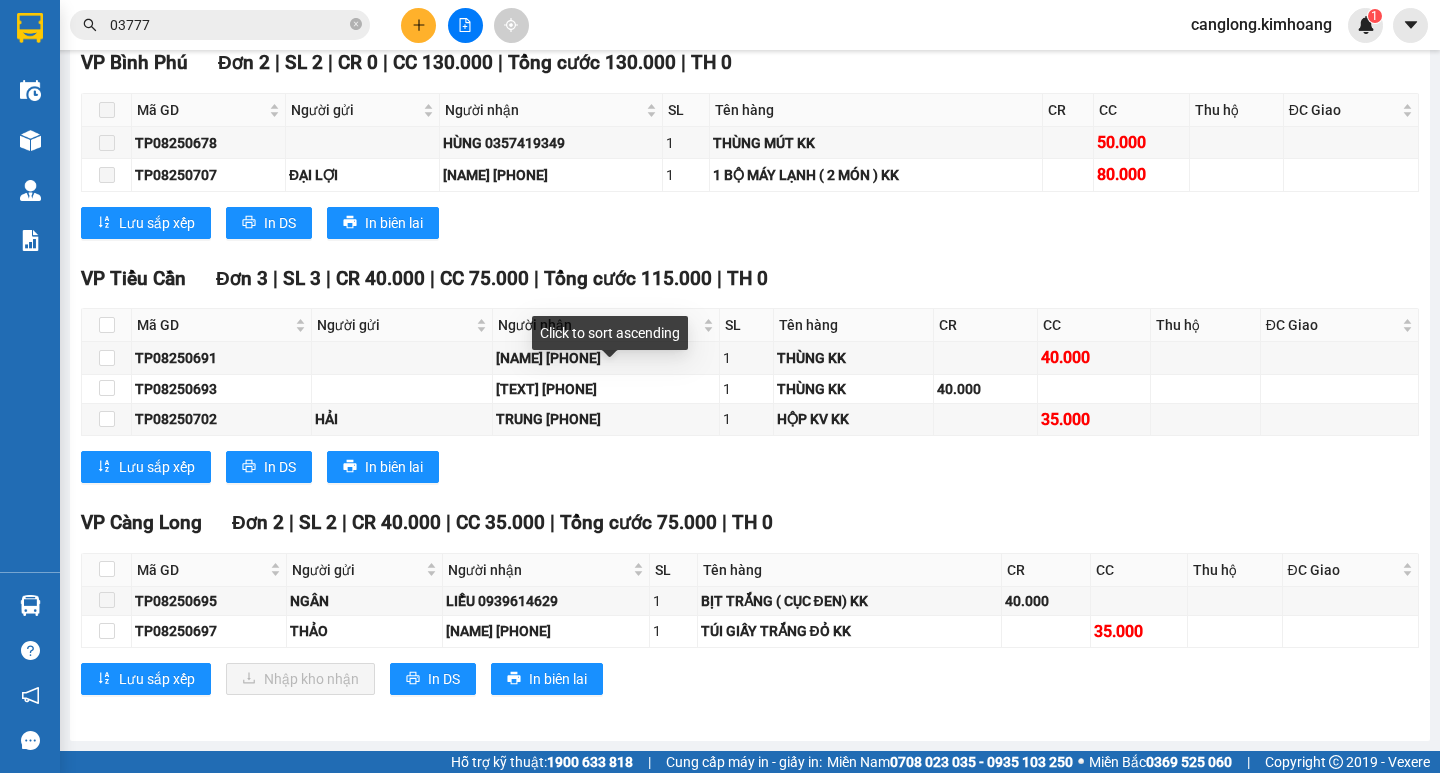 scroll, scrollTop: 1646, scrollLeft: 0, axis: vertical 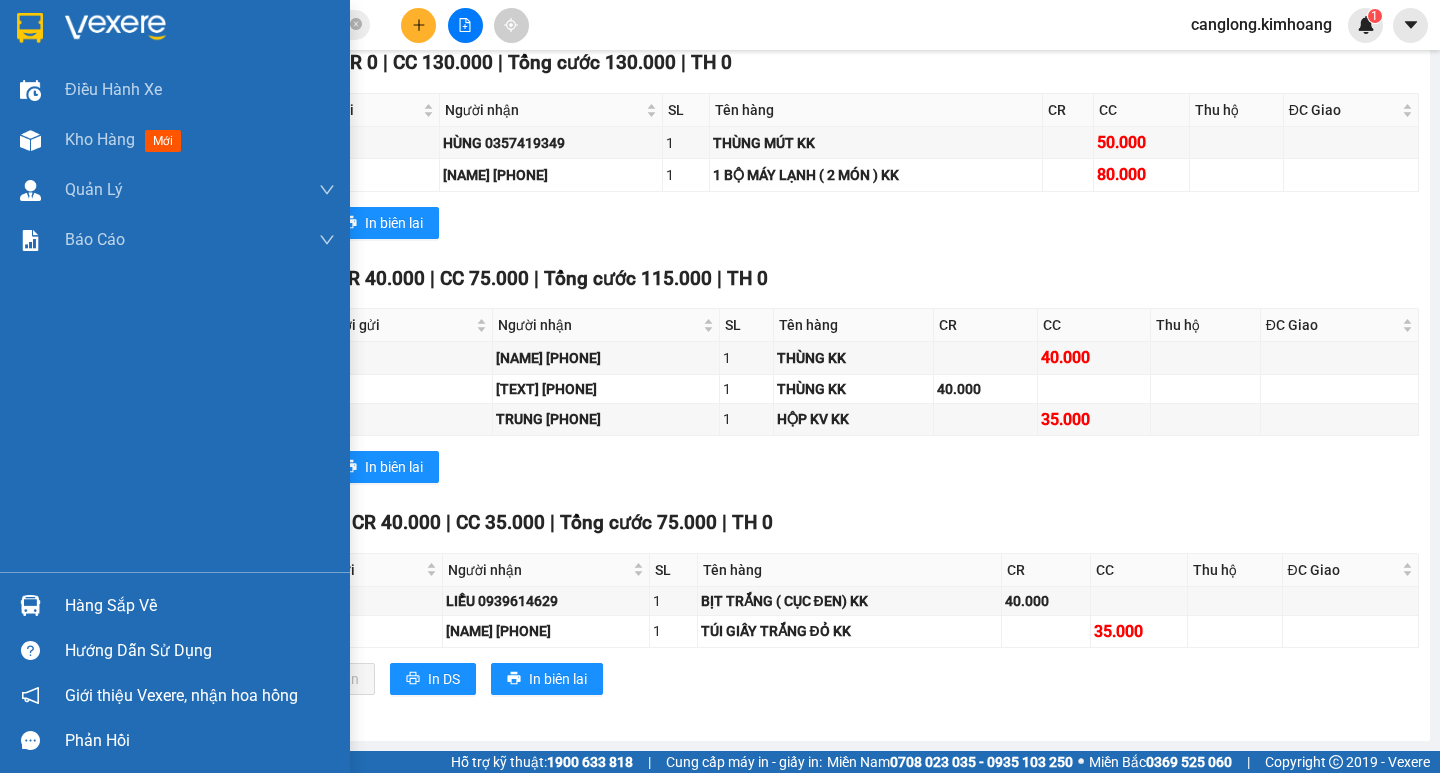 click at bounding box center (30, 605) 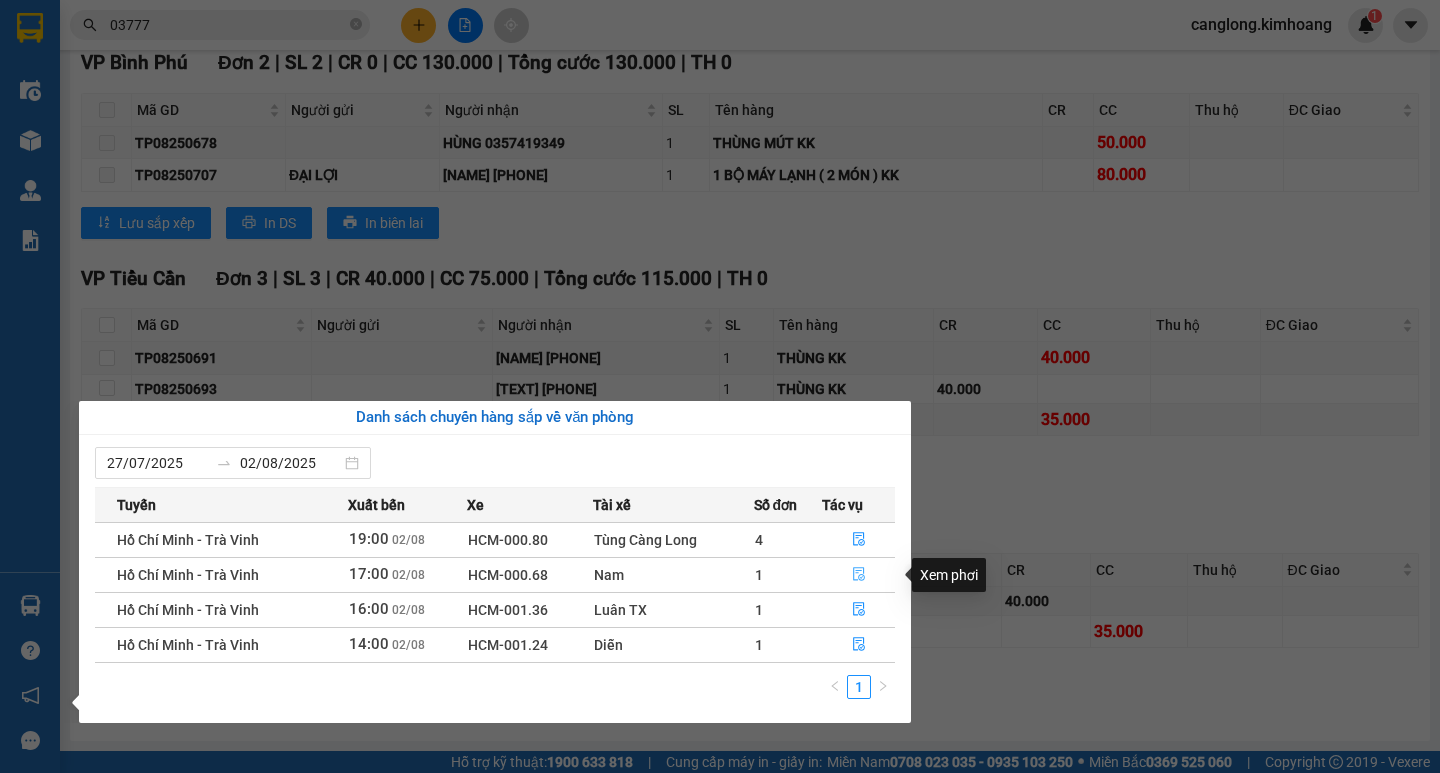 click at bounding box center [859, 575] 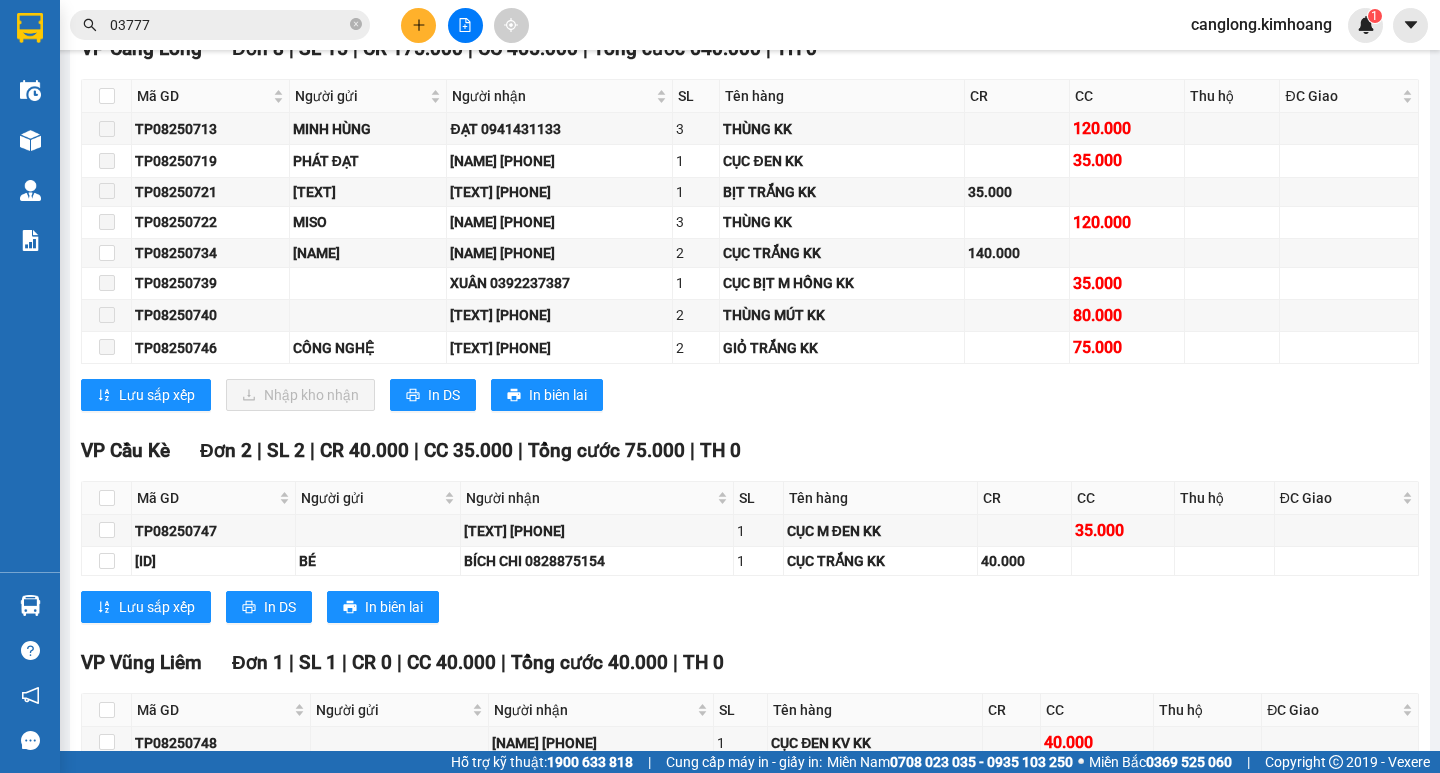 scroll, scrollTop: 1496, scrollLeft: 0, axis: vertical 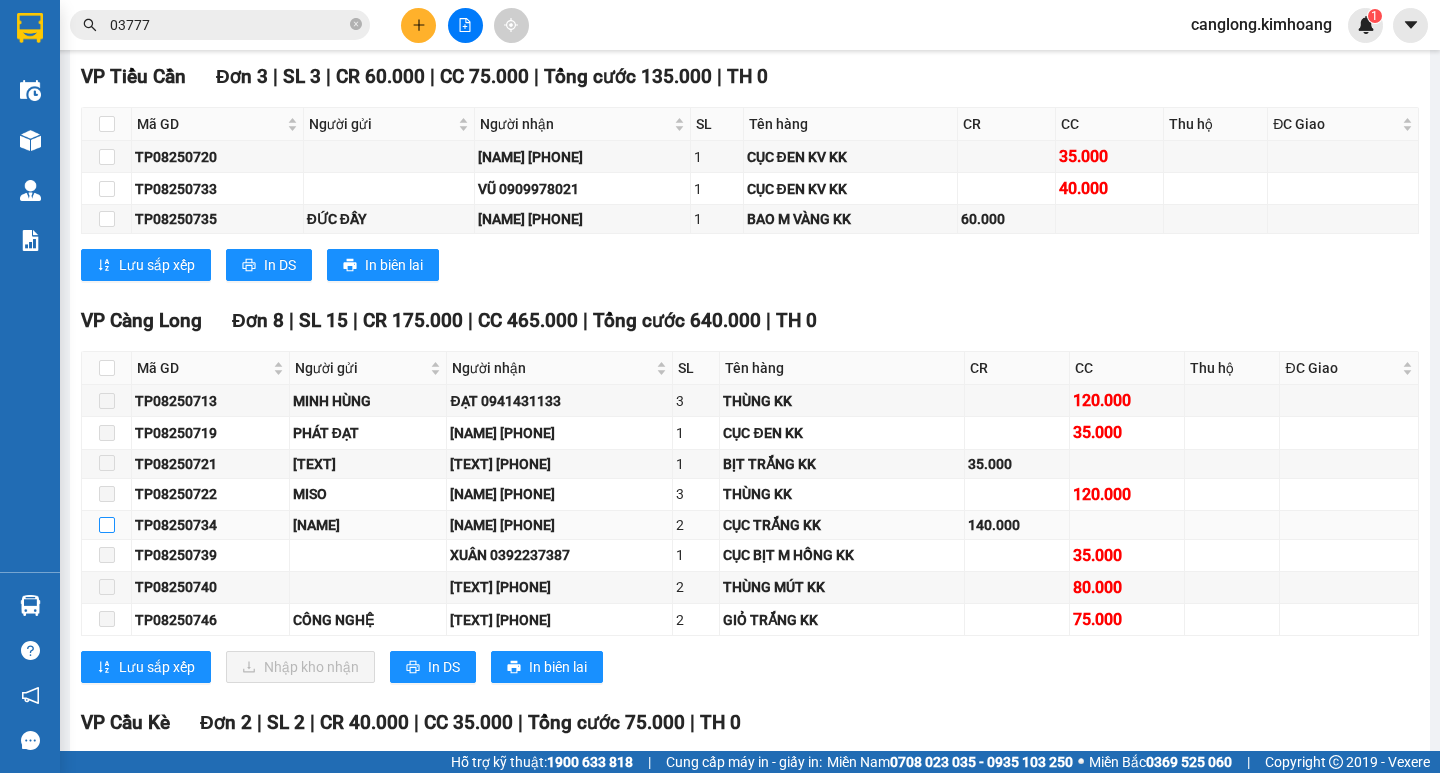click at bounding box center (107, 525) 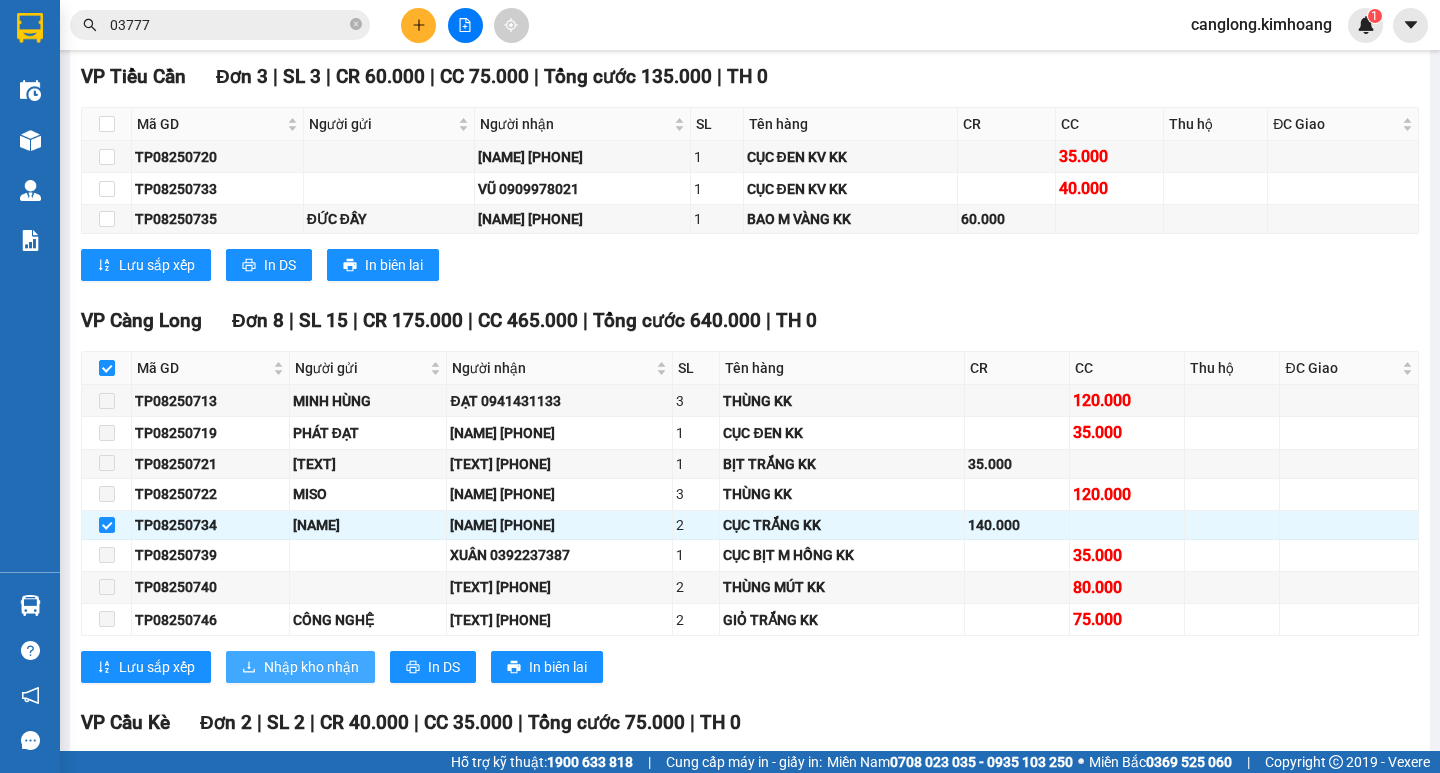 click on "Nhập kho nhận" at bounding box center [311, 667] 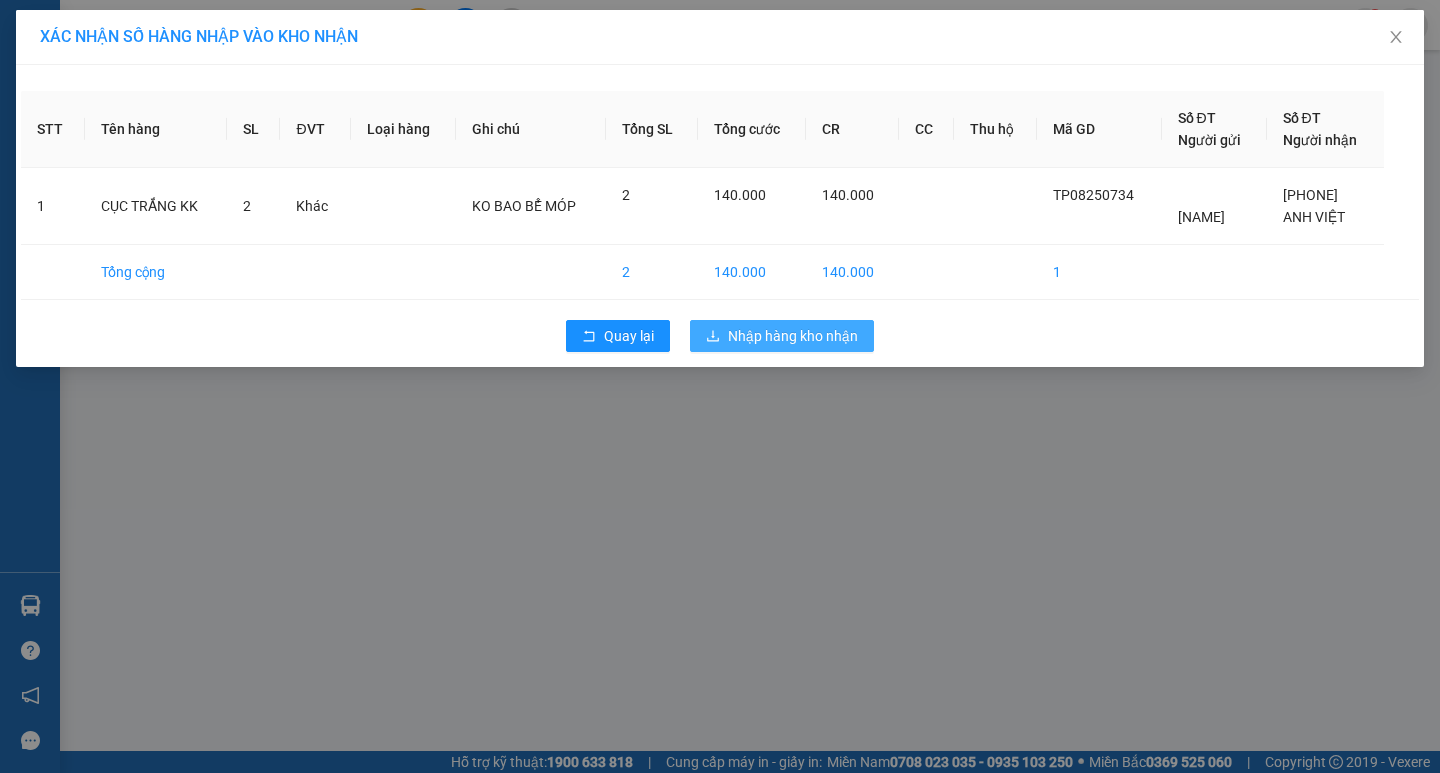 click on "Nhập hàng kho nhận" at bounding box center (782, 336) 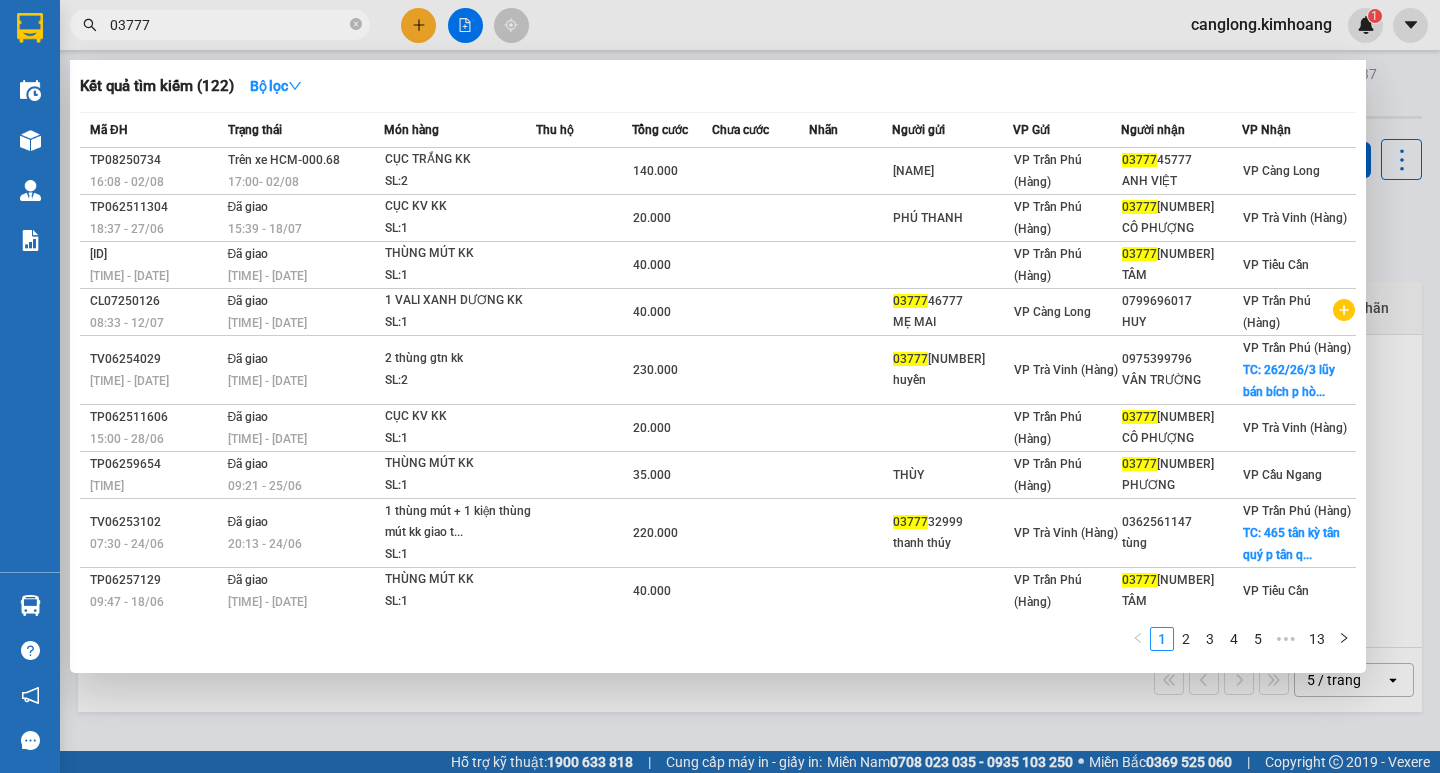 click on "03777" at bounding box center [220, 25] 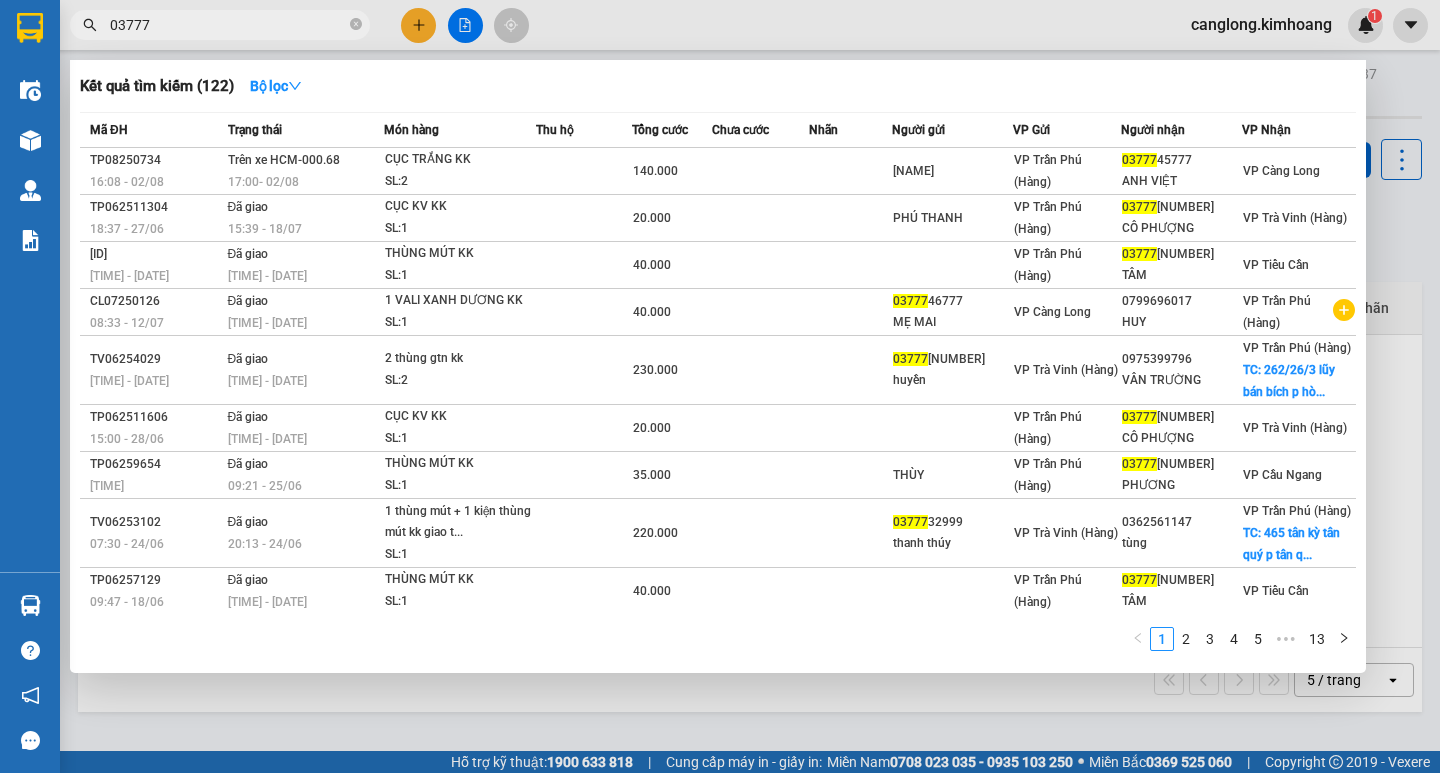 click on "03777" at bounding box center (228, 25) 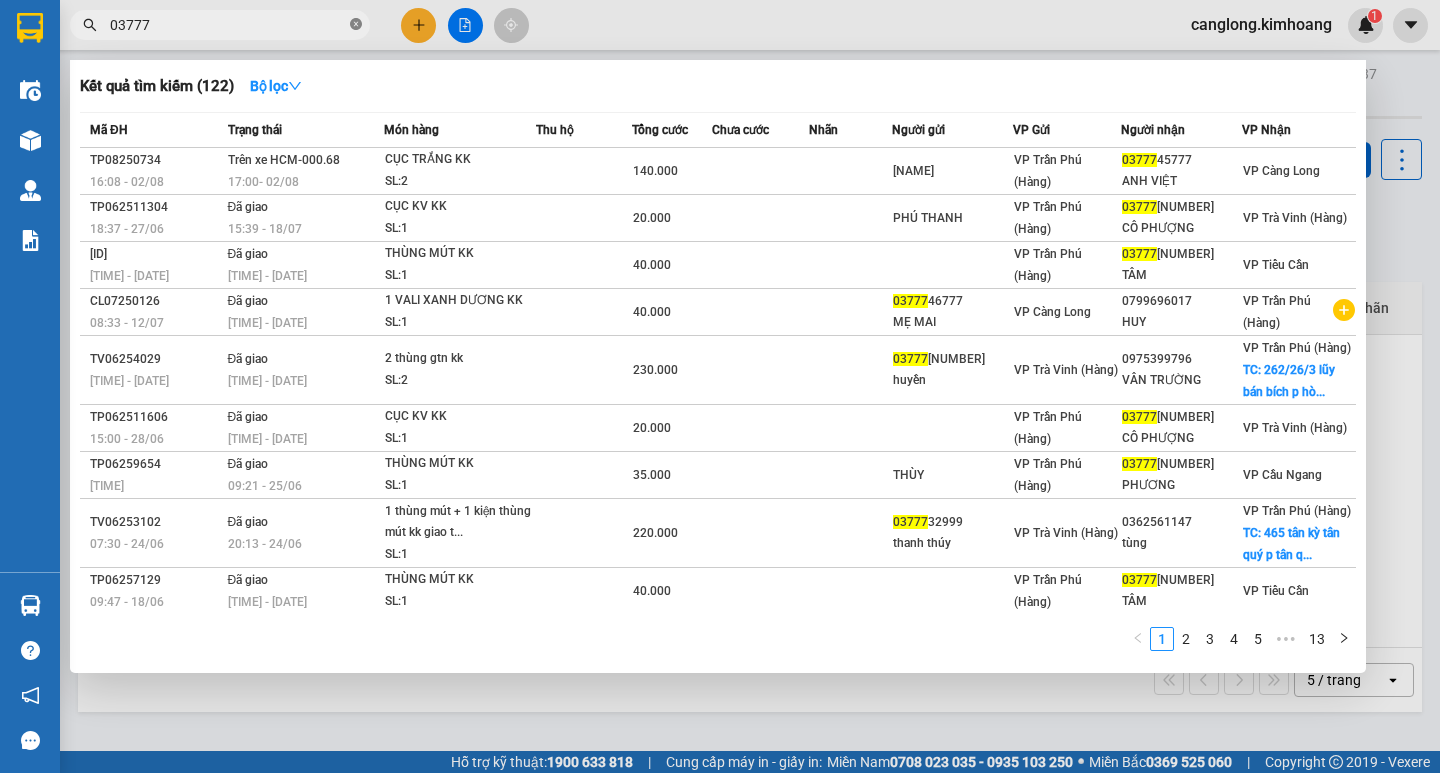 click 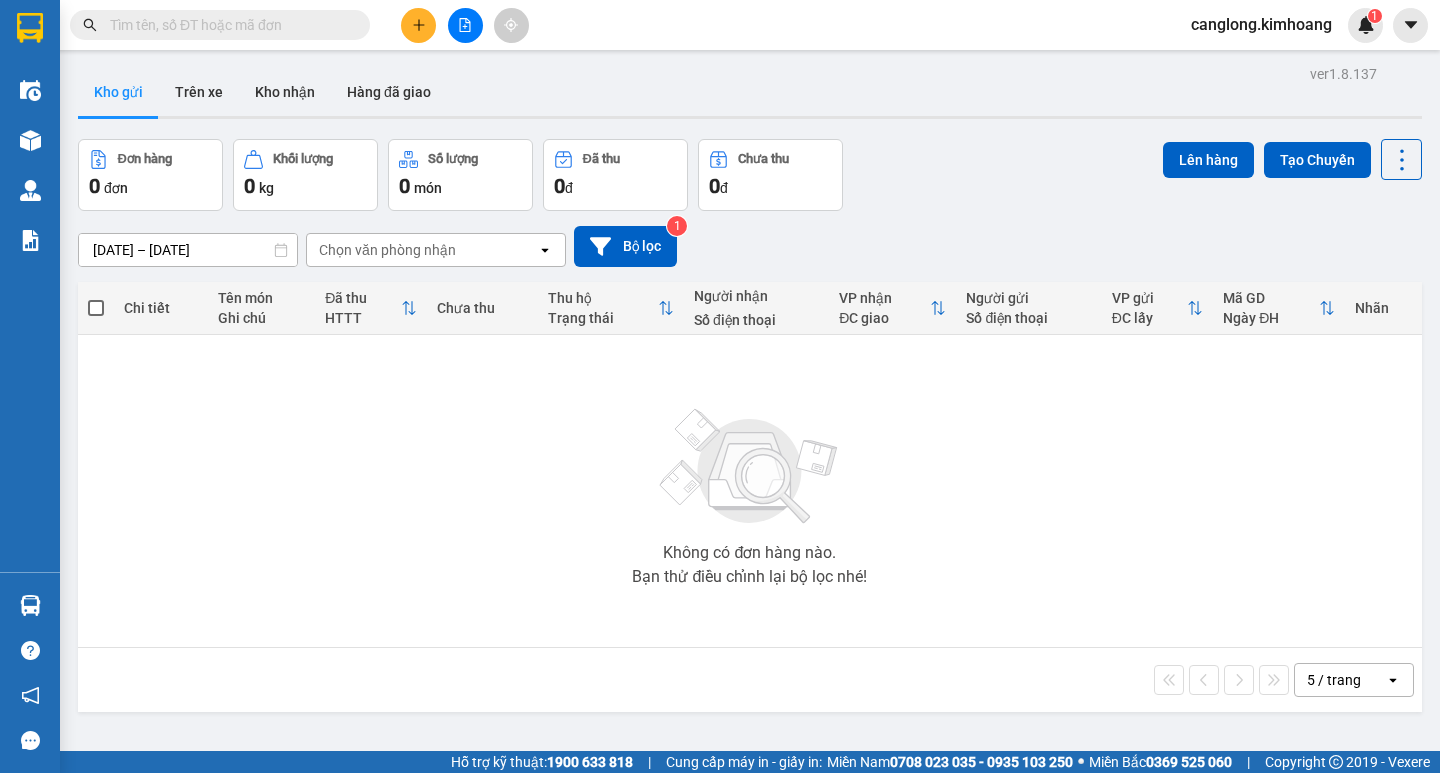 click at bounding box center [356, 25] 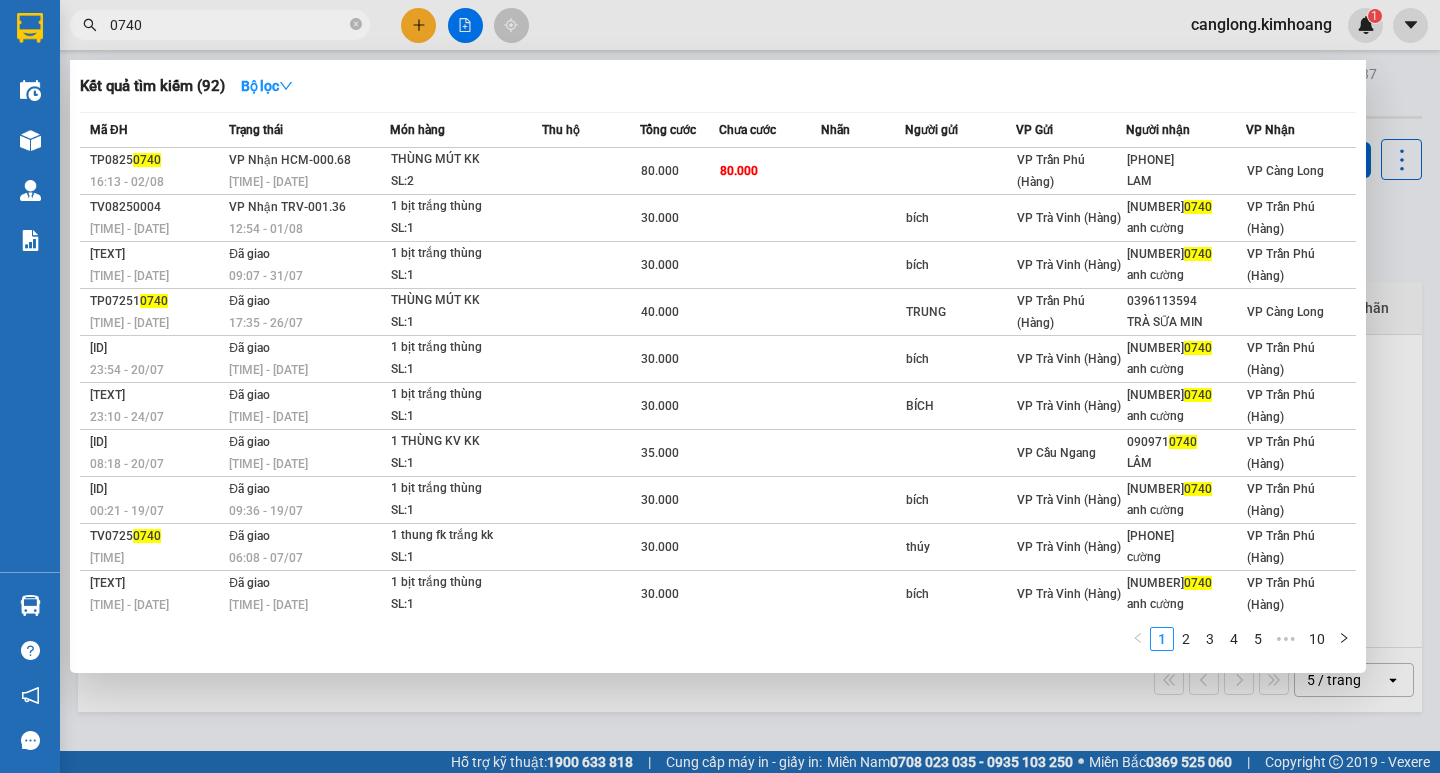 click on "0740" at bounding box center [228, 25] 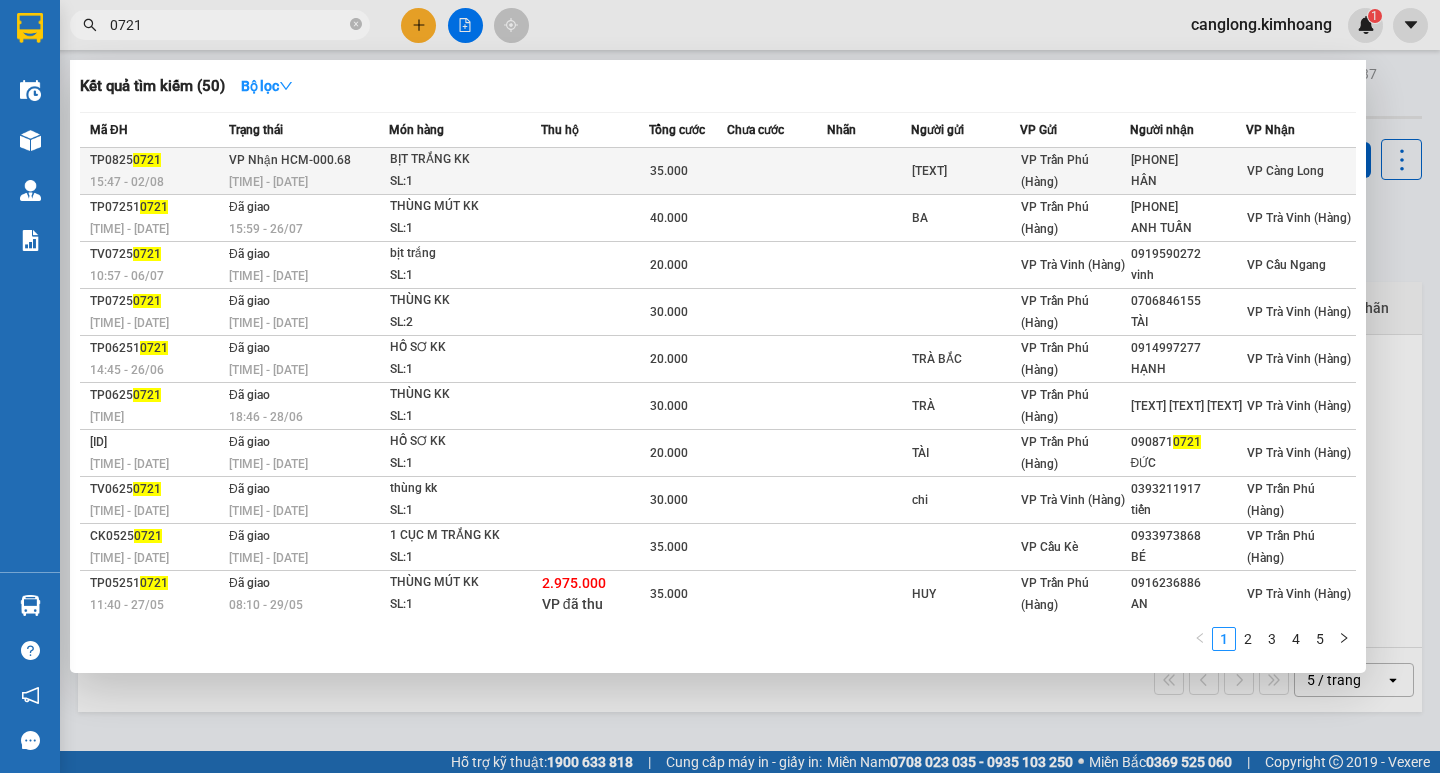 type on "0721" 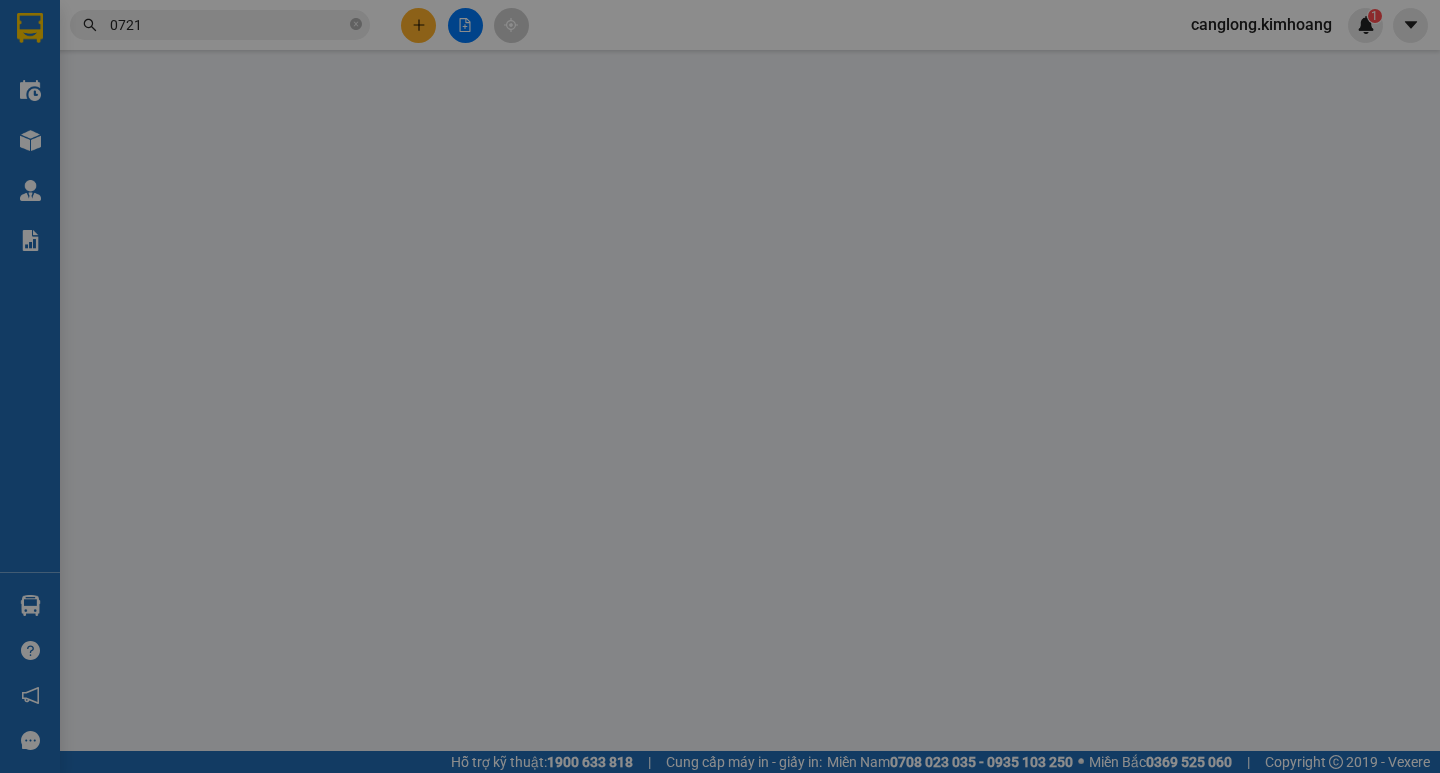 type on "[TEXT]" 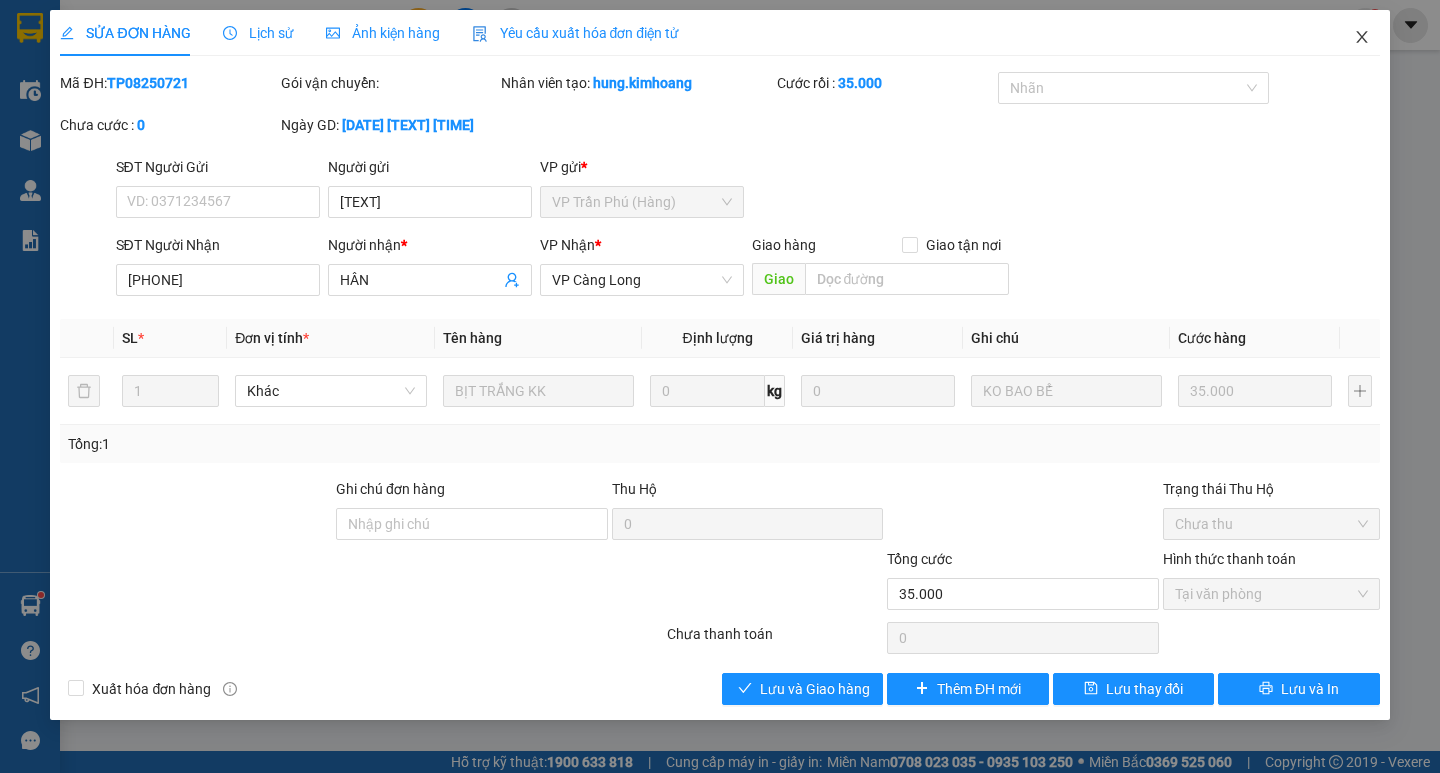 click 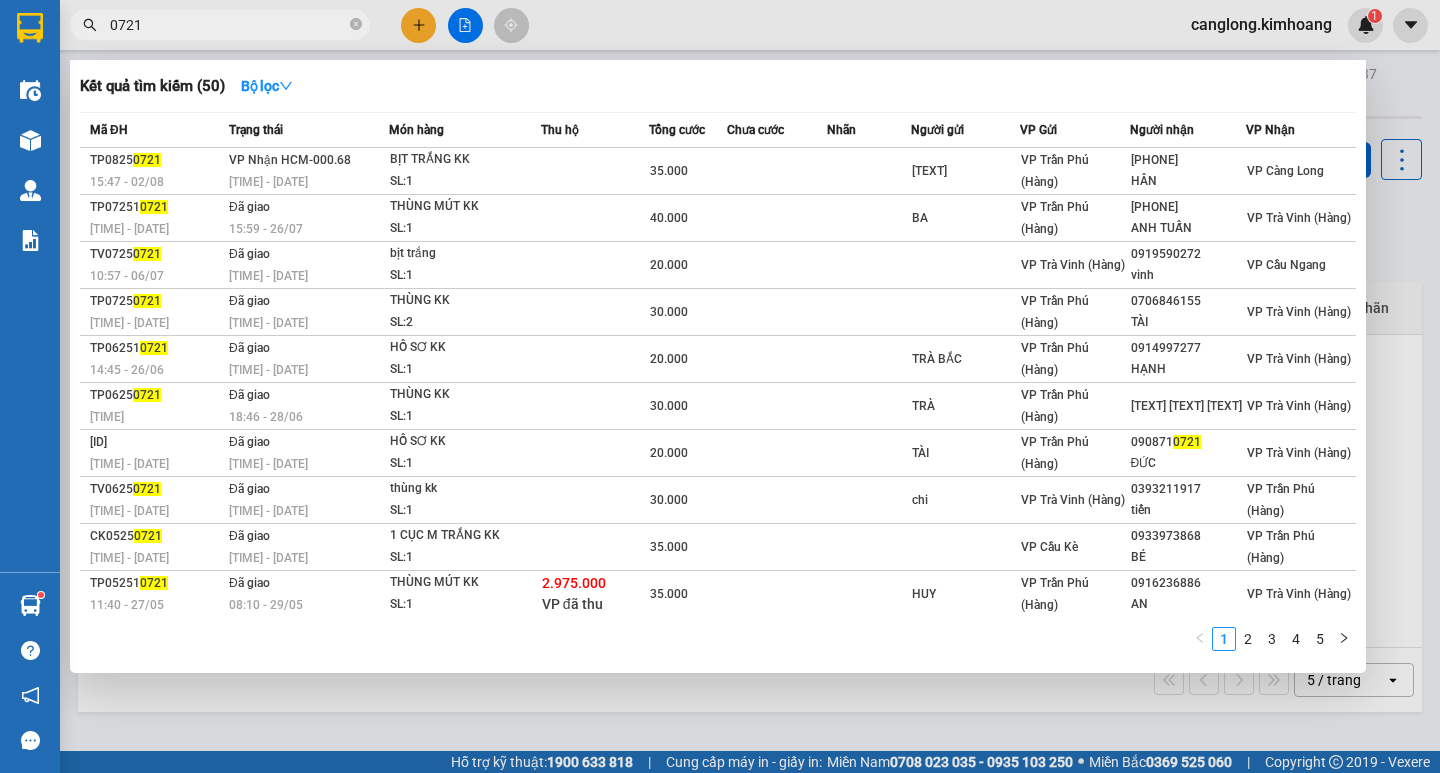 click on "0721" at bounding box center (228, 25) 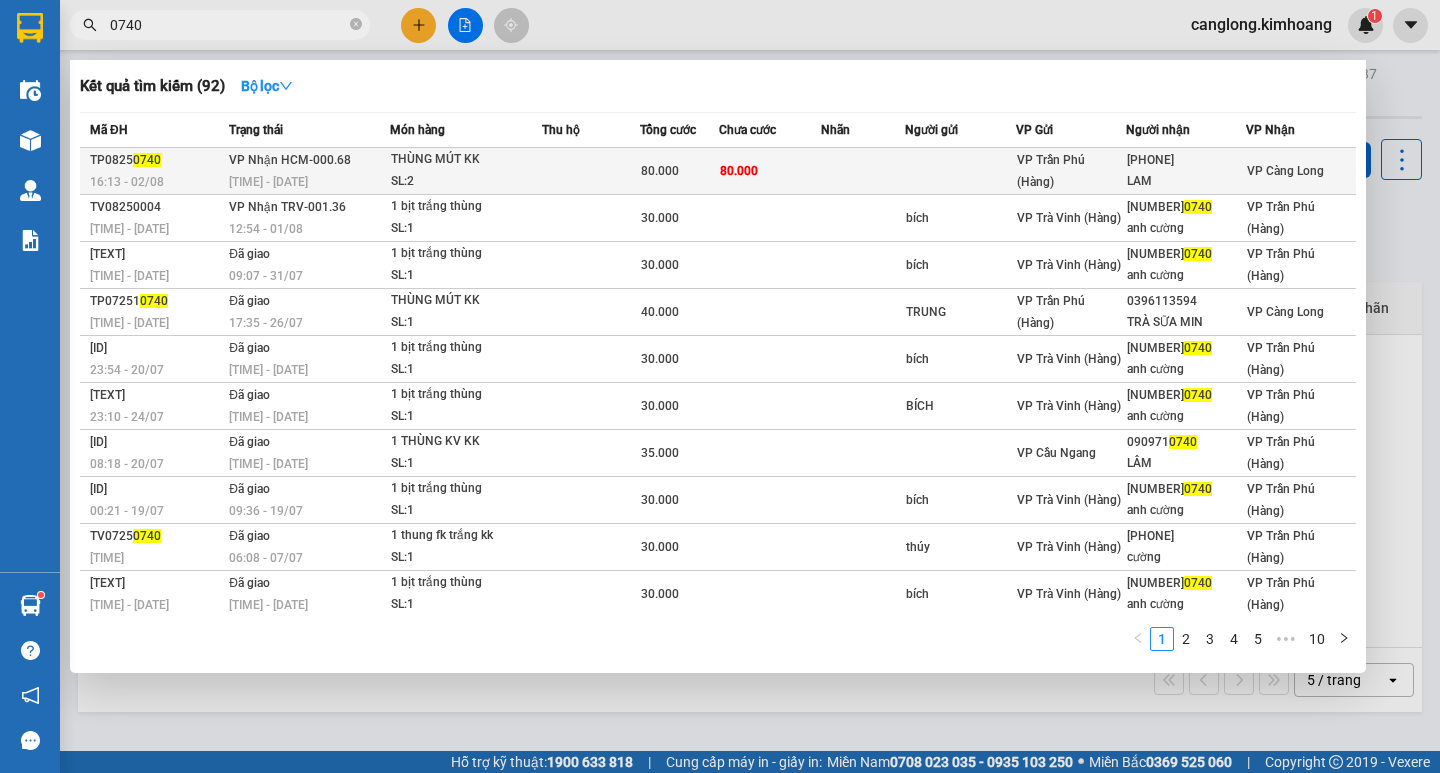 type on "0740" 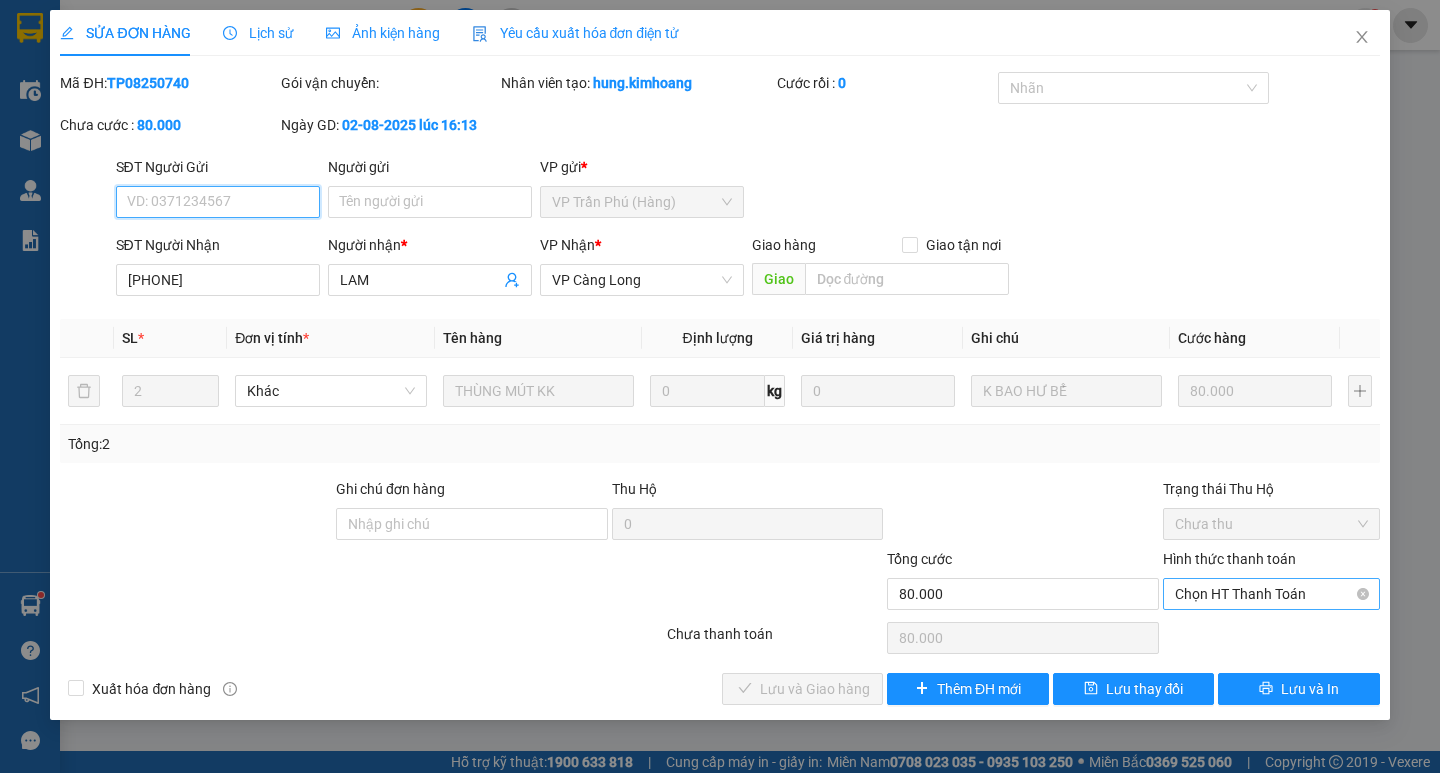 click on "Chọn HT Thanh Toán" at bounding box center (1271, 594) 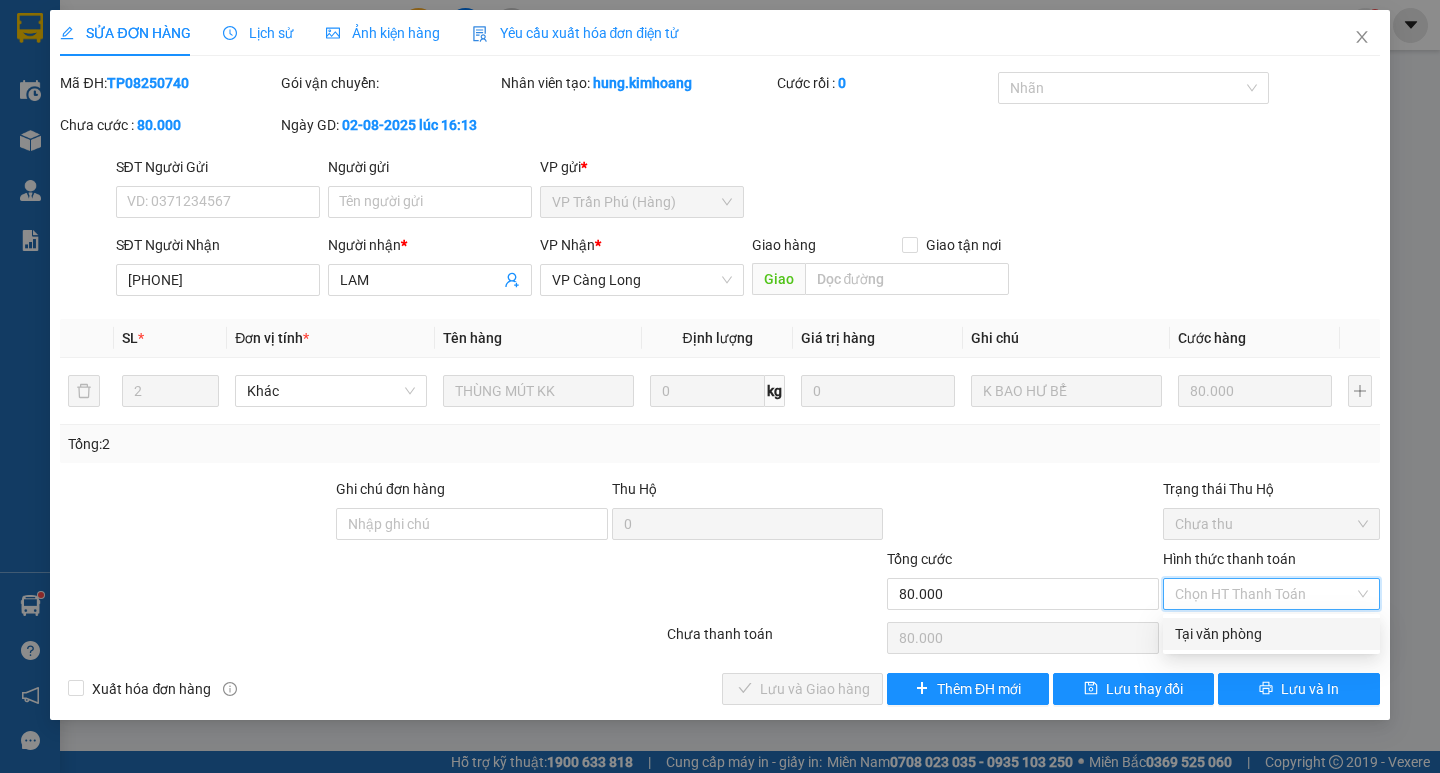 click on "Tại văn phòng" at bounding box center (1271, 634) 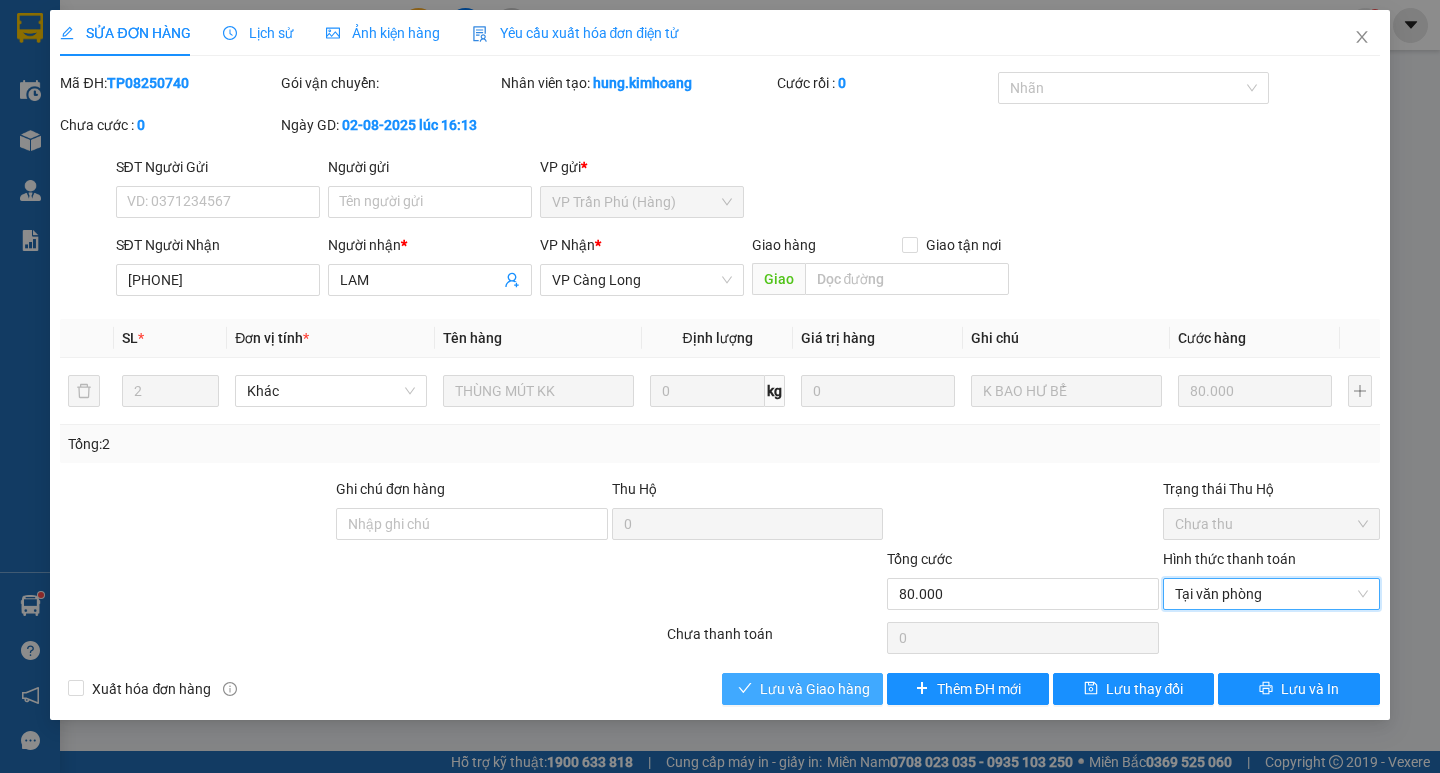 click on "Lưu và Giao hàng" at bounding box center [815, 689] 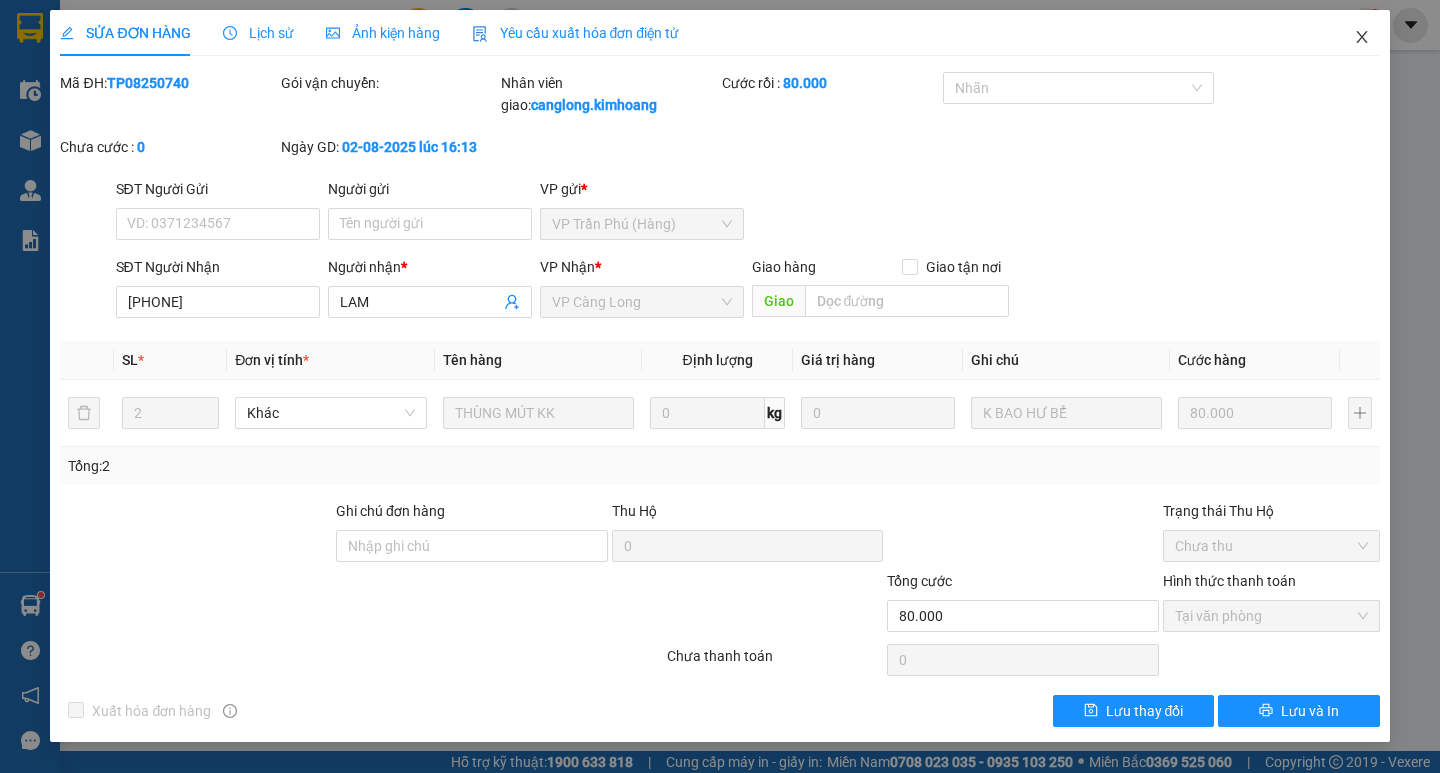 click 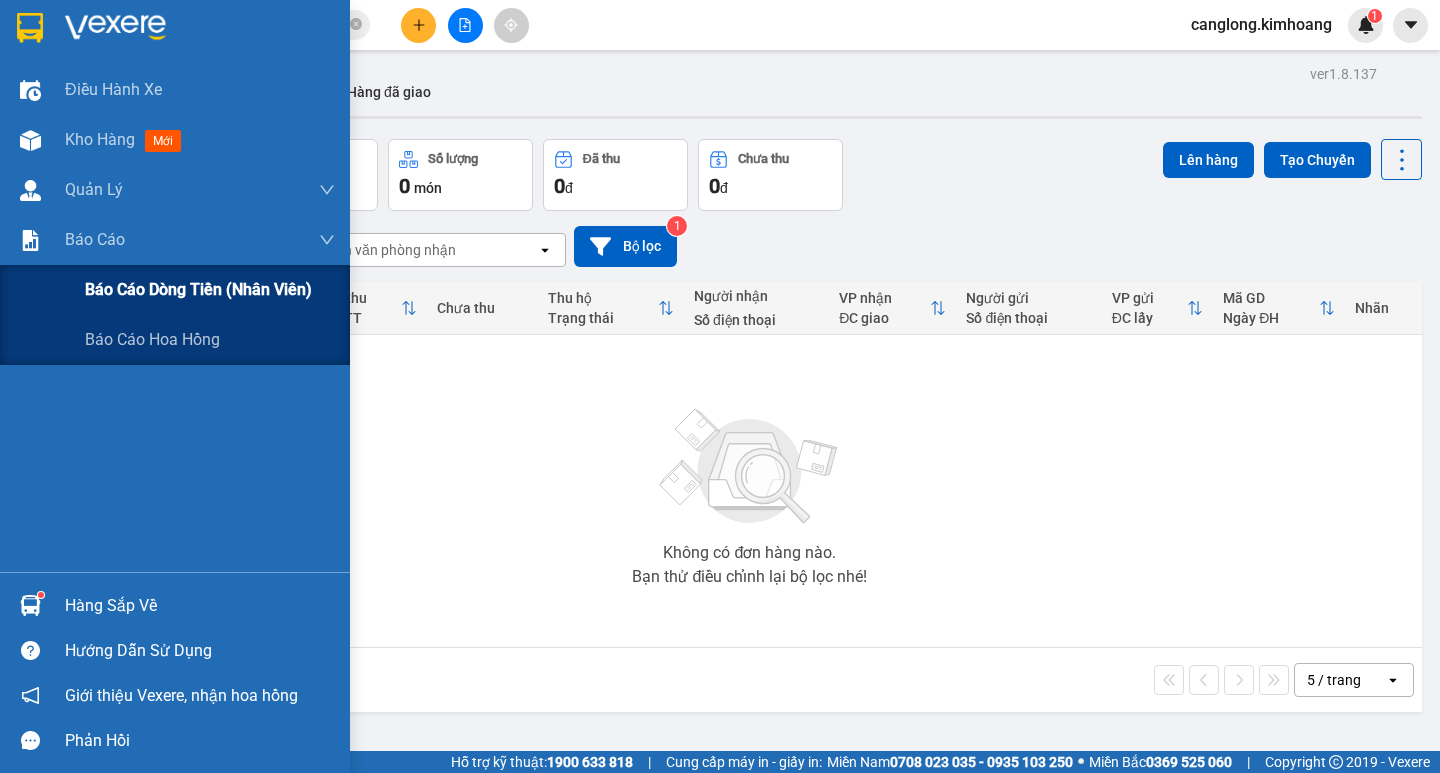 click on "Báo cáo dòng tiền (nhân viên)" at bounding box center (198, 289) 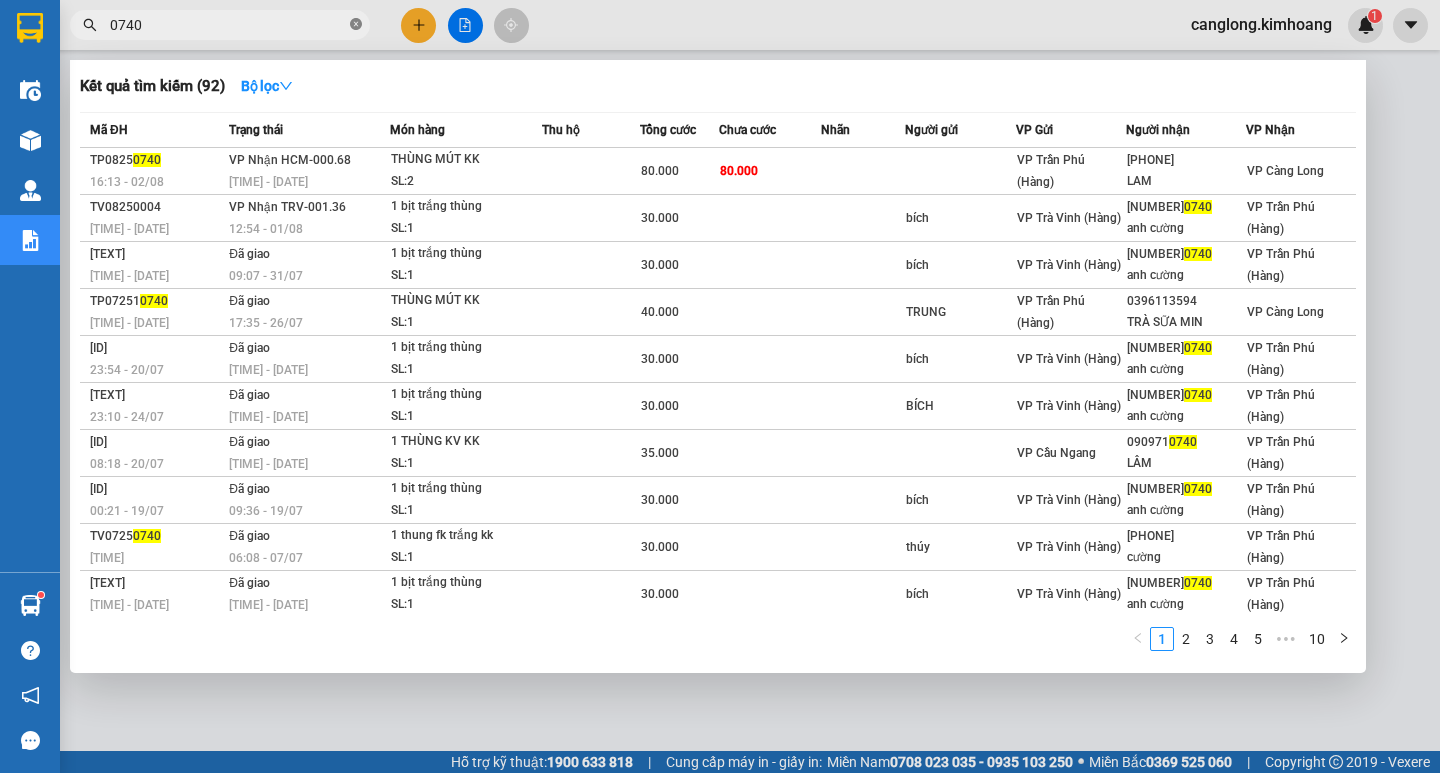 click 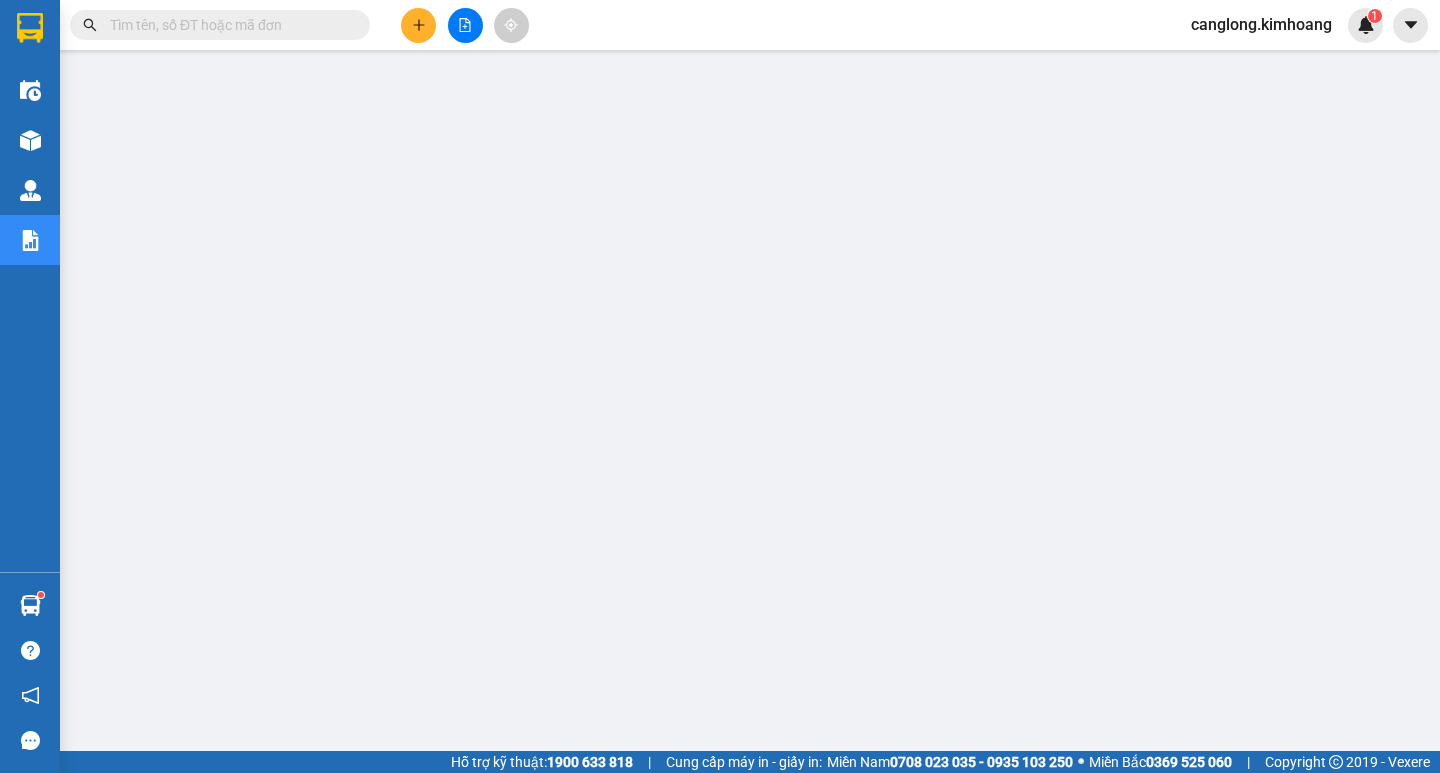 click at bounding box center [228, 25] 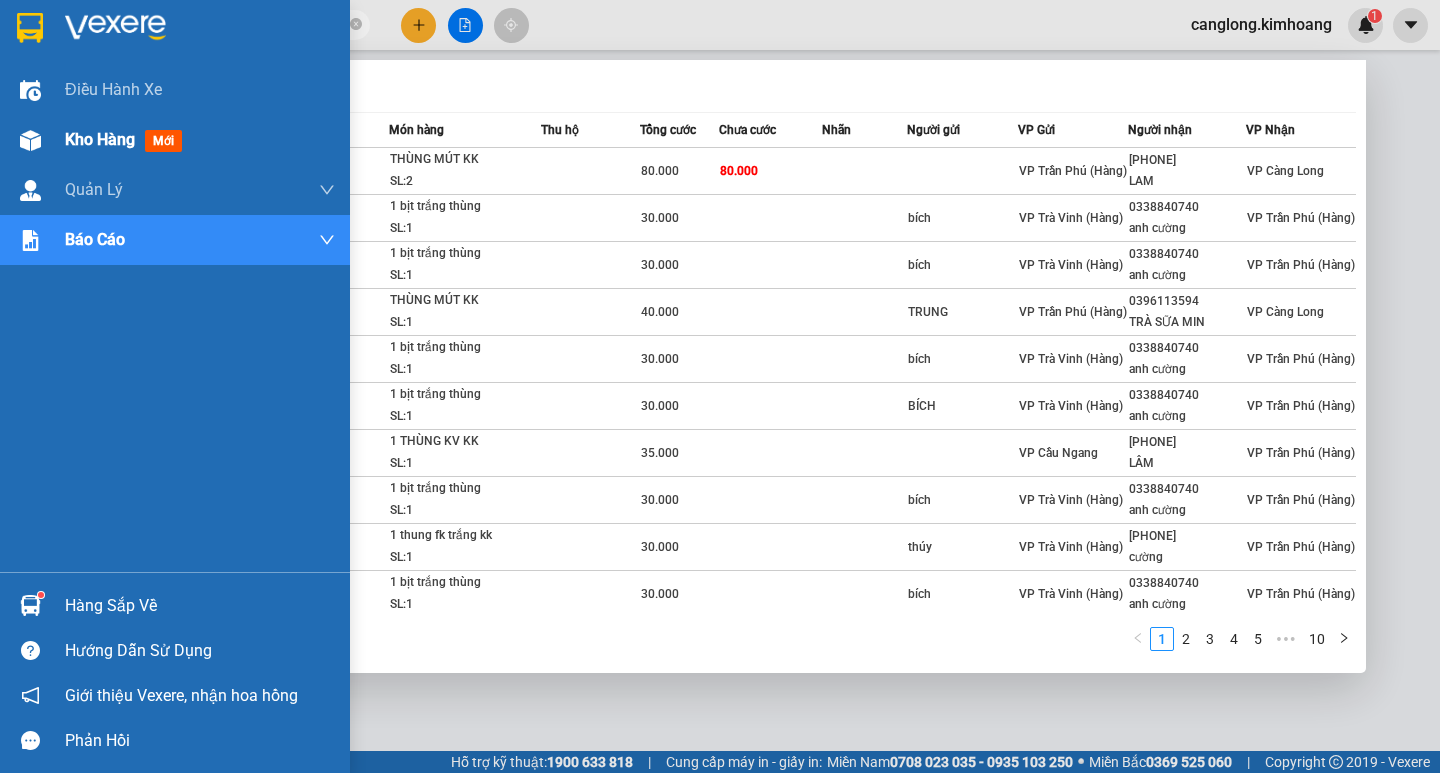 click on "Kho hàng" at bounding box center [100, 139] 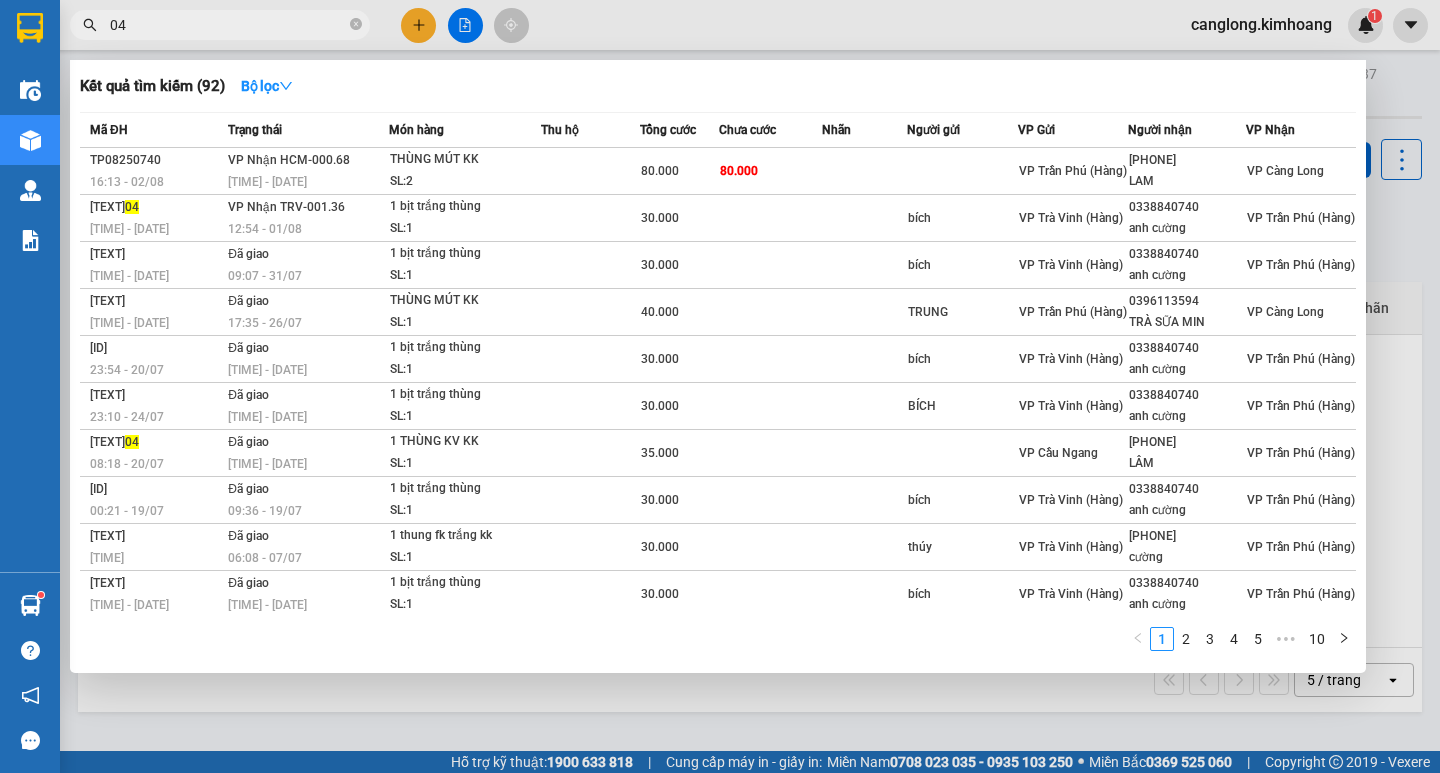 click at bounding box center (720, 386) 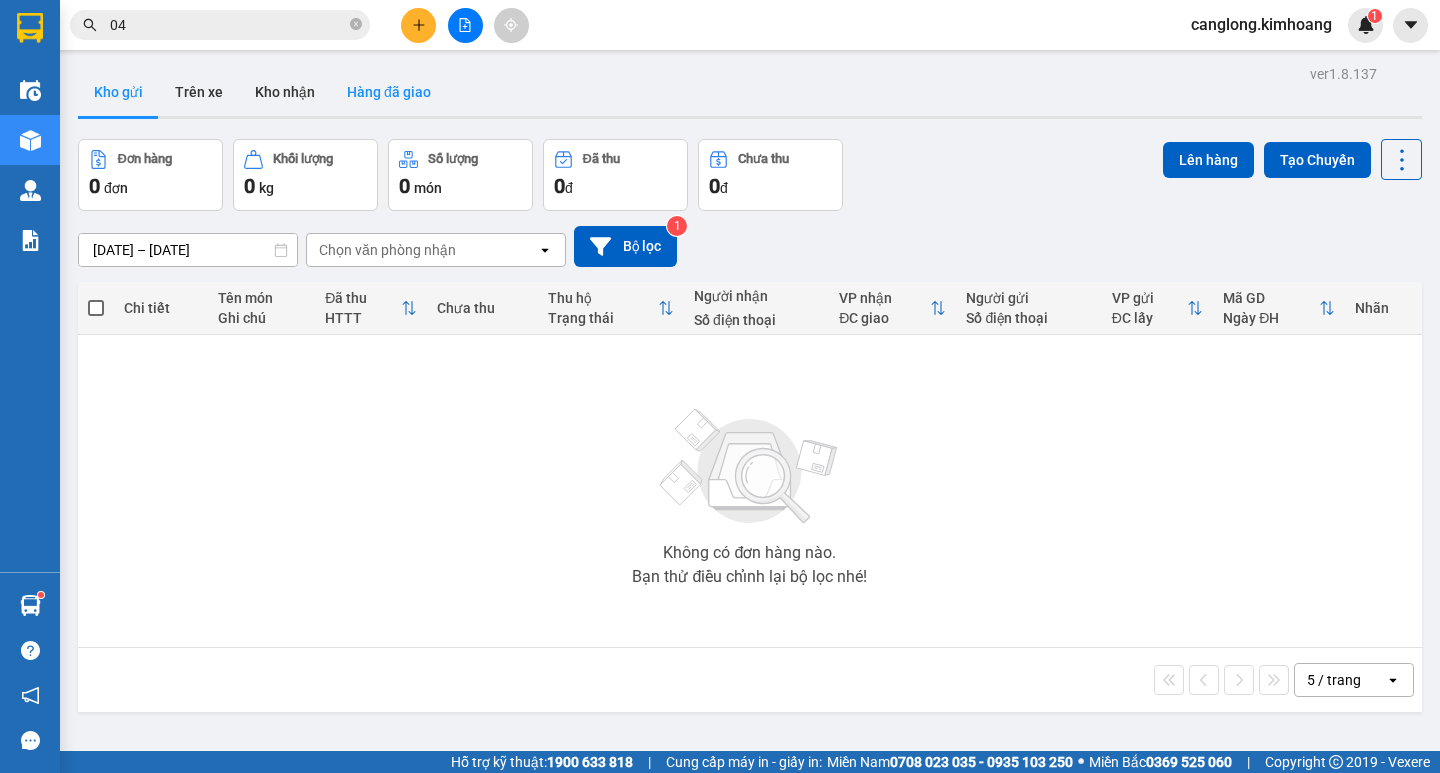 click on "Hàng đã giao" at bounding box center (389, 92) 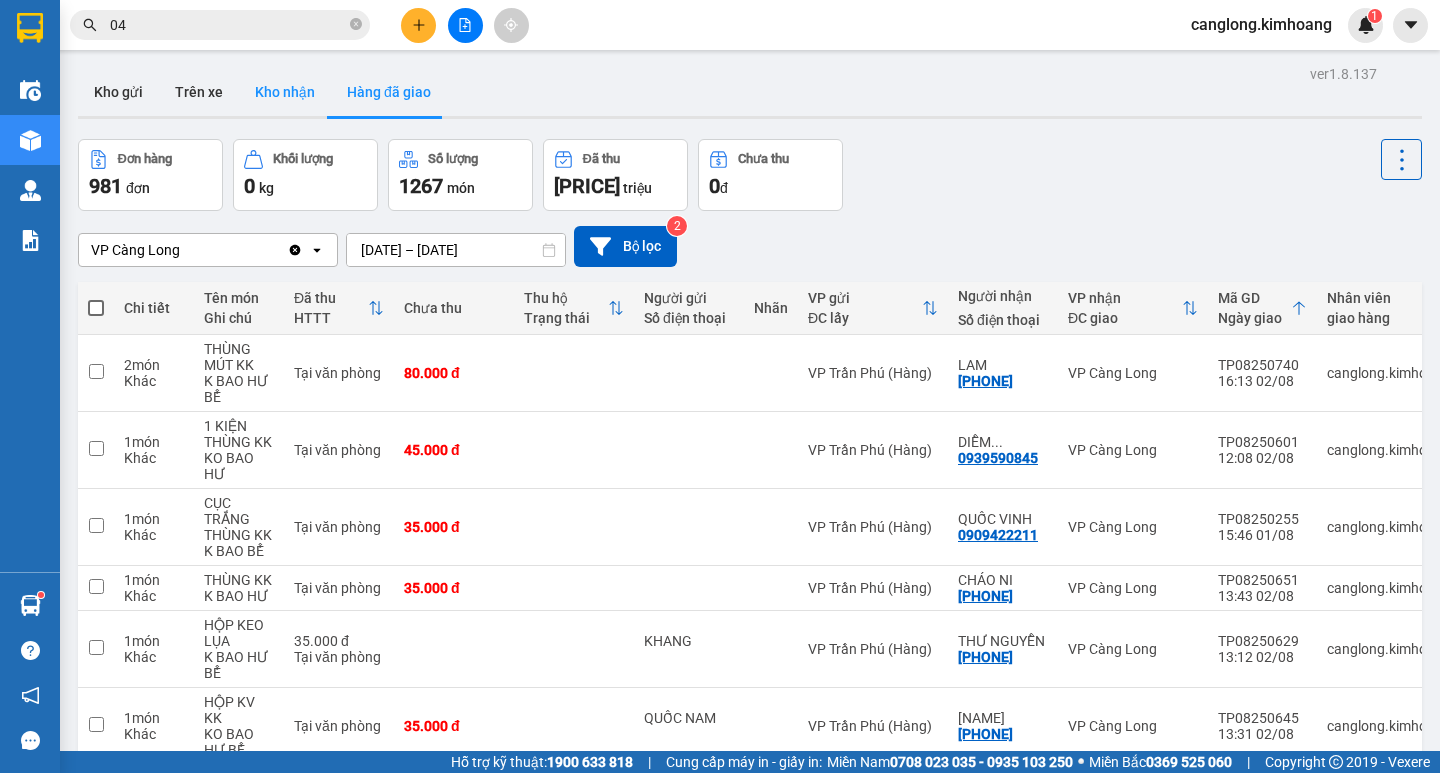 click on "Kho nhận" at bounding box center [285, 92] 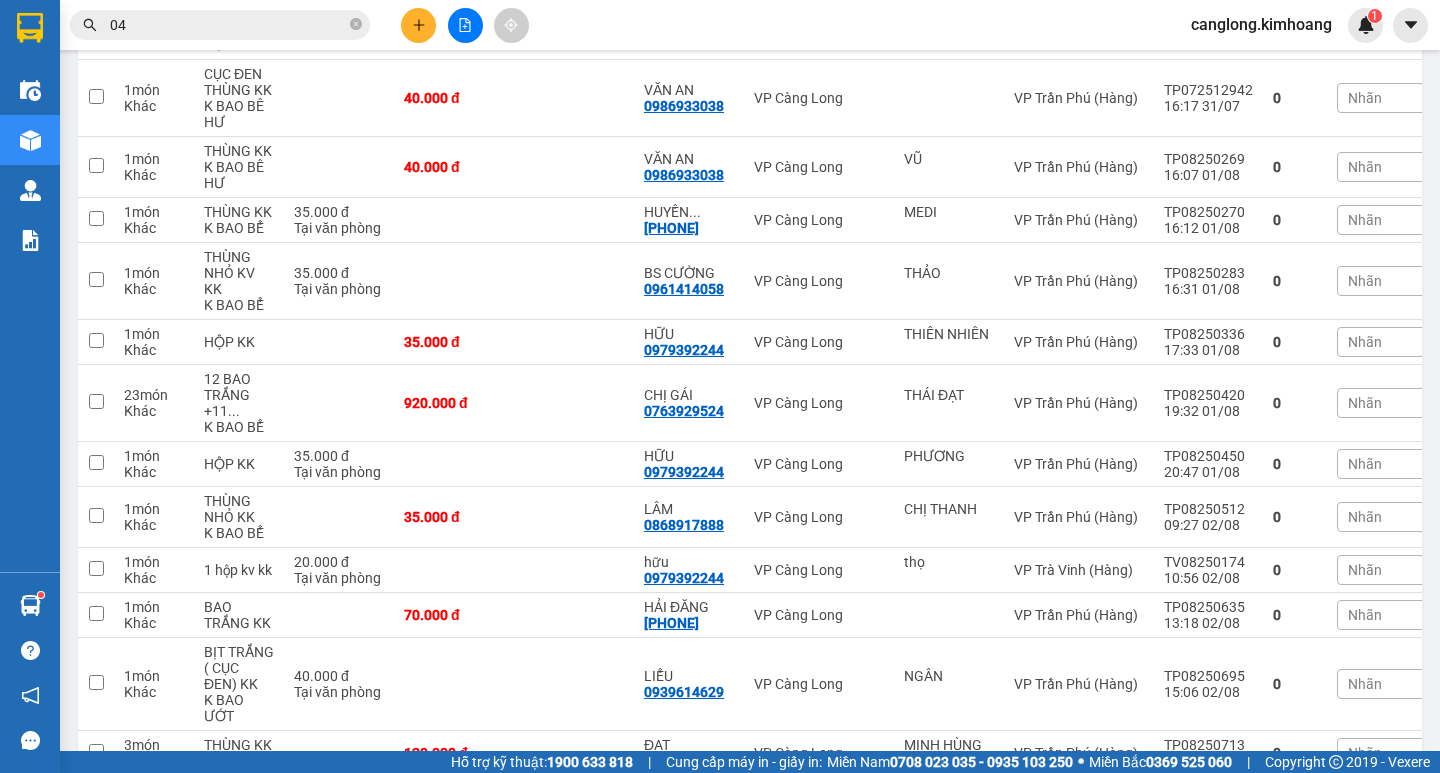 scroll, scrollTop: 800, scrollLeft: 0, axis: vertical 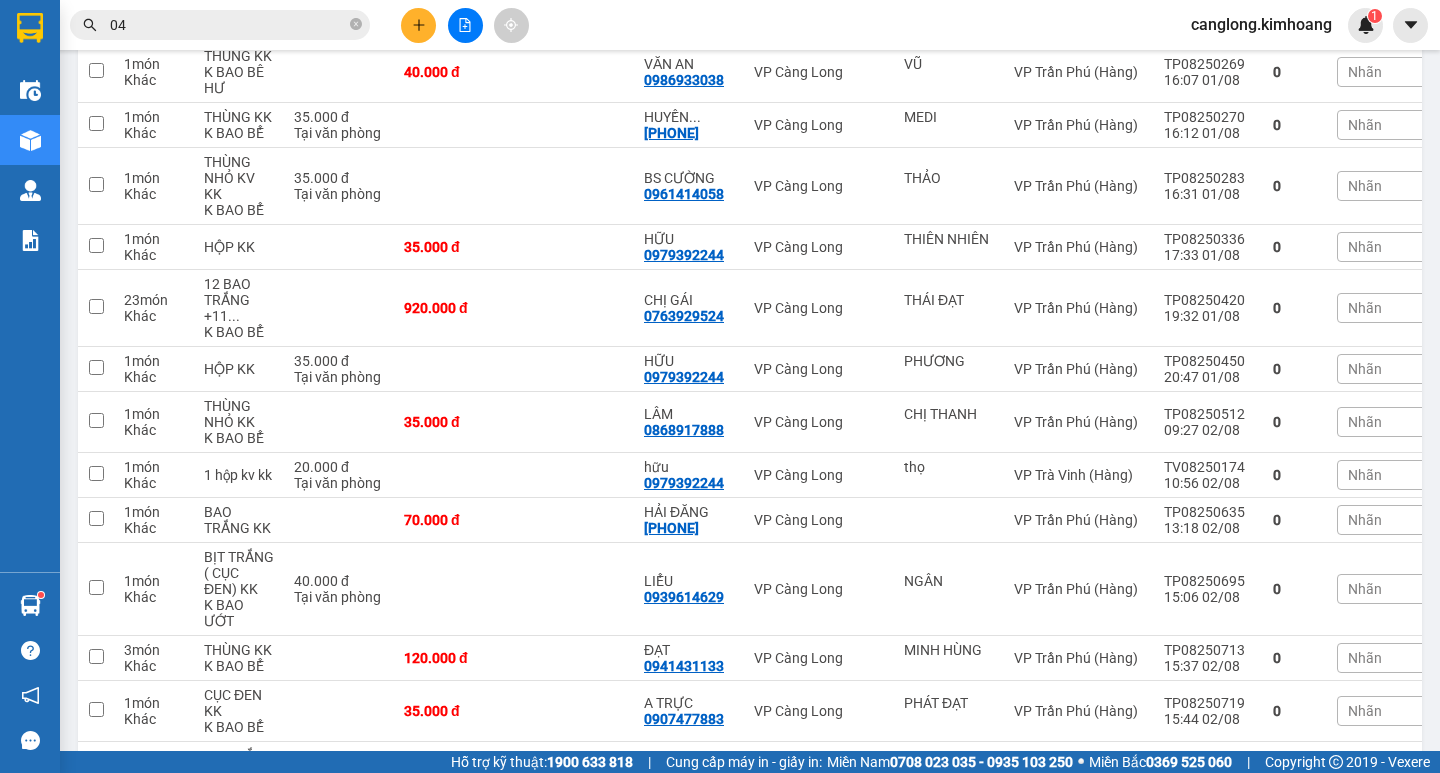 click on "04" at bounding box center (228, 25) 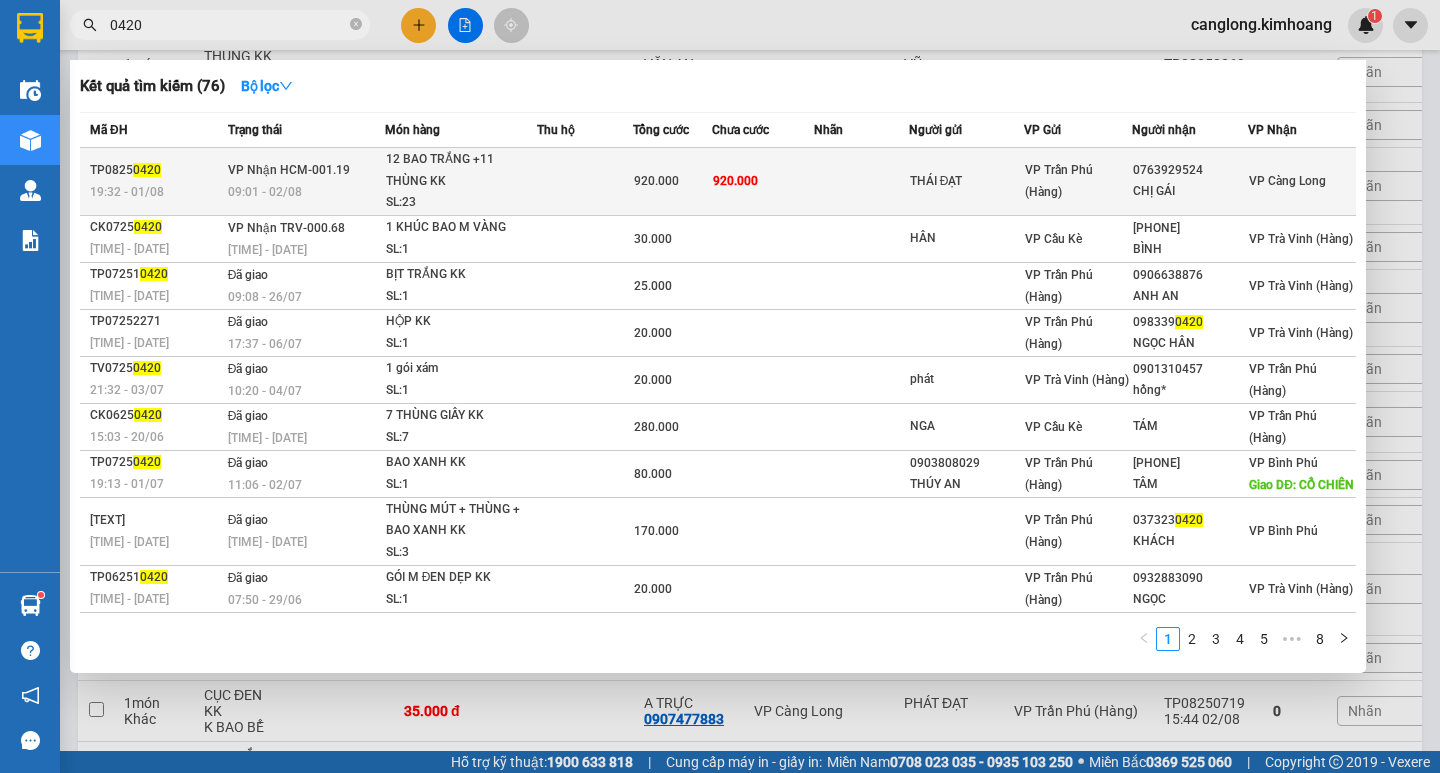 type on "0420" 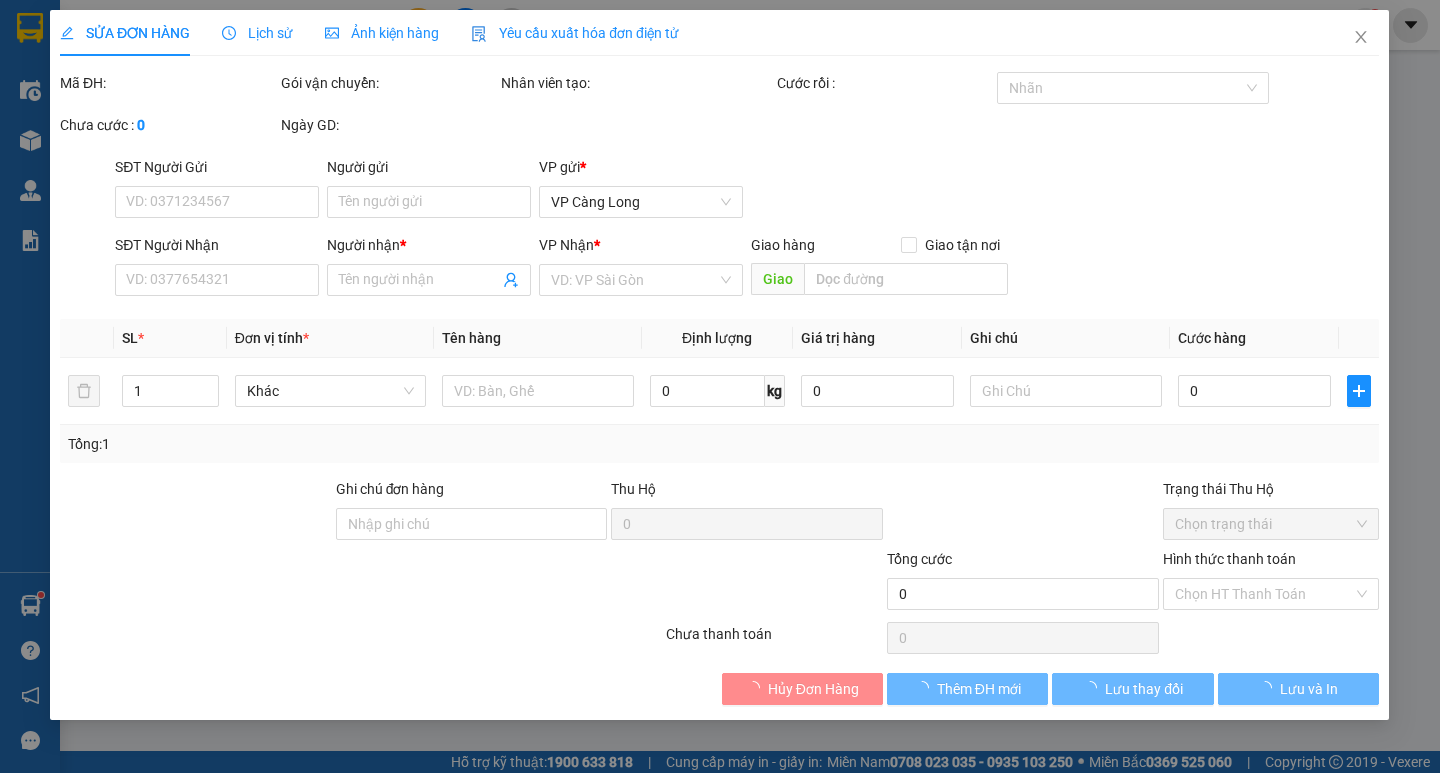 scroll, scrollTop: 0, scrollLeft: 0, axis: both 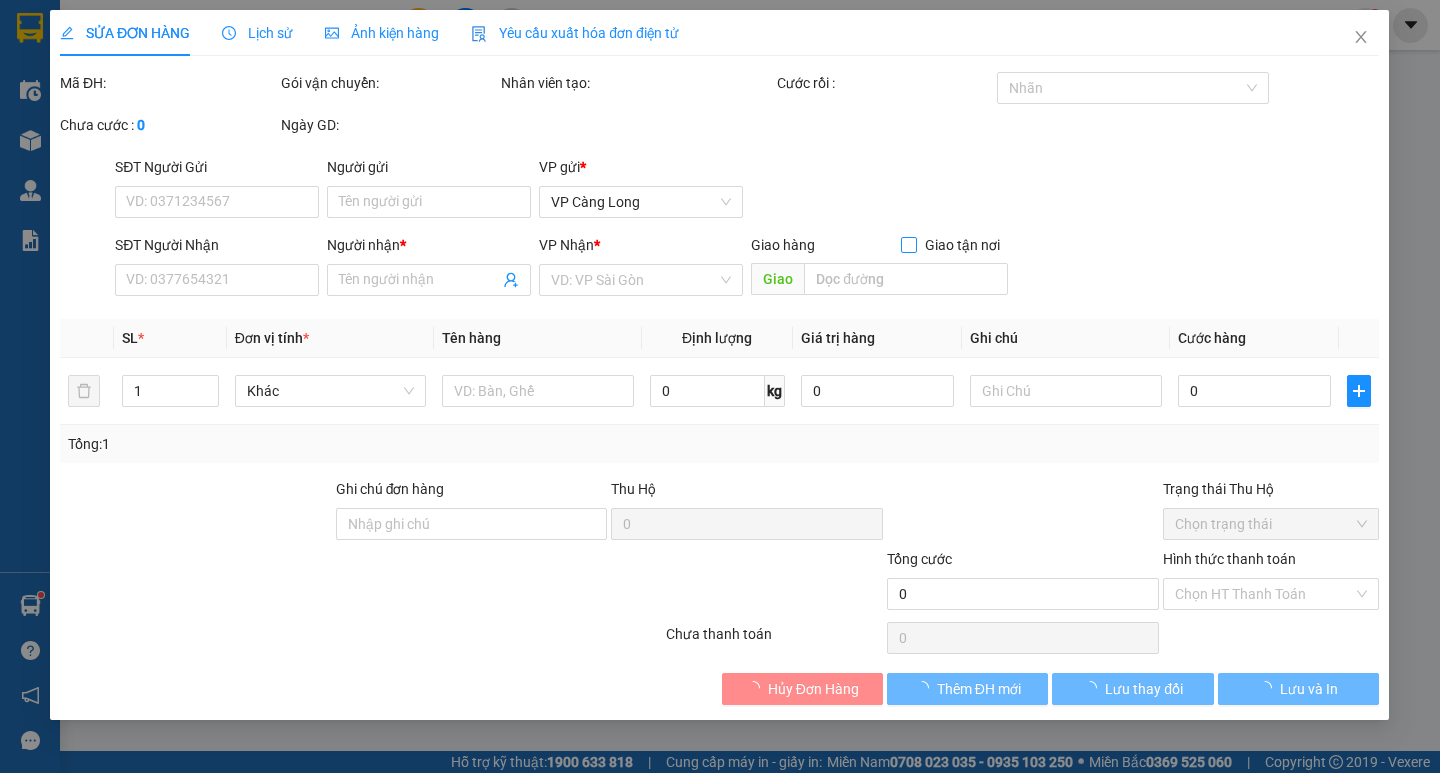 type on "THÁI ĐẠT" 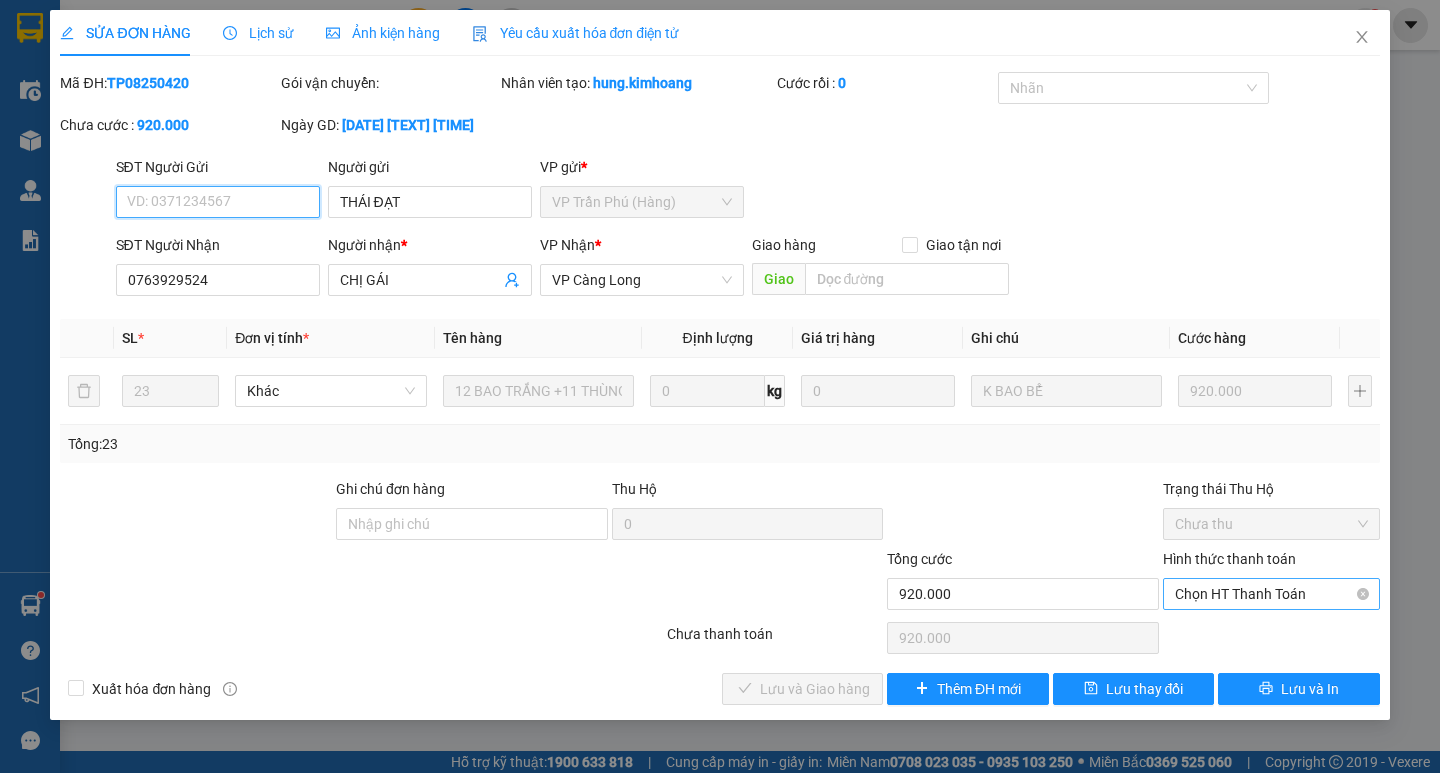 click on "Chọn HT Thanh Toán" at bounding box center (1271, 594) 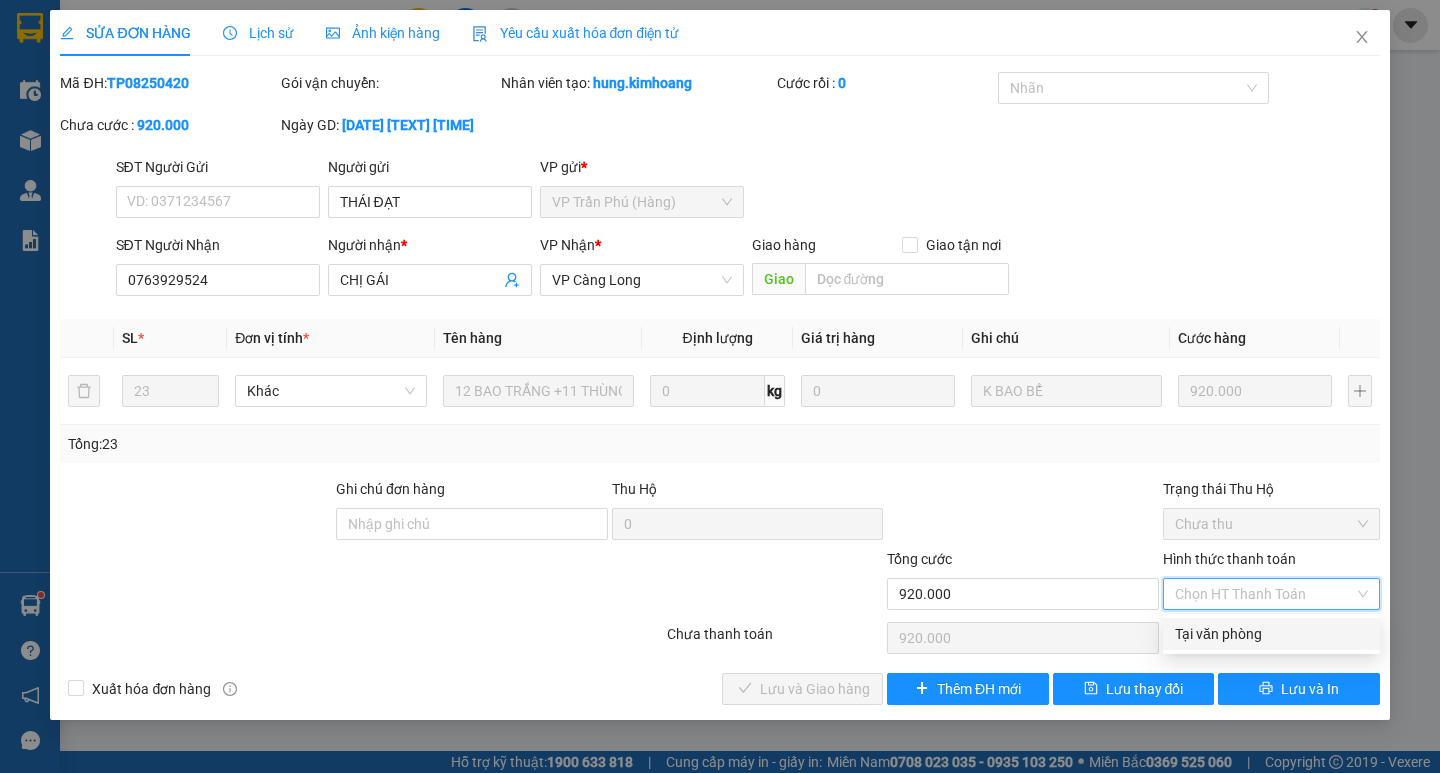 click on "Tại văn phòng" at bounding box center (1271, 634) 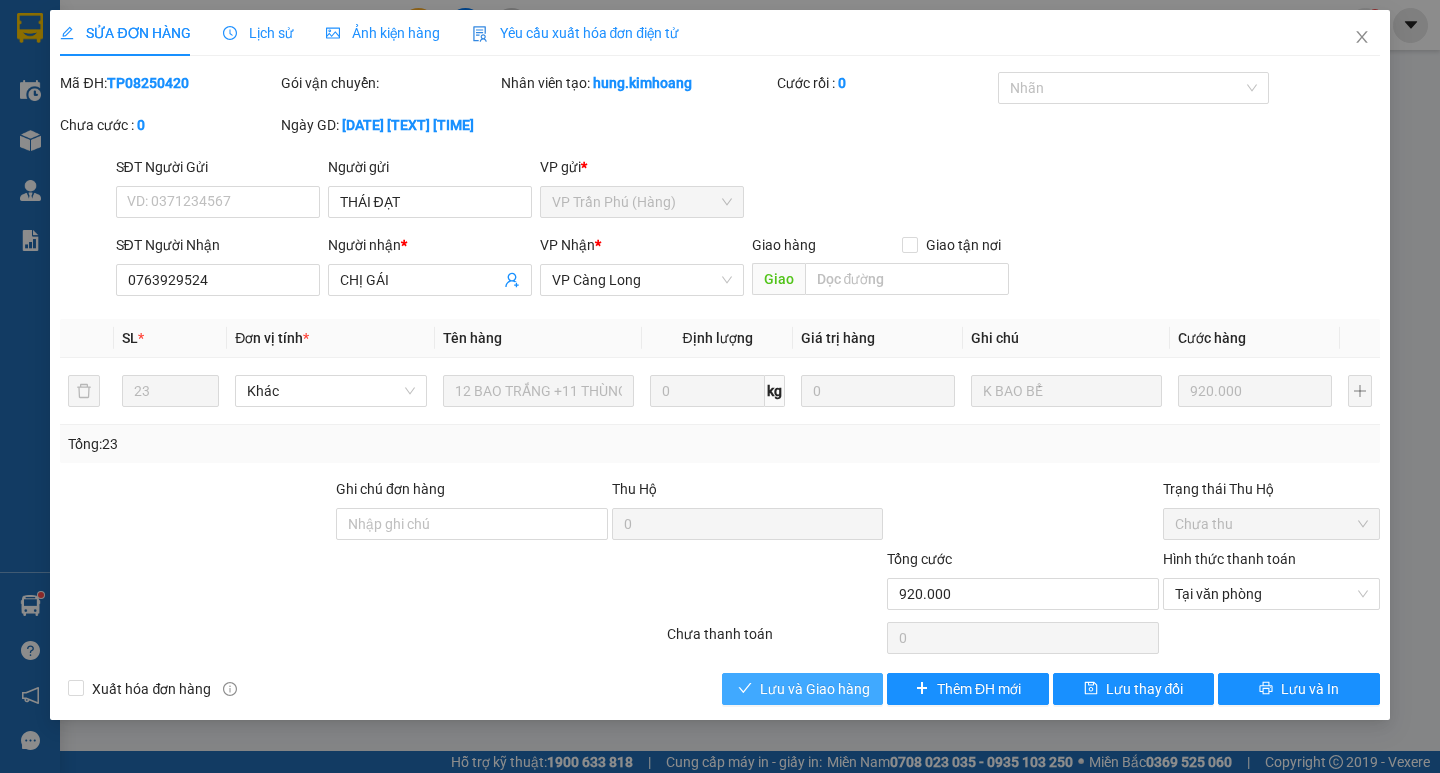 click on "Lưu và Giao hàng" at bounding box center (815, 689) 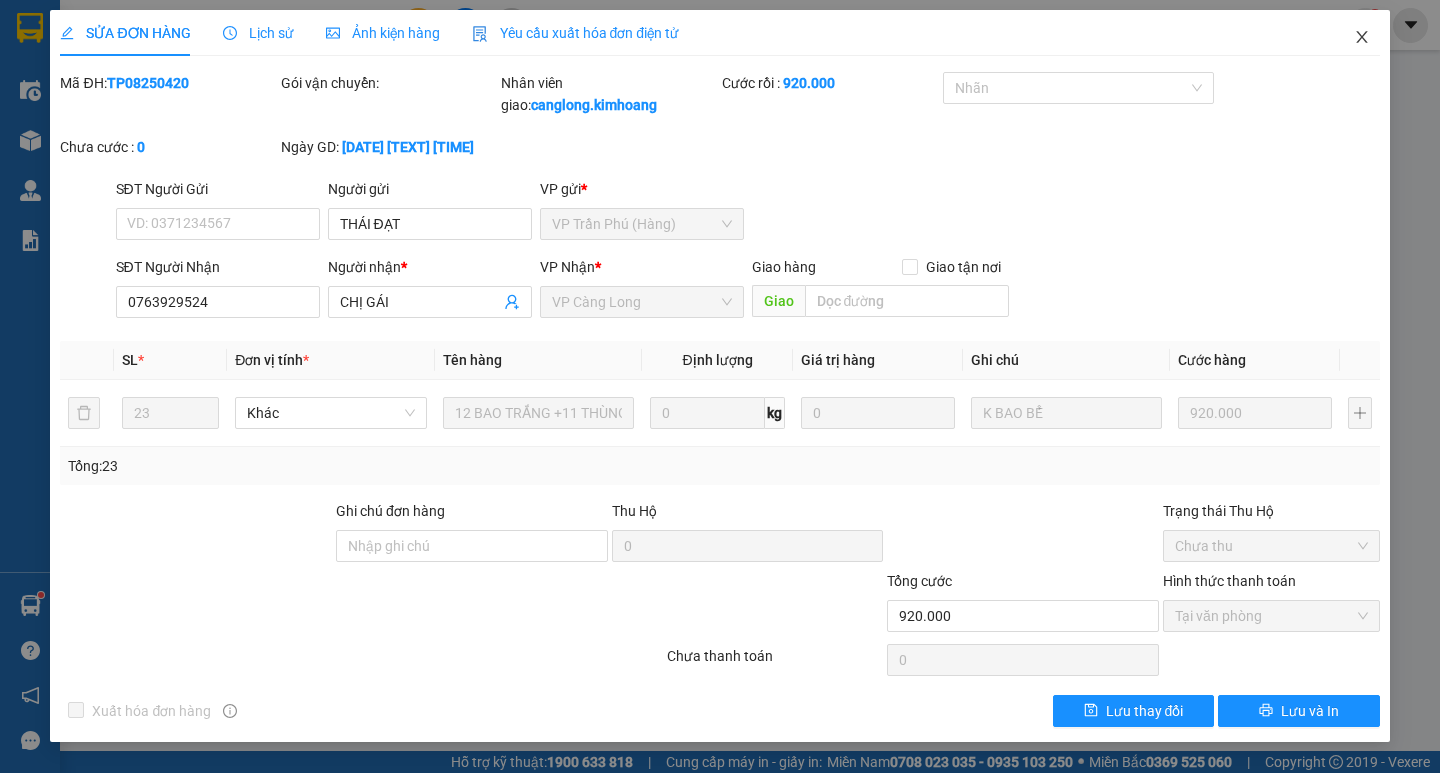 click 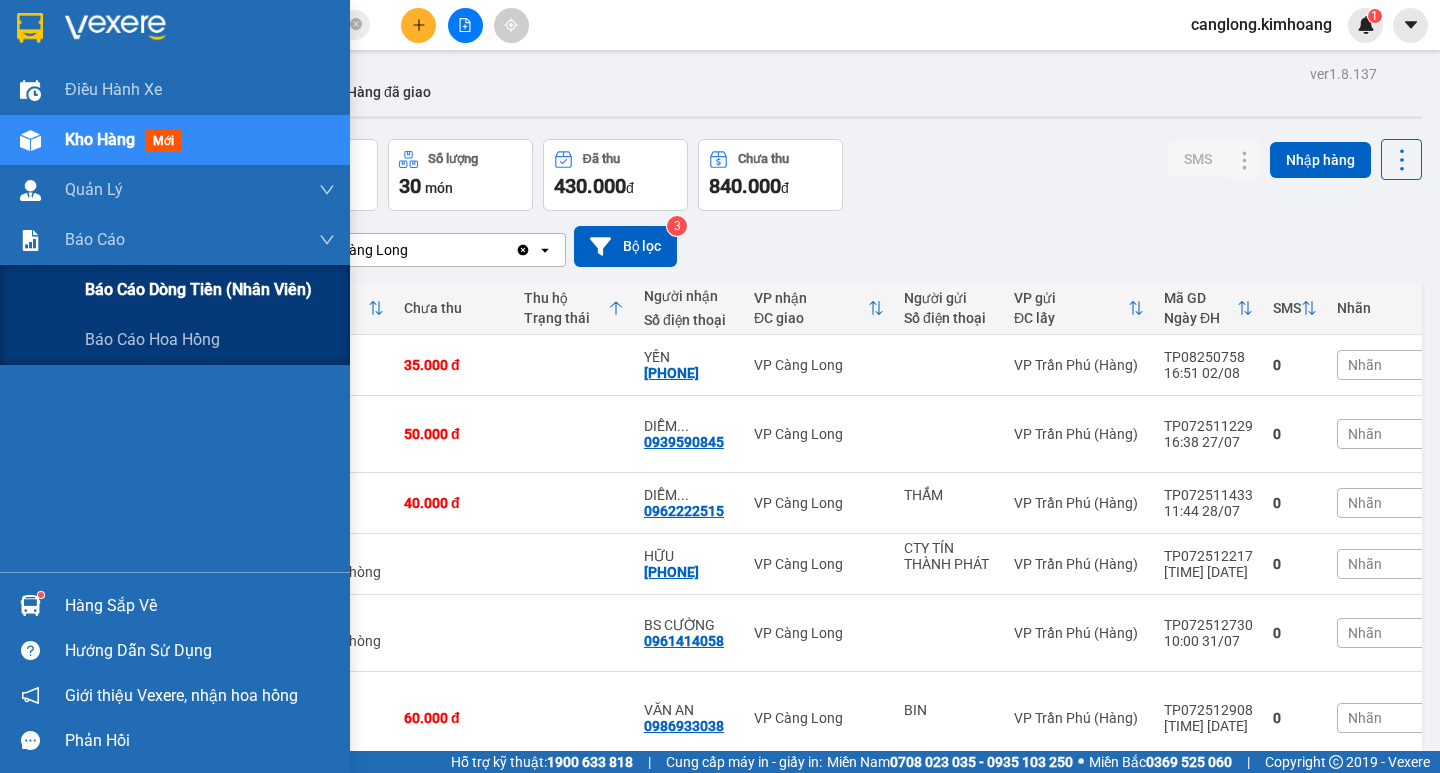 click on "Báo cáo dòng tiền (nhân viên)" at bounding box center [198, 289] 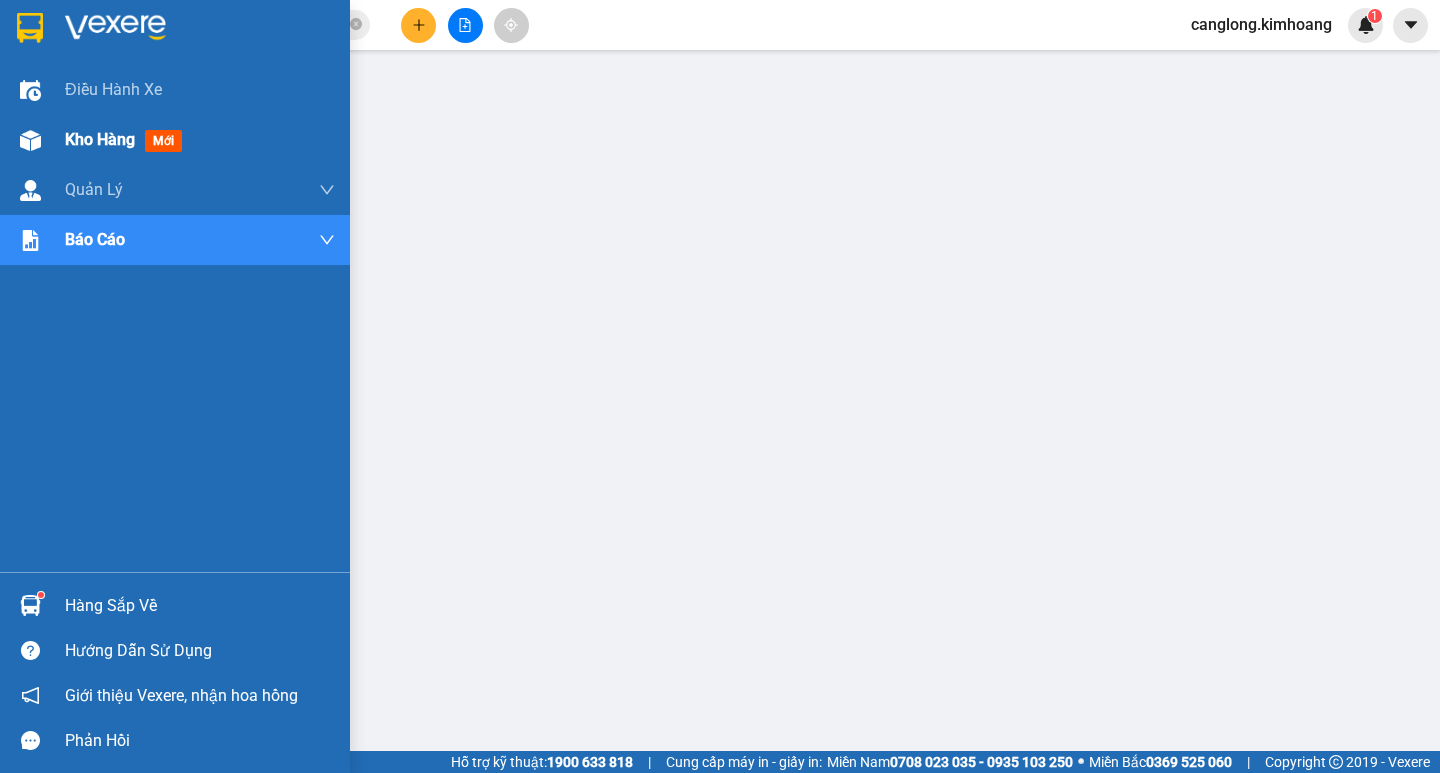 click at bounding box center (30, 140) 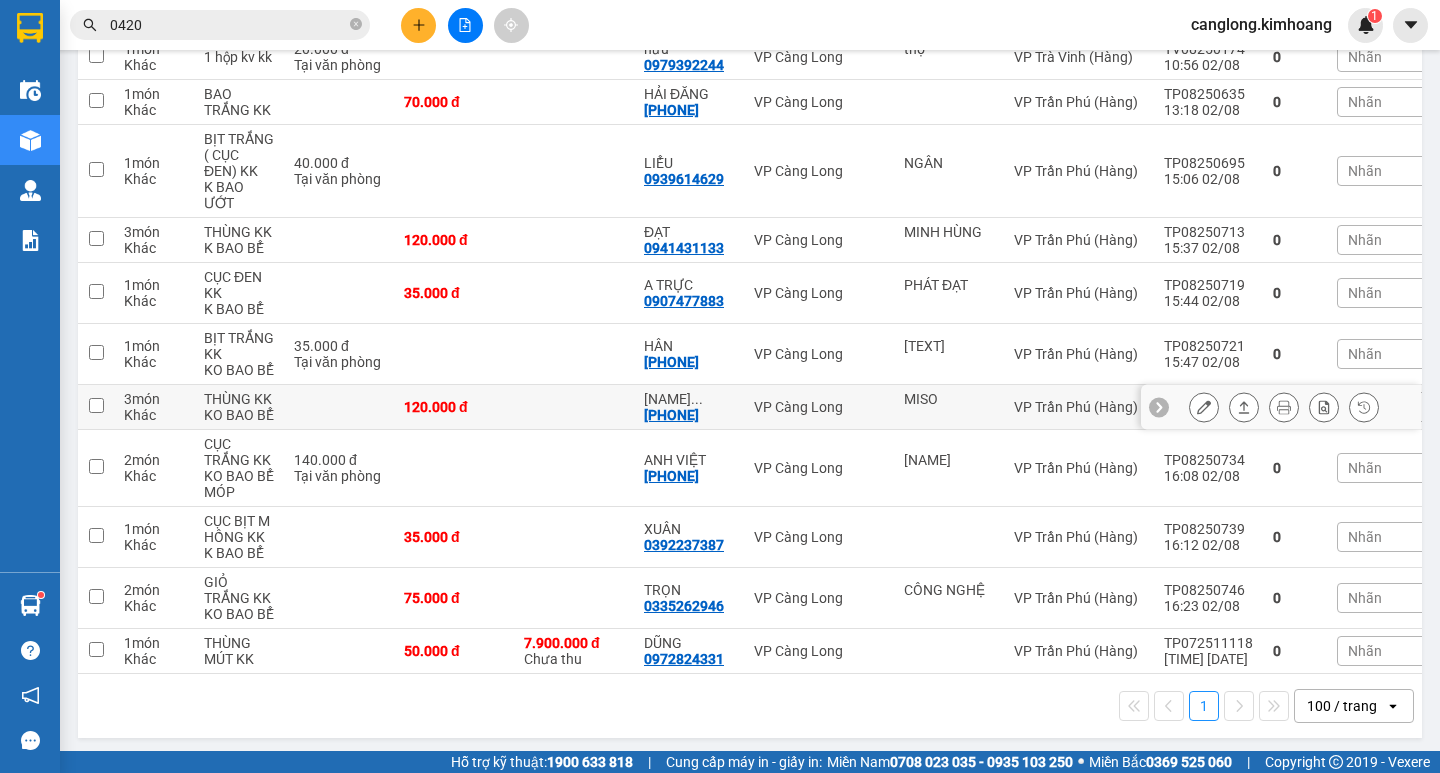 scroll, scrollTop: 1154, scrollLeft: 0, axis: vertical 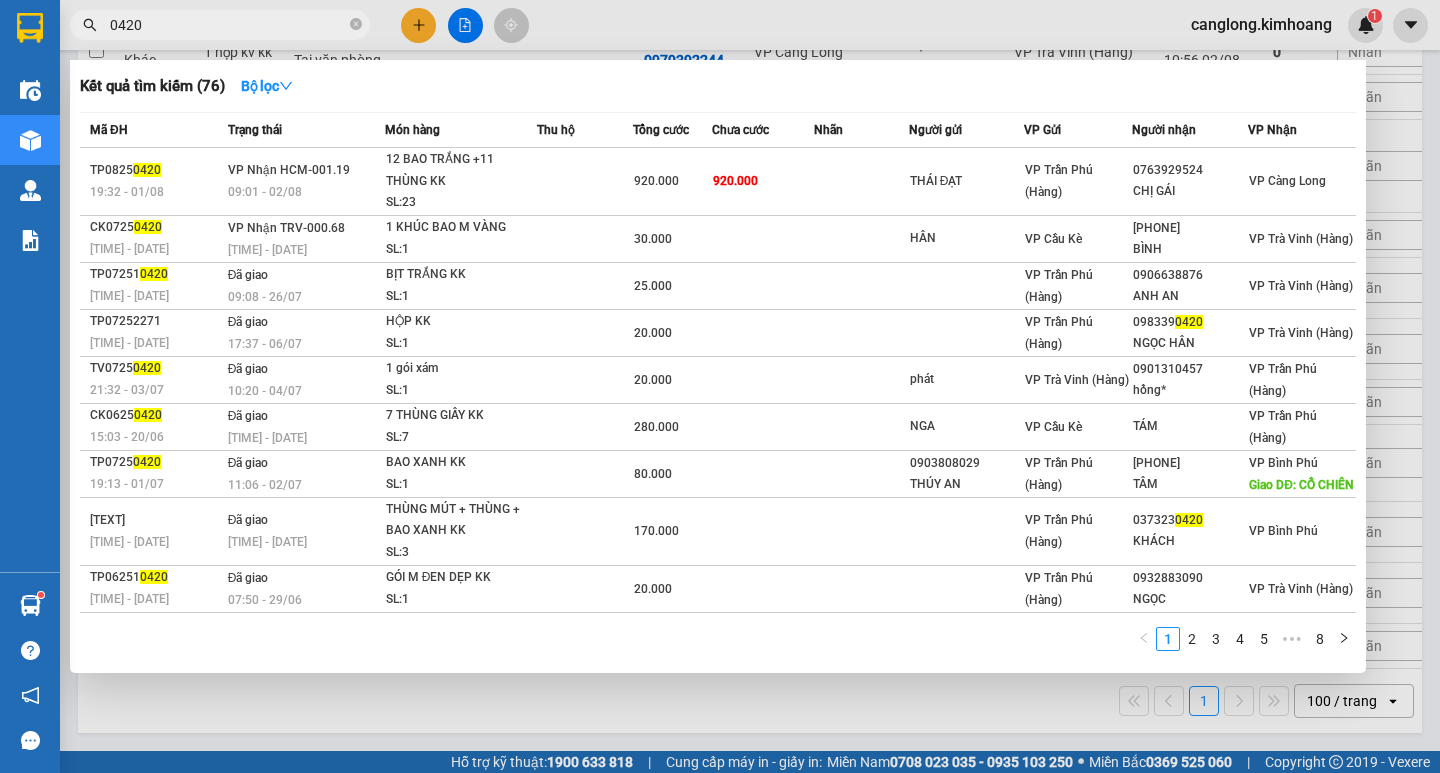 click on "0420" at bounding box center [228, 25] 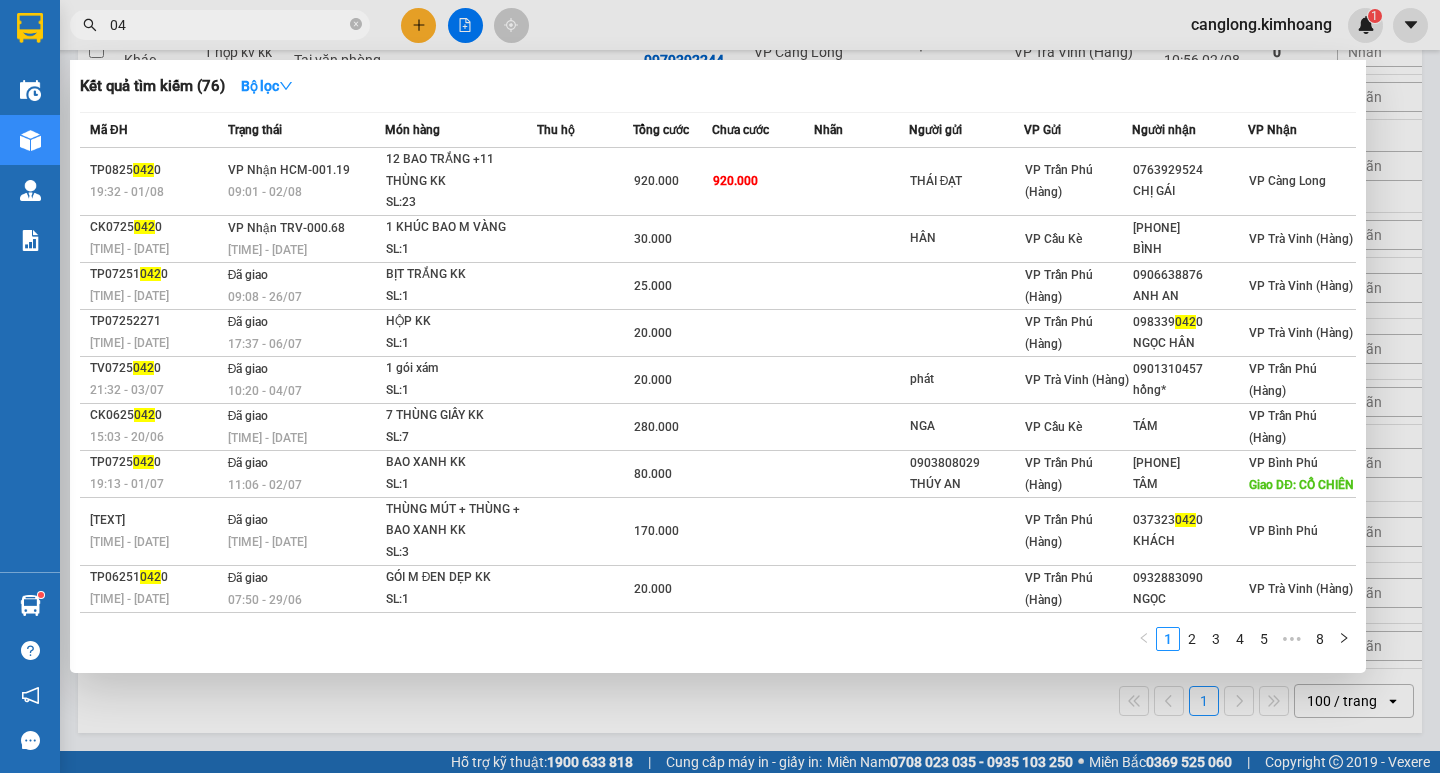 type on "0" 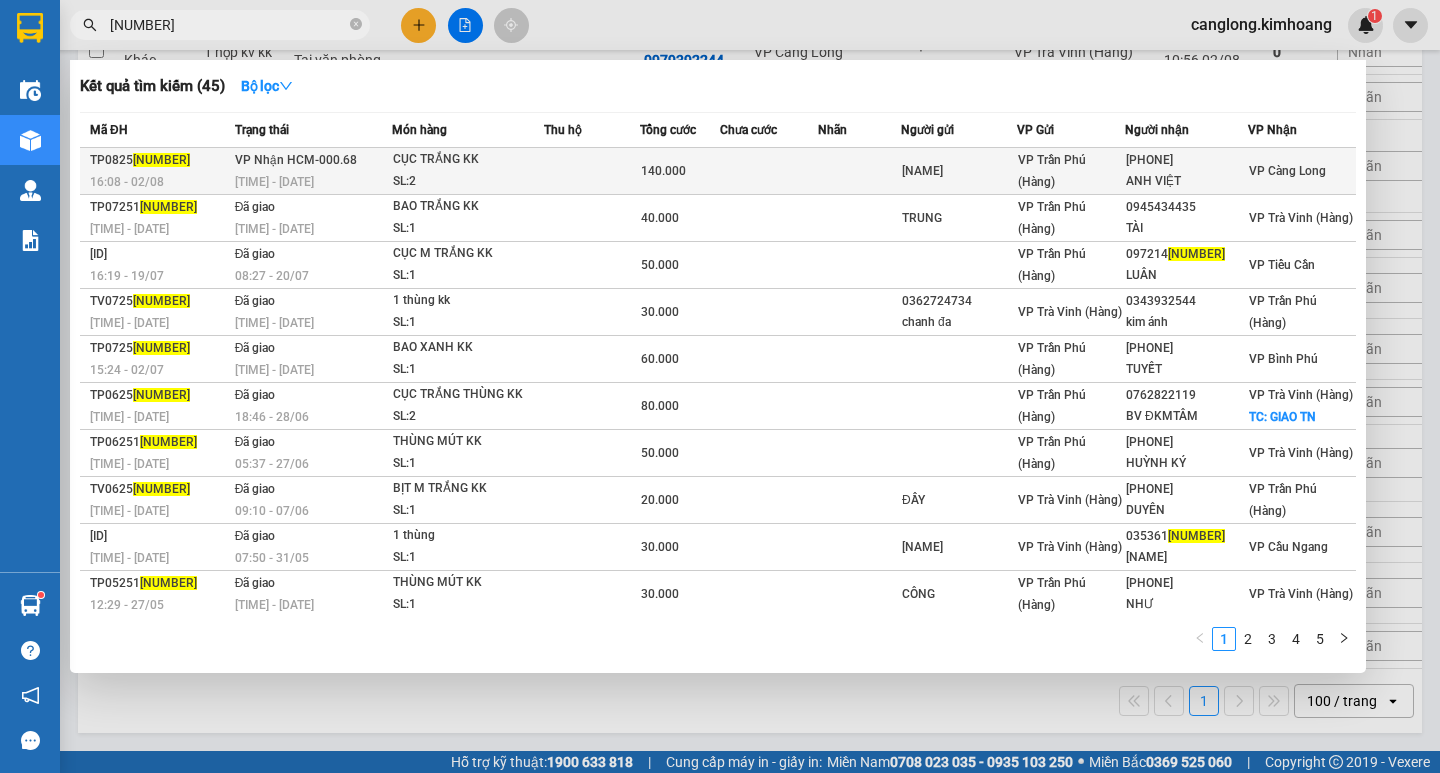type on "[NUMBER]" 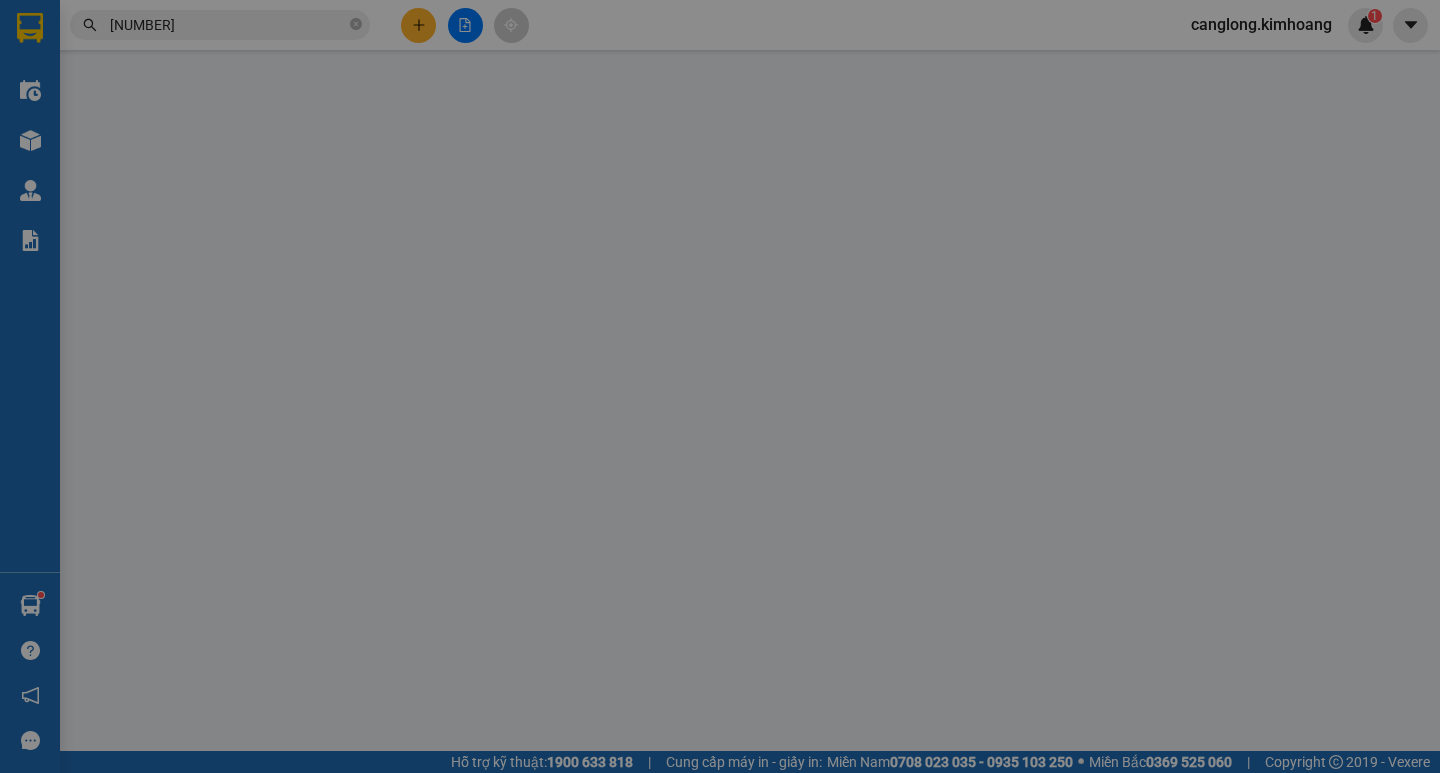 type on "[NAME]" 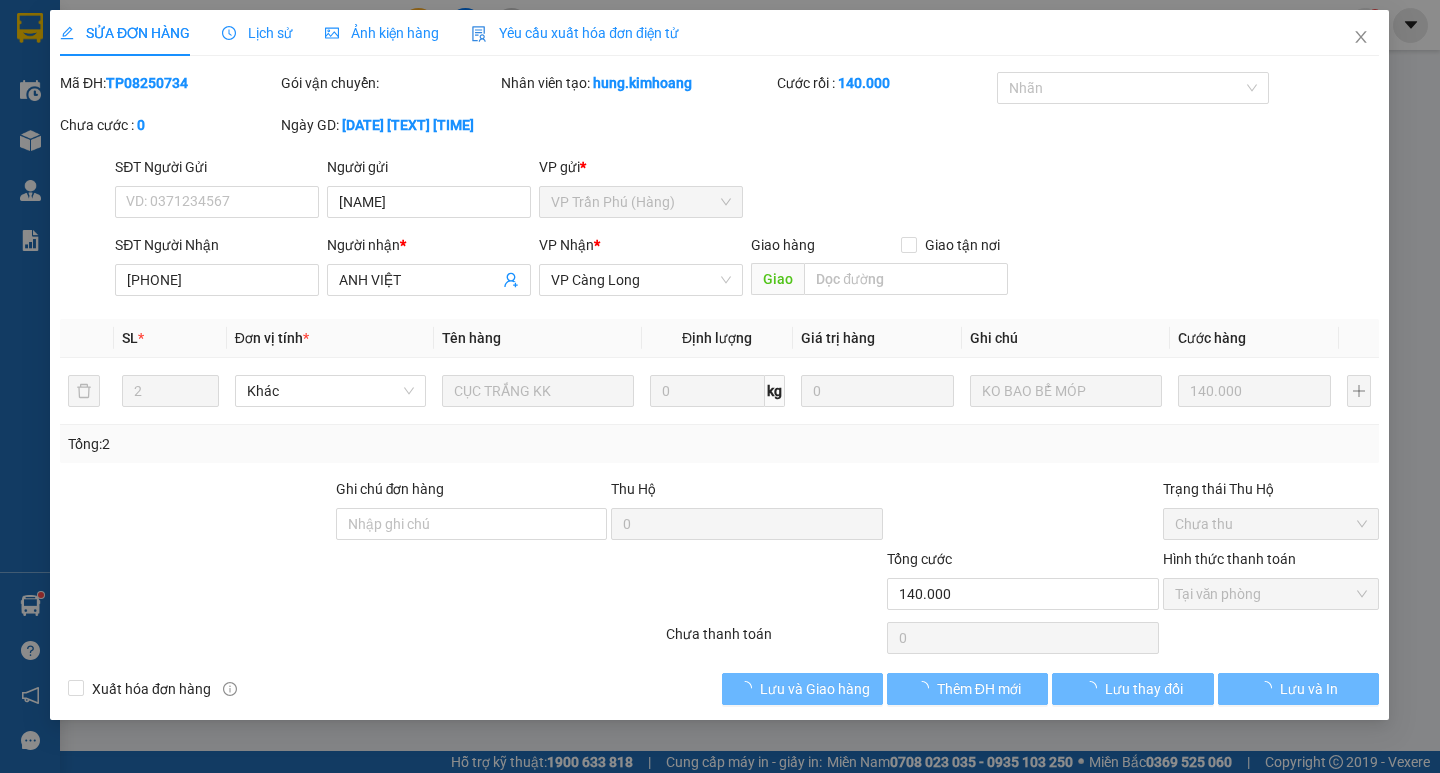 scroll, scrollTop: 0, scrollLeft: 0, axis: both 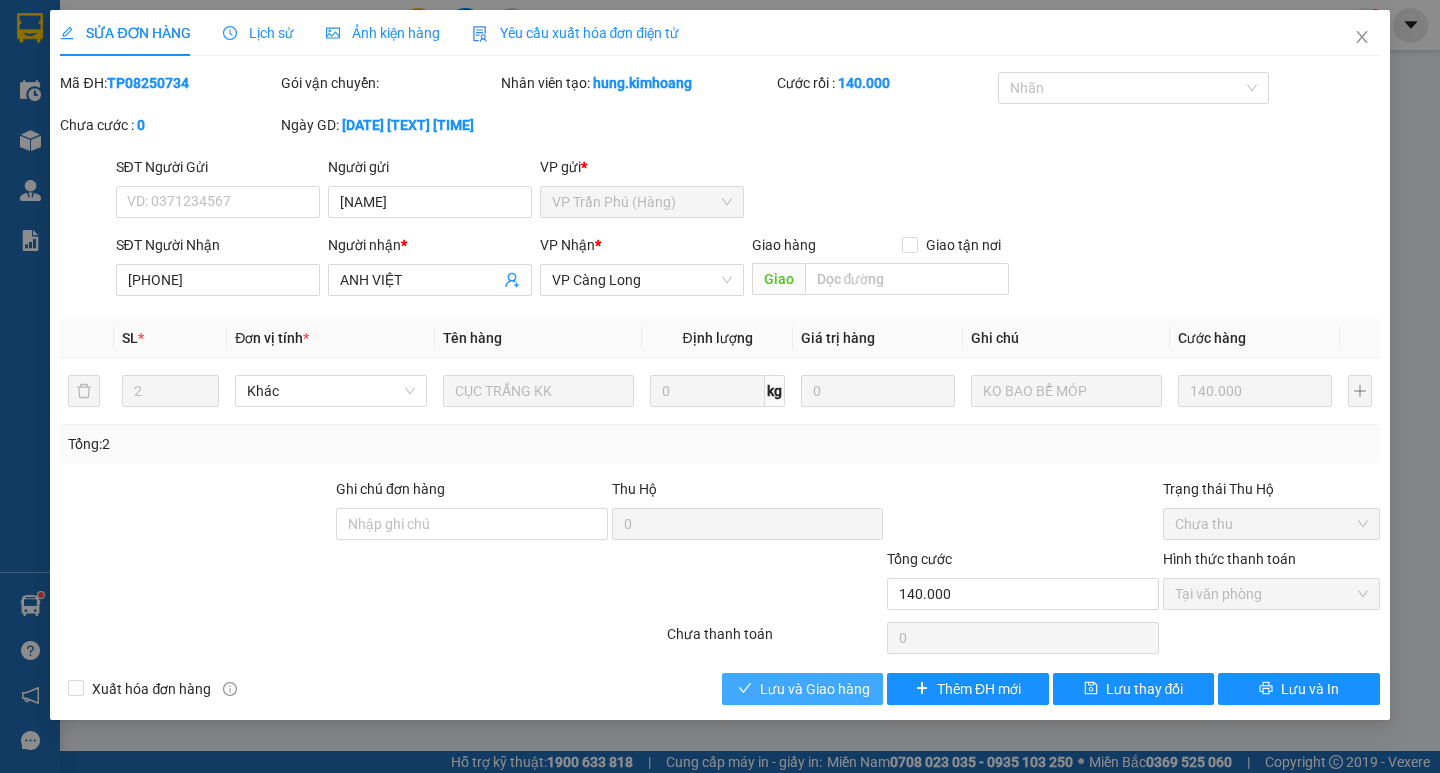 click on "Lưu và Giao hàng" at bounding box center (815, 689) 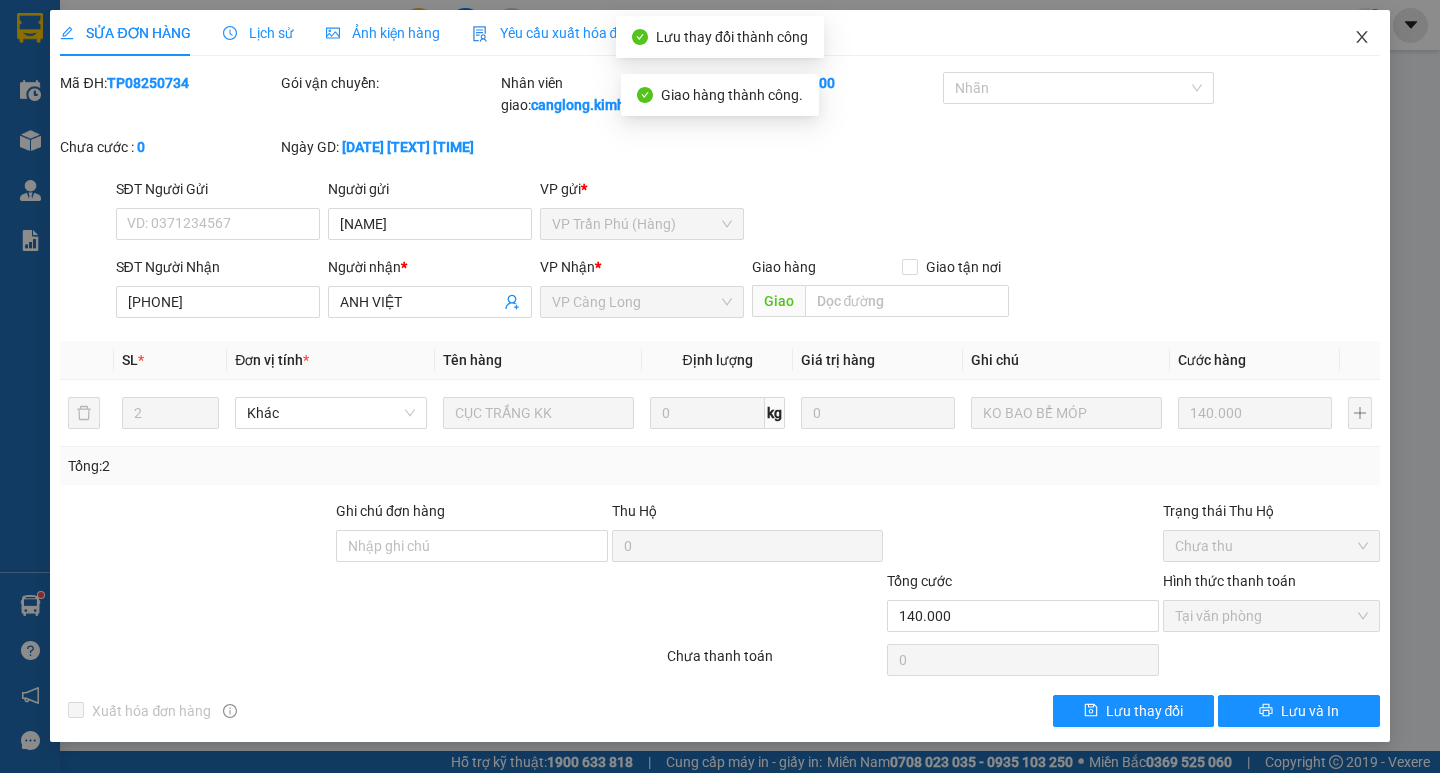 click 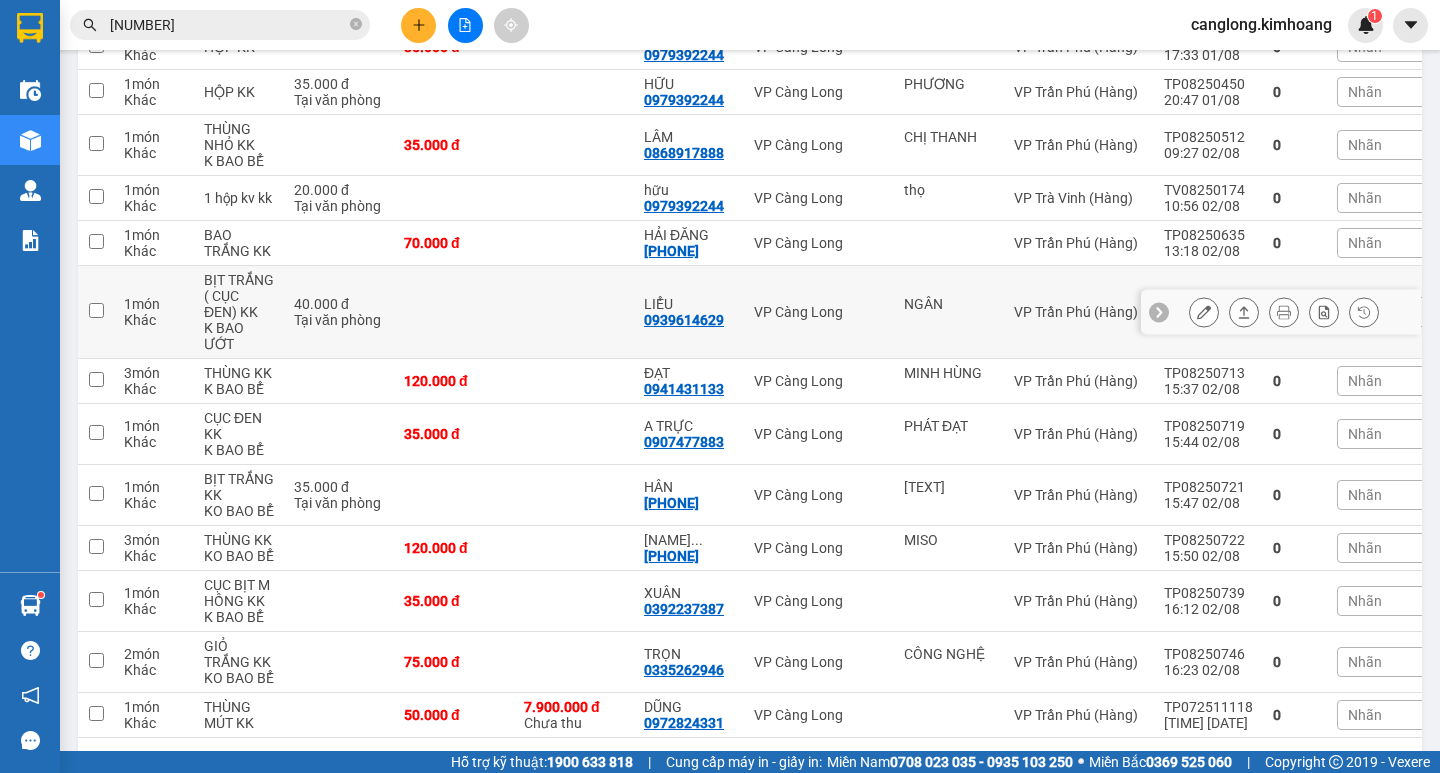 scroll, scrollTop: 1077, scrollLeft: 0, axis: vertical 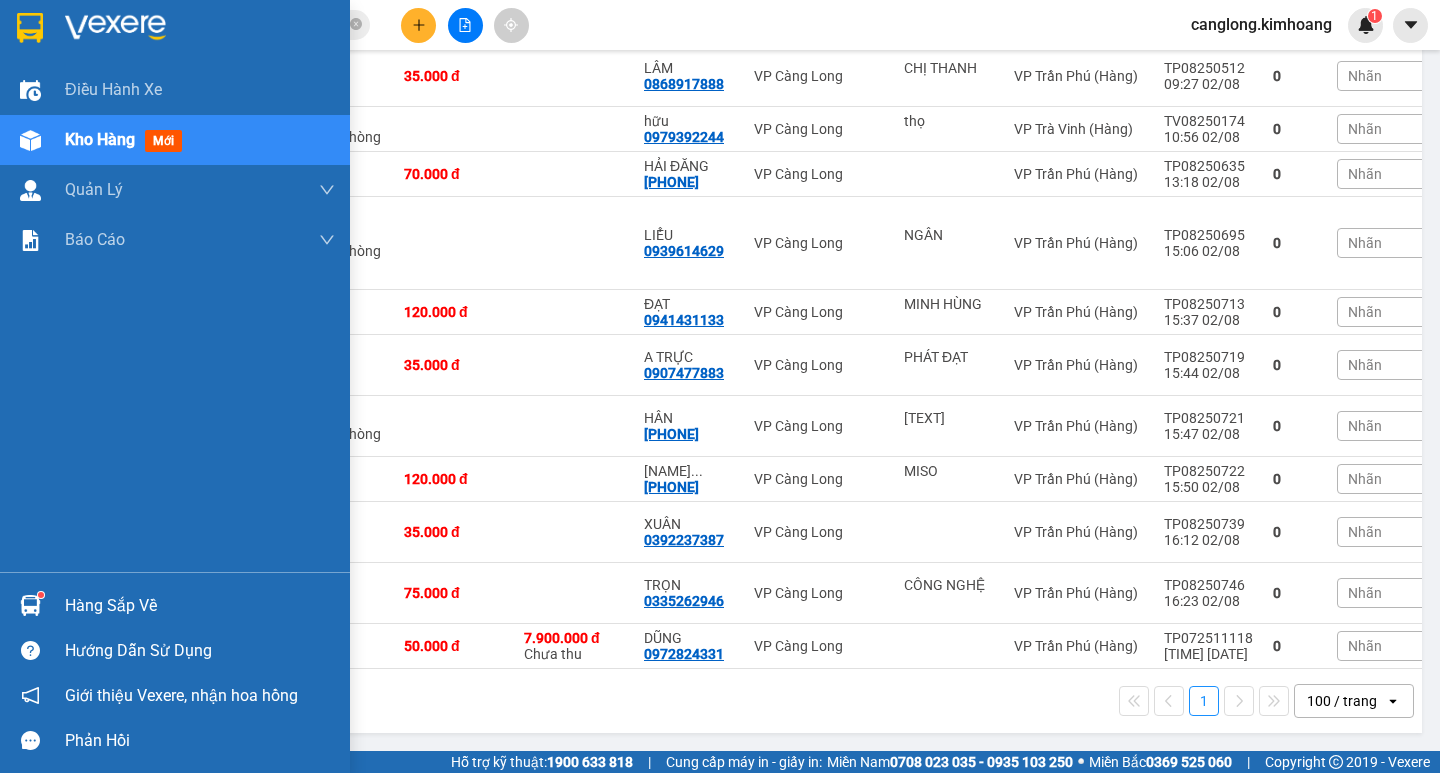 click at bounding box center [30, 605] 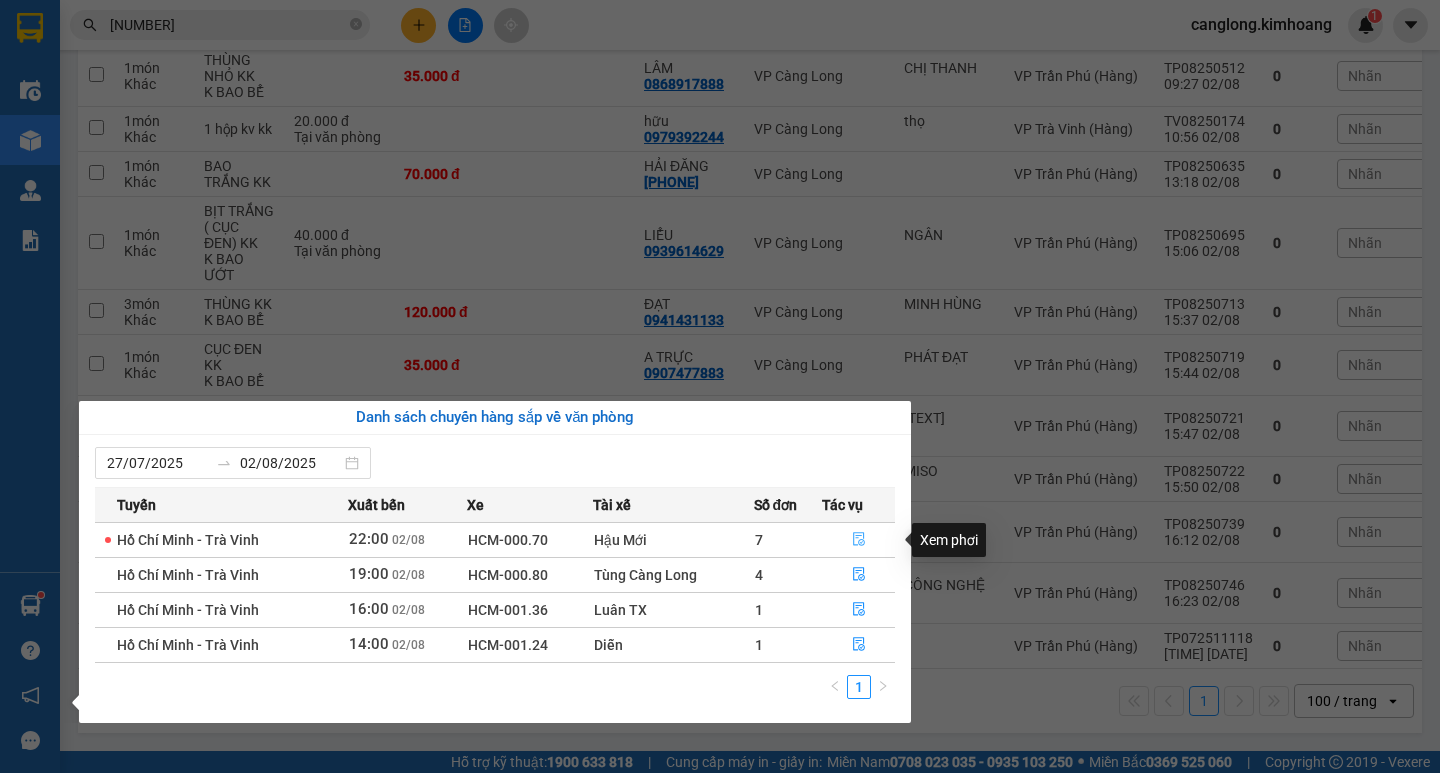 click 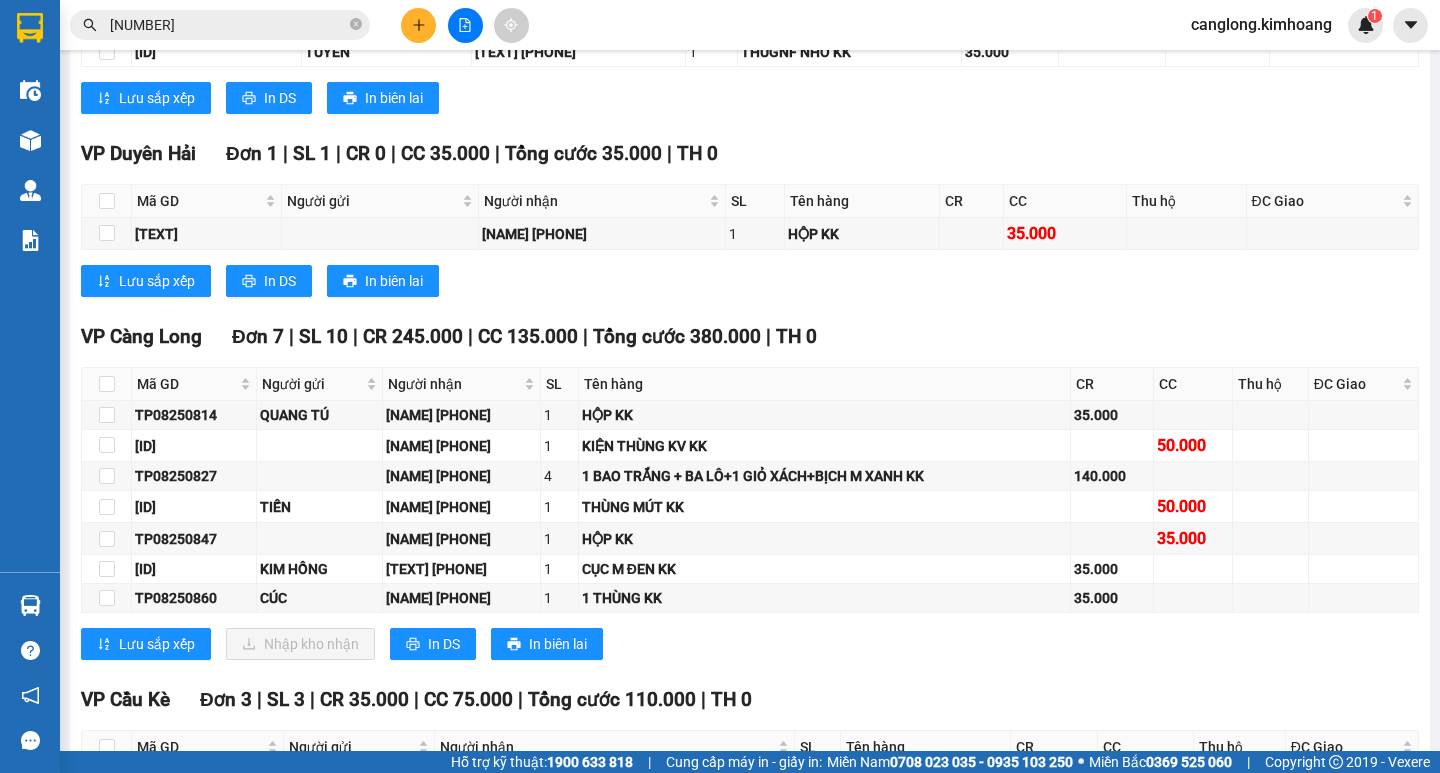 scroll, scrollTop: 2000, scrollLeft: 0, axis: vertical 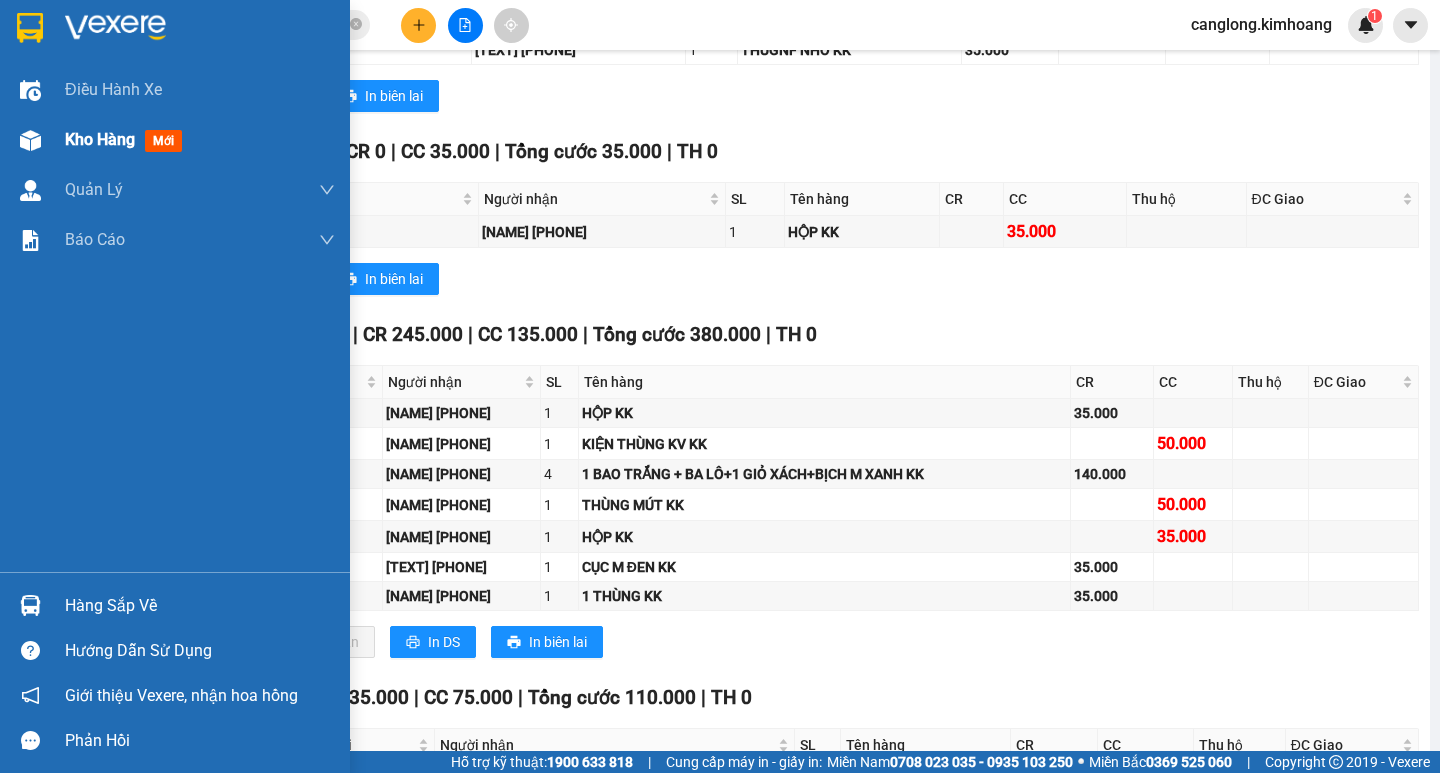 click on "Kho hàng" at bounding box center [100, 139] 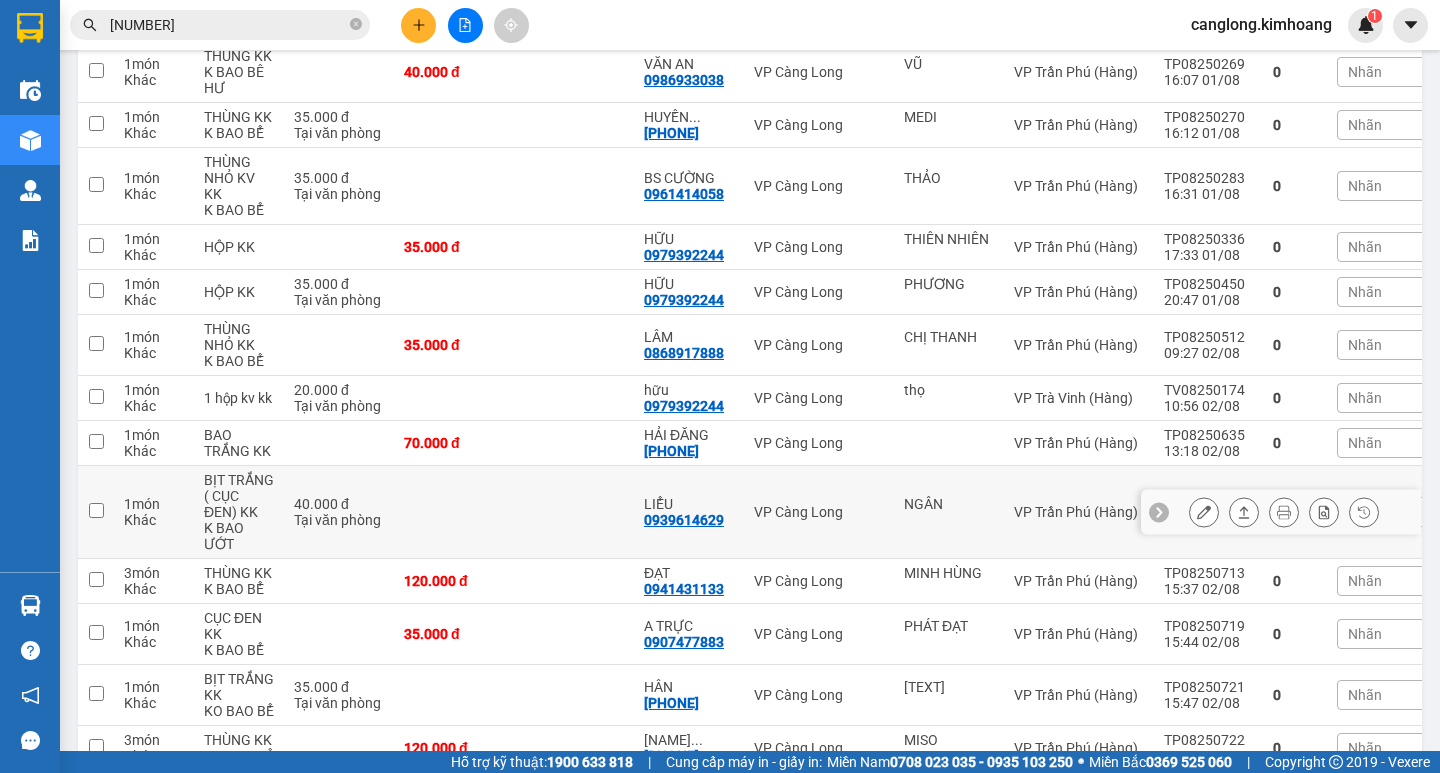 scroll, scrollTop: 1077, scrollLeft: 0, axis: vertical 